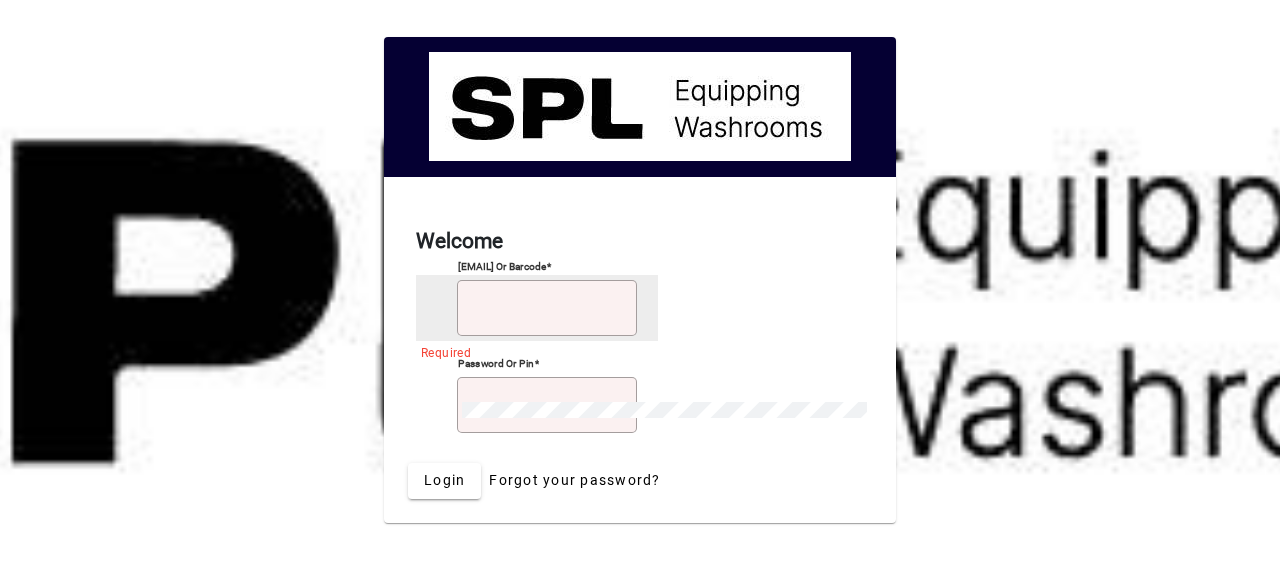 scroll, scrollTop: 0, scrollLeft: 0, axis: both 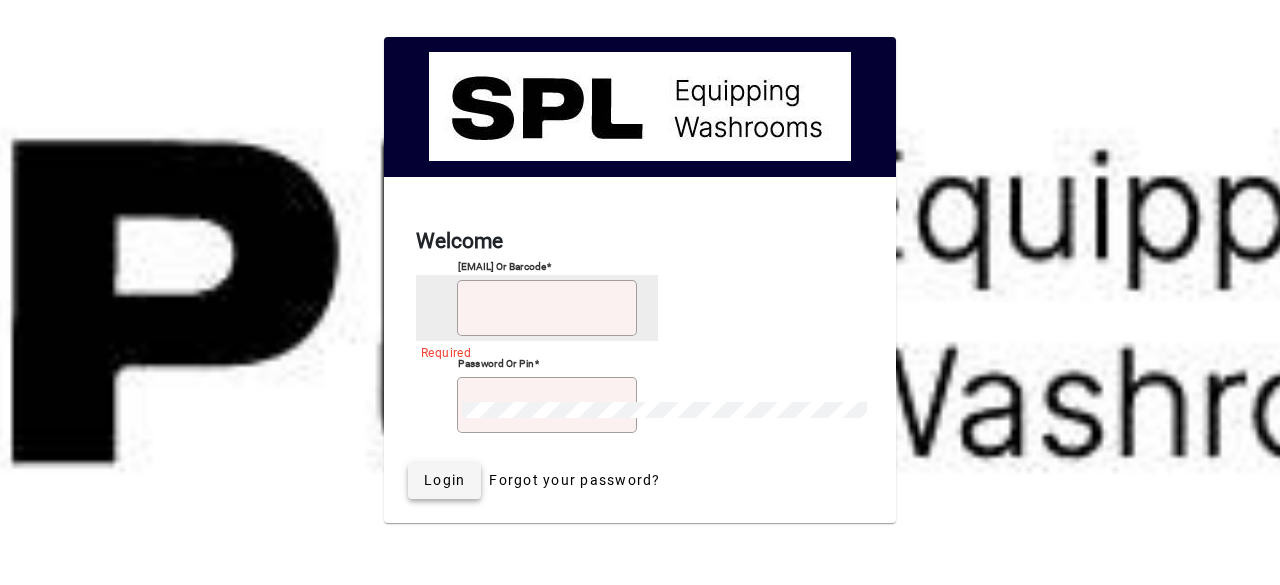 type on "**********" 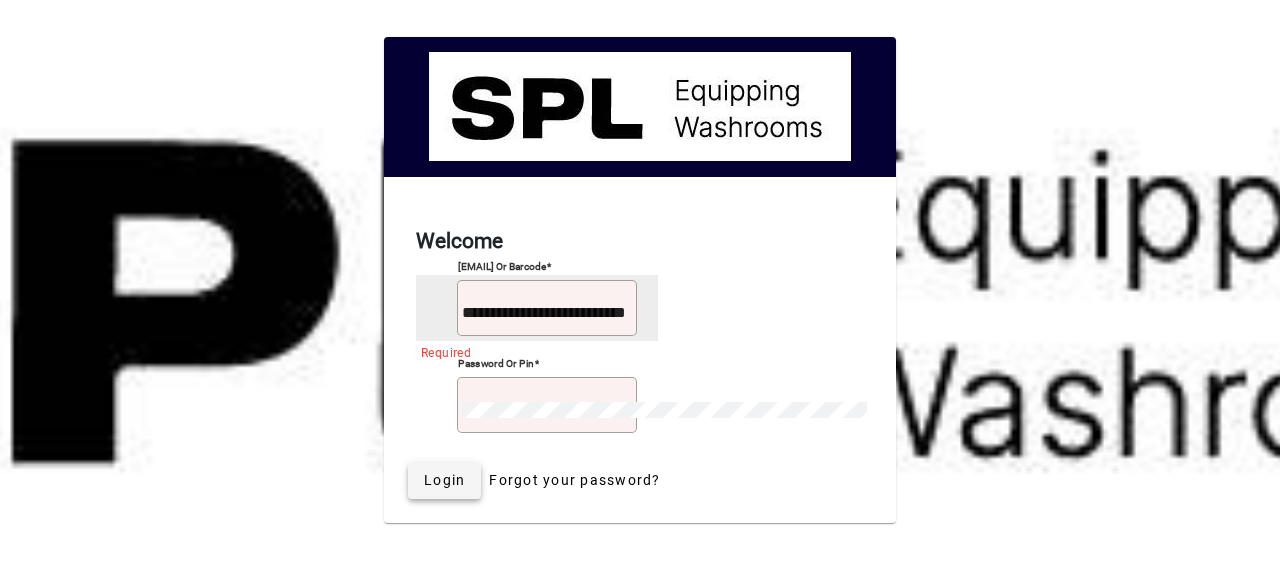 click on "Login" at bounding box center [444, 480] 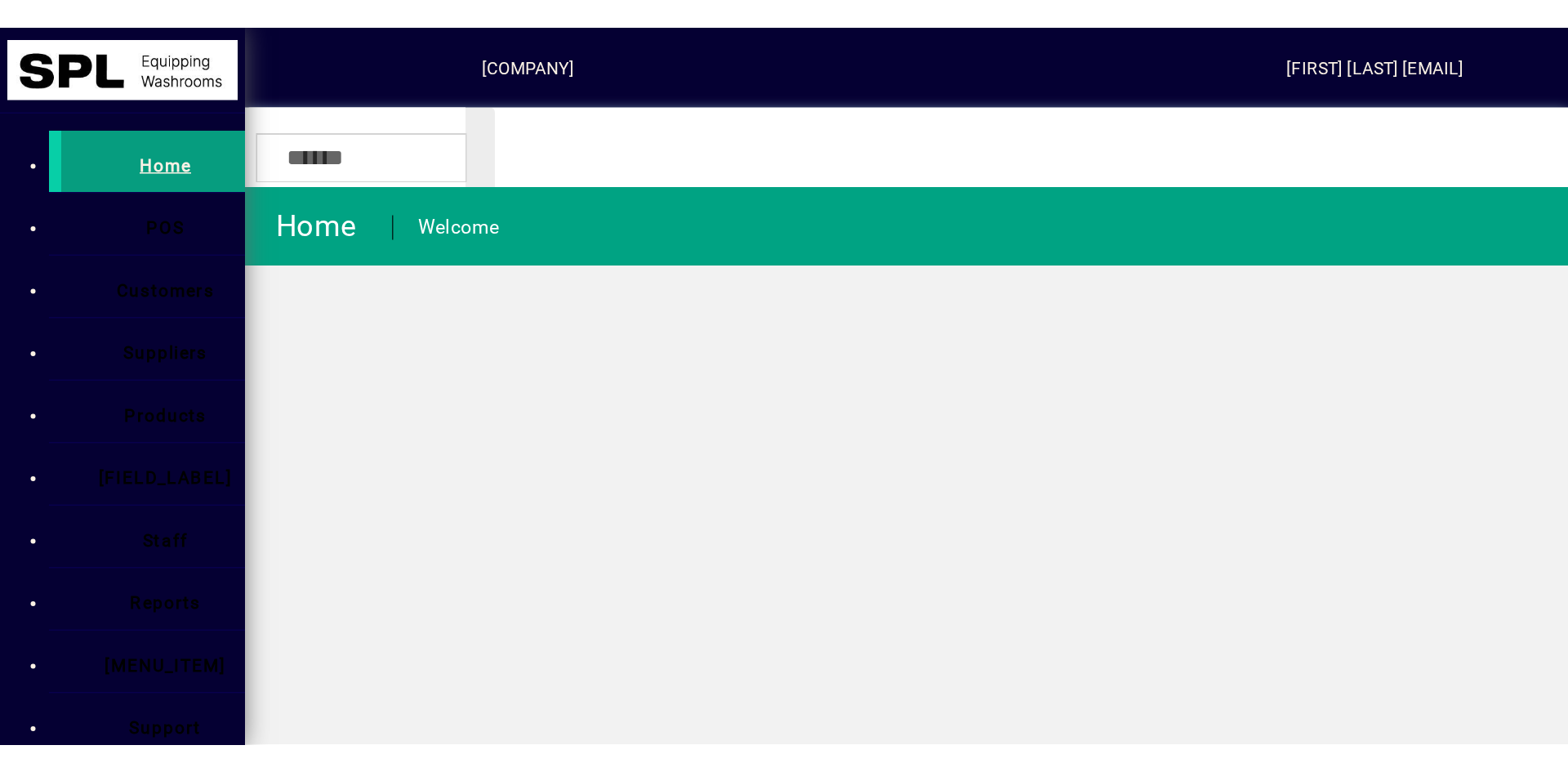 scroll, scrollTop: 0, scrollLeft: 0, axis: both 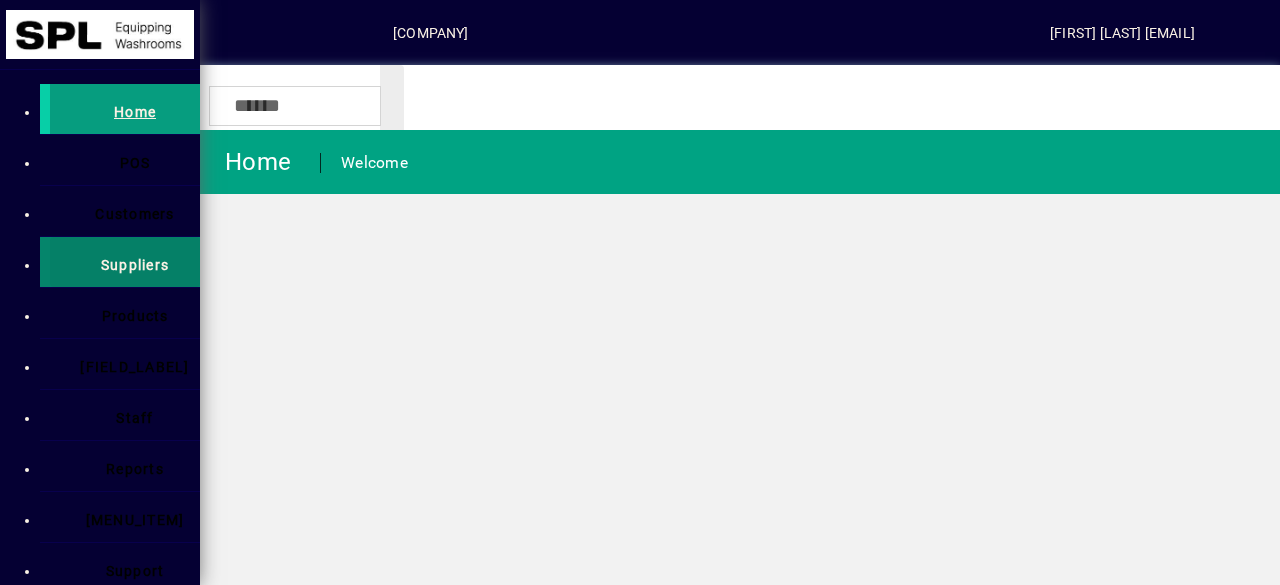 click on "Suppliers" at bounding box center [125, 262] 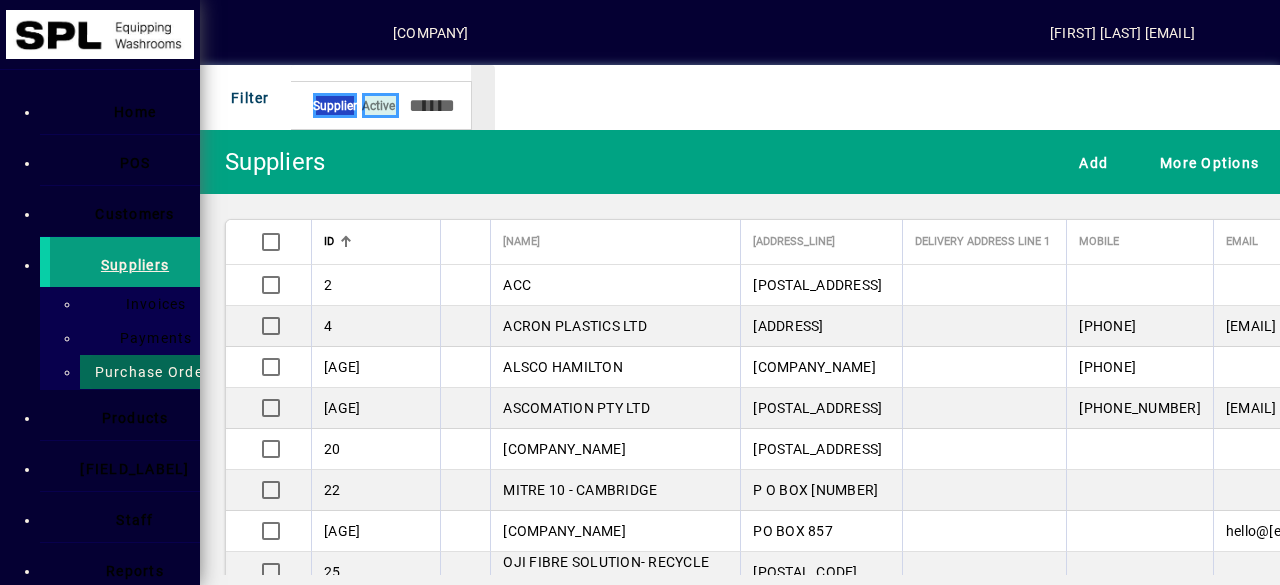click on "Purchase Orders" at bounding box center [150, 372] 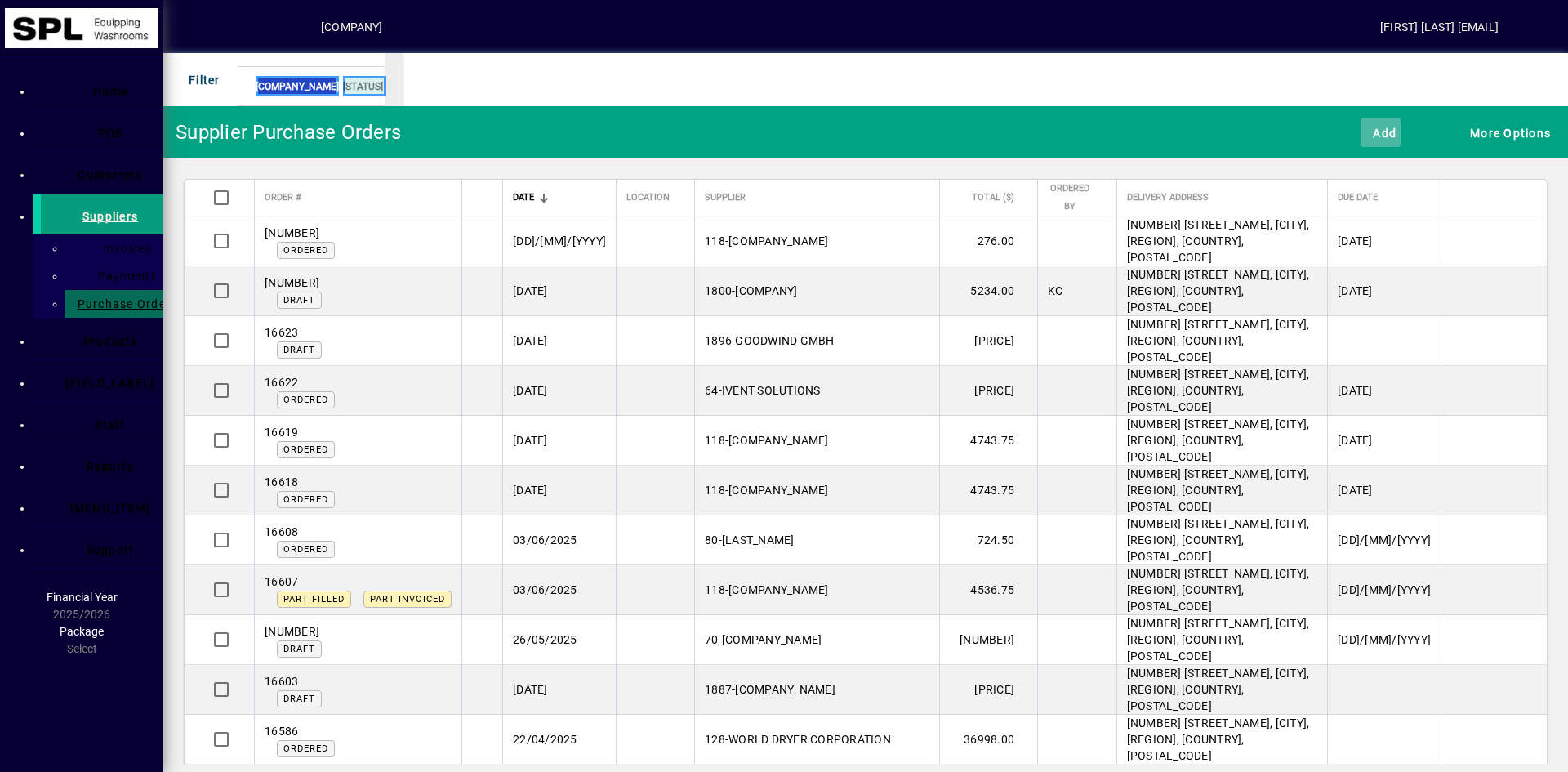 click on "Add" at bounding box center (1380, 132) 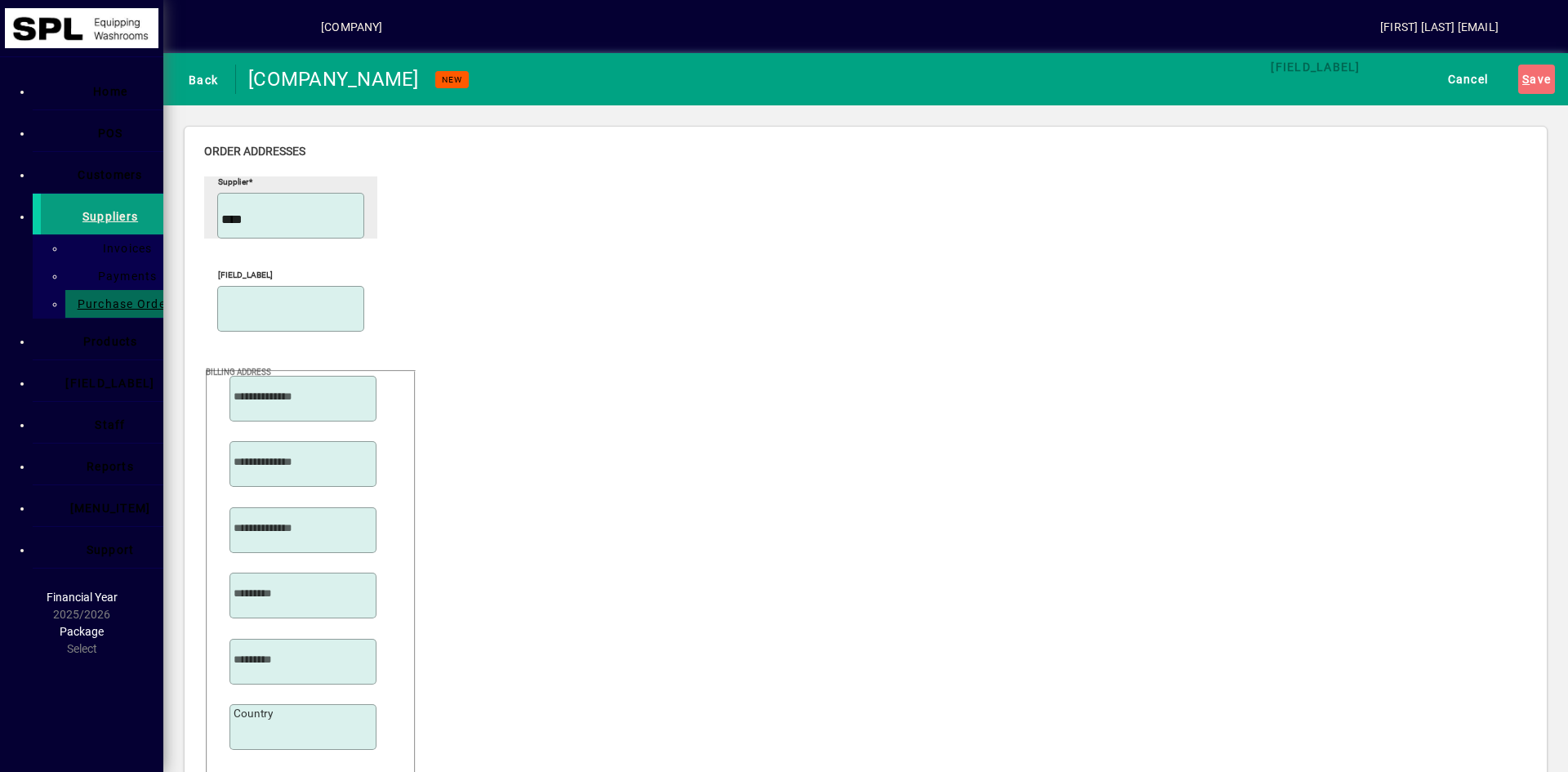 type on "****" 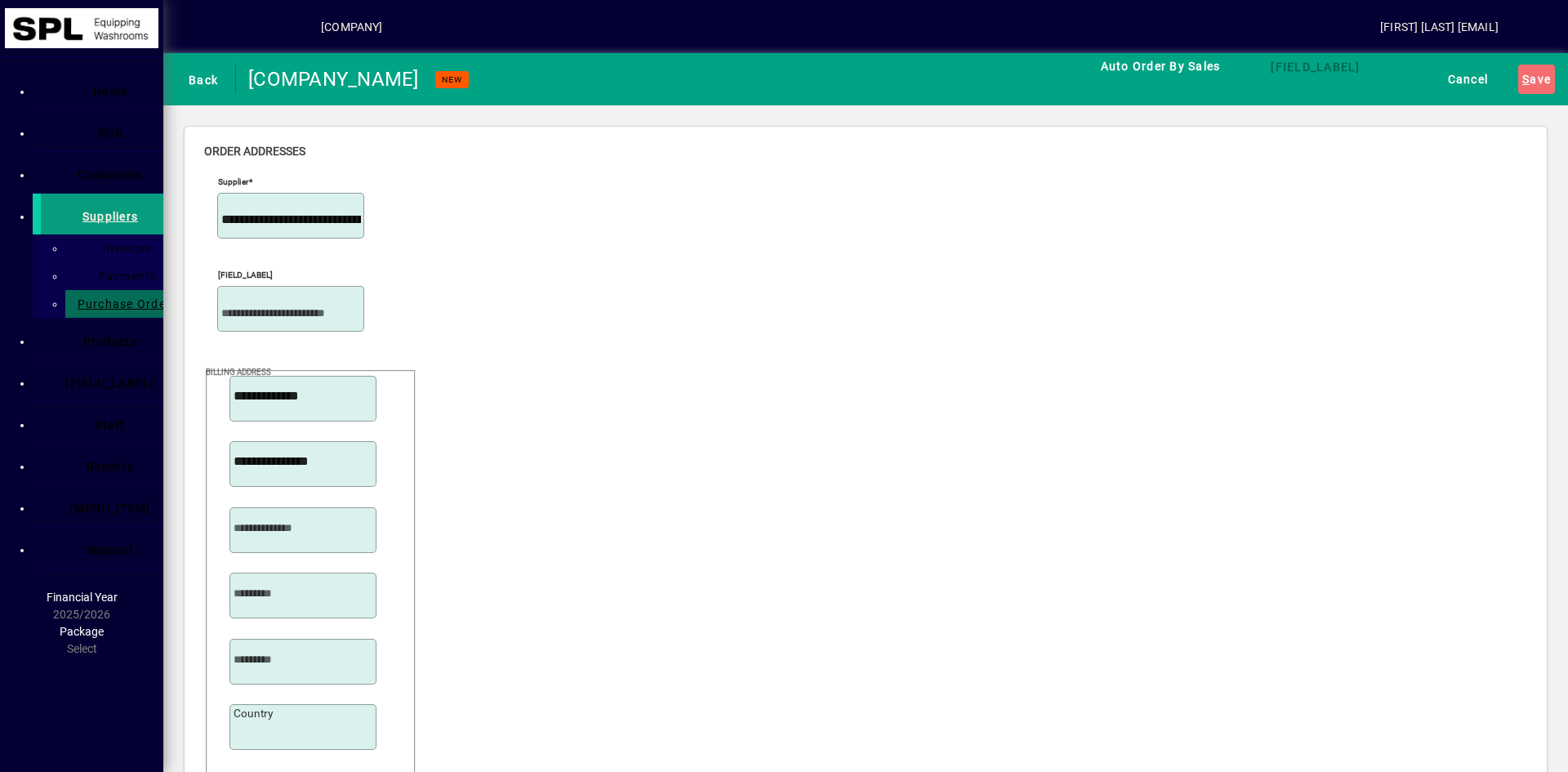 click at bounding box center [296, 1213] 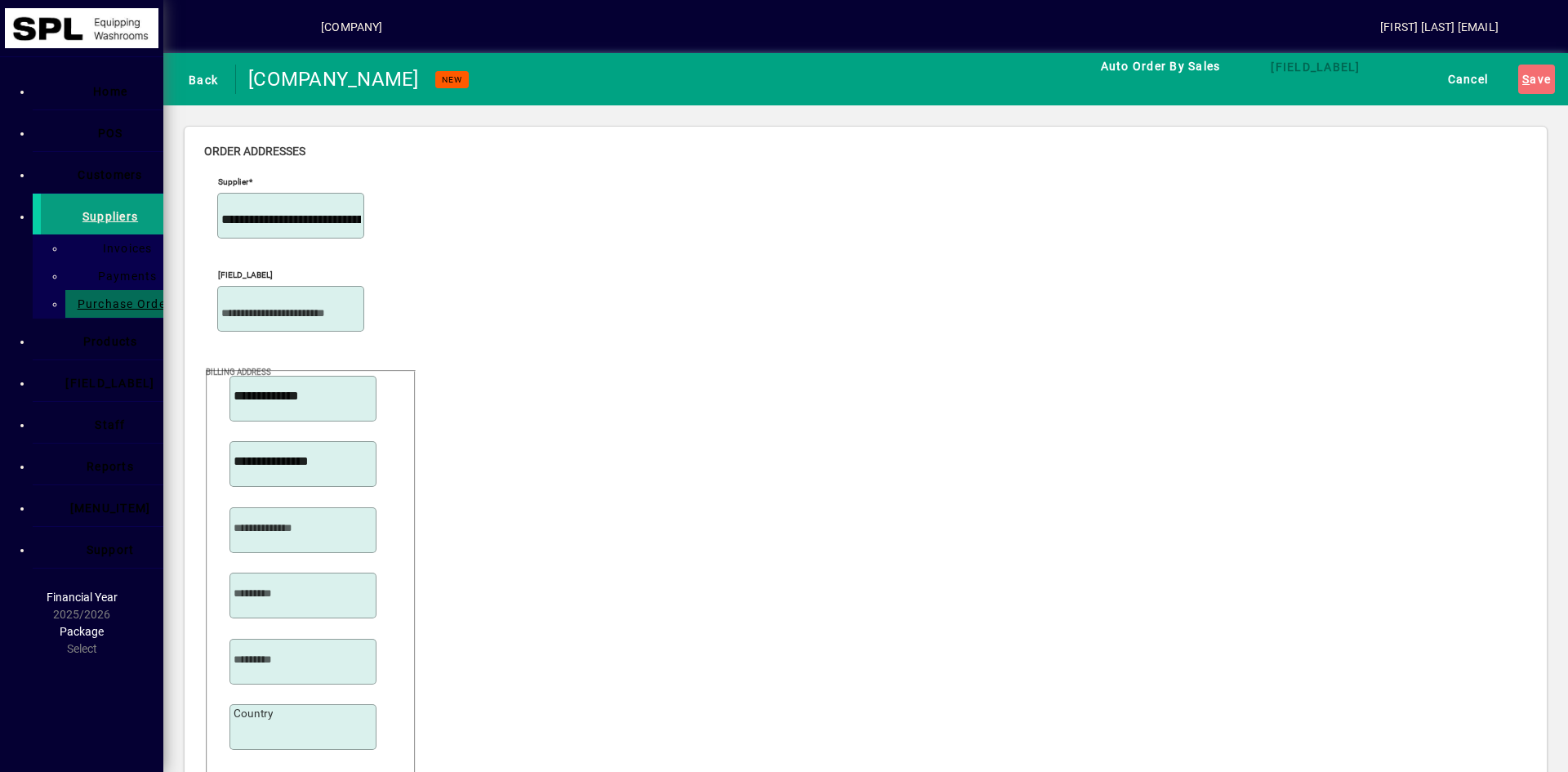 click on "[FIELD_LABEL]" at bounding box center (291, 1231) 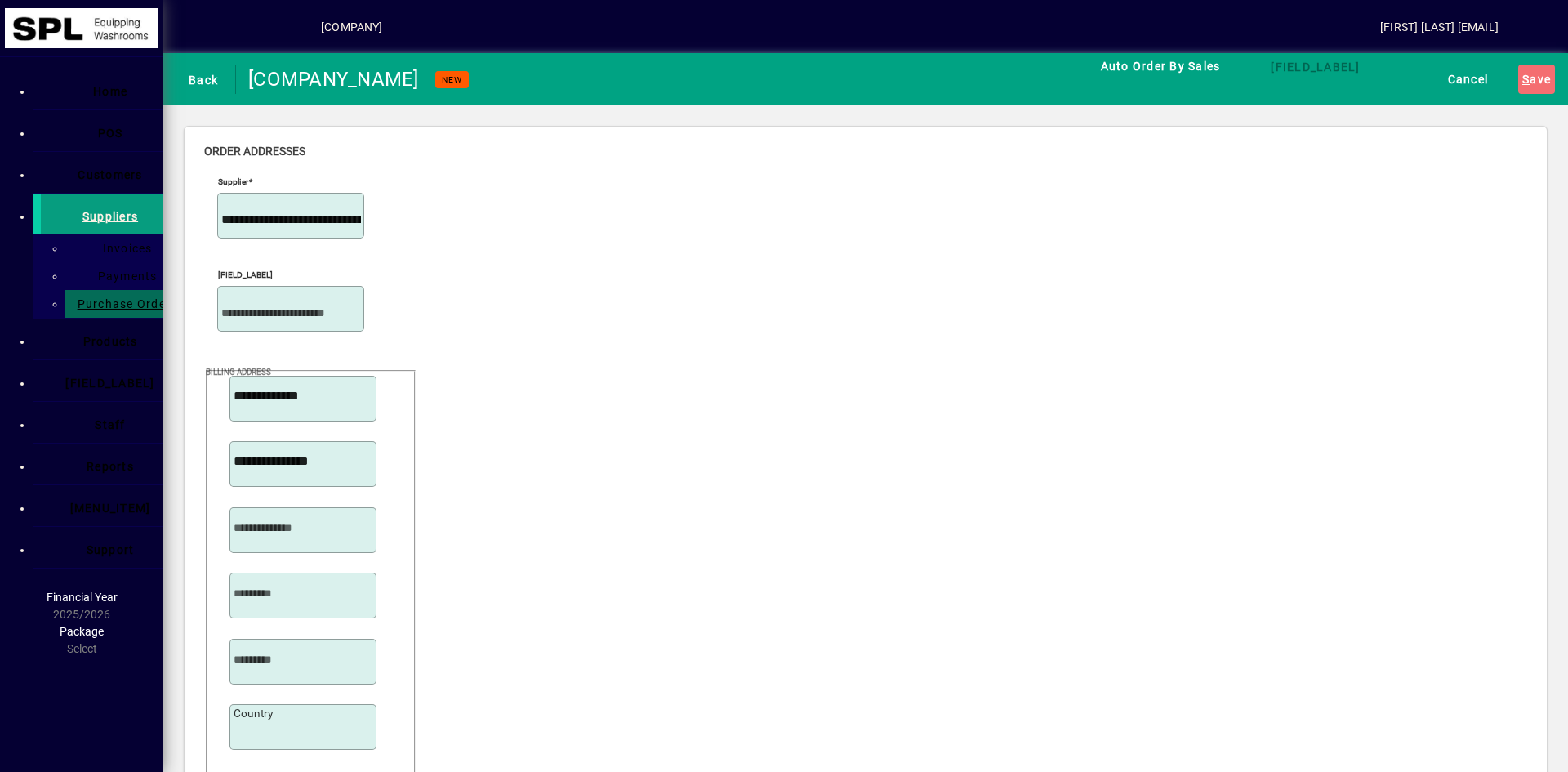 click on "SPL (2021) Limited" at bounding box center (65, 28) 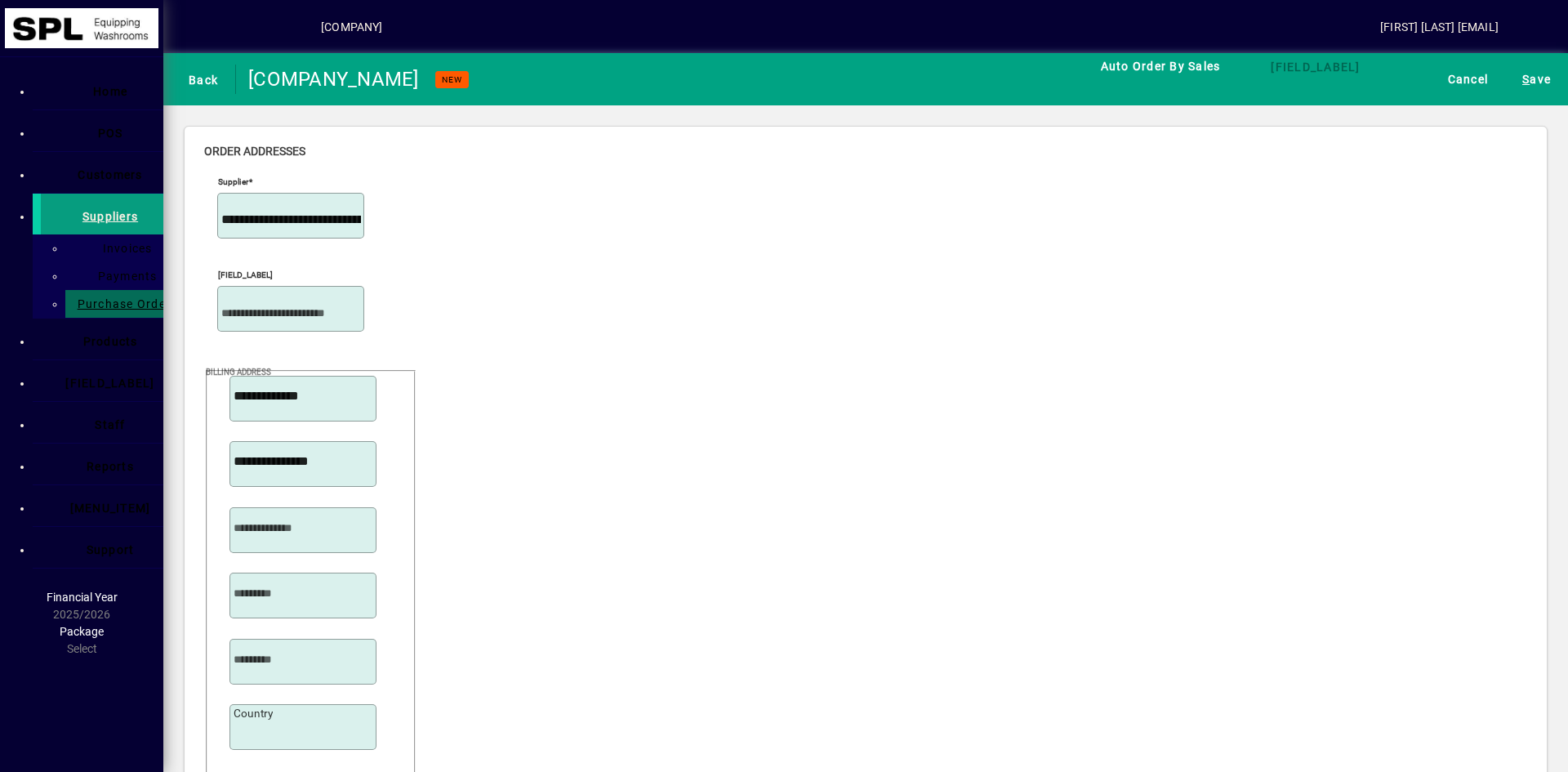 scroll, scrollTop: 100, scrollLeft: 0, axis: vertical 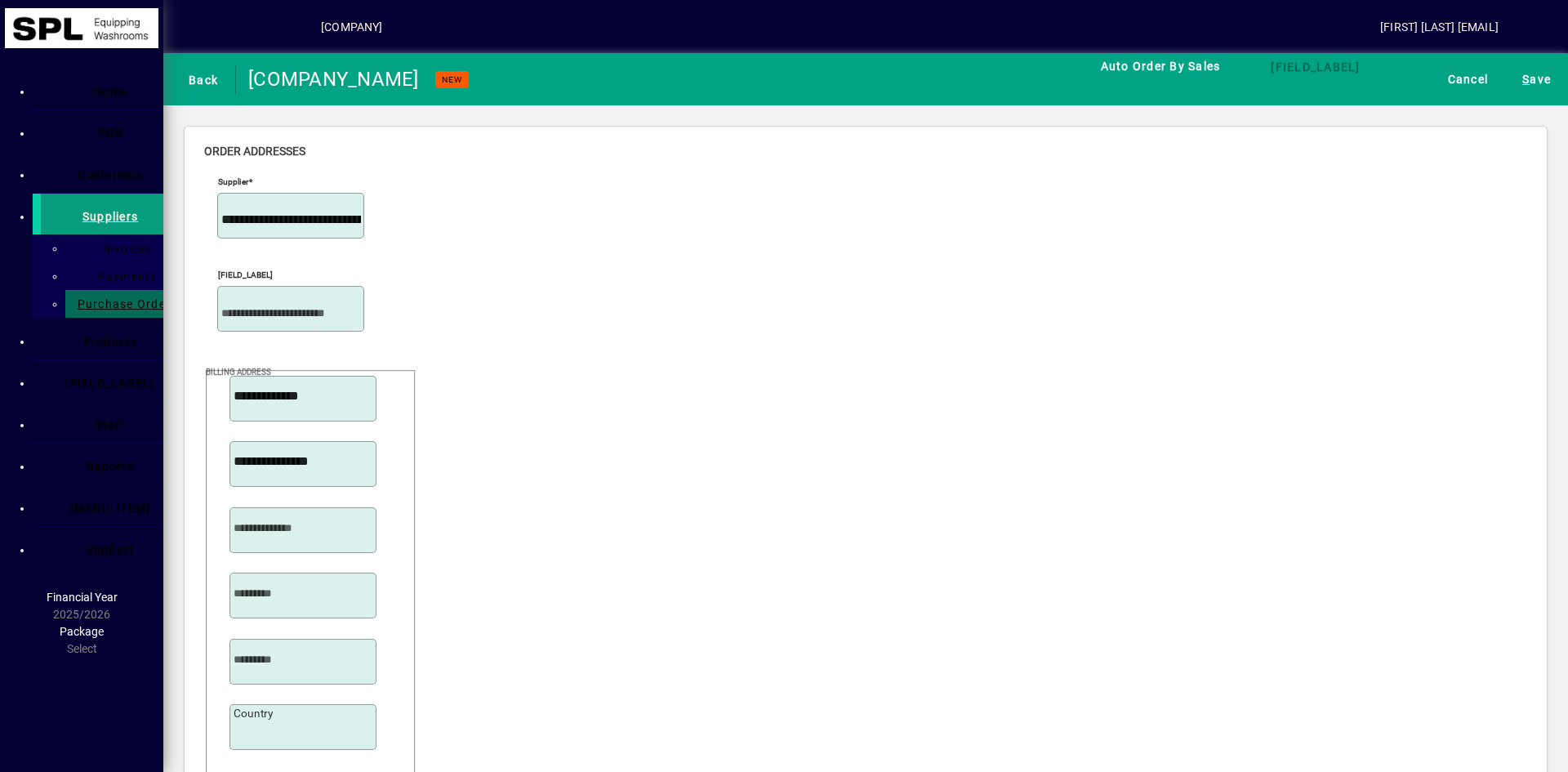 click on "Product" at bounding box center (653, 2606) 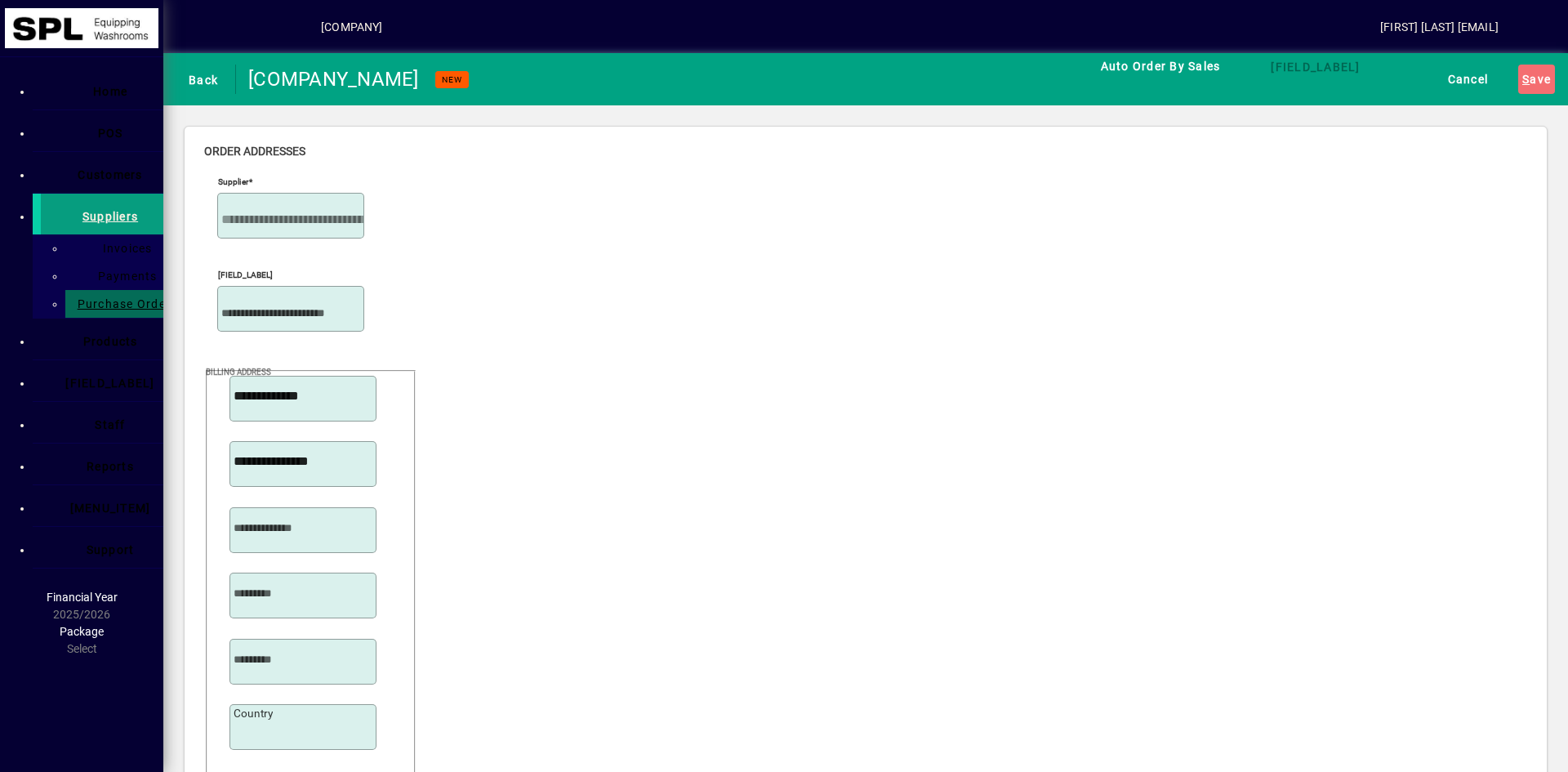 scroll, scrollTop: 0, scrollLeft: 0, axis: both 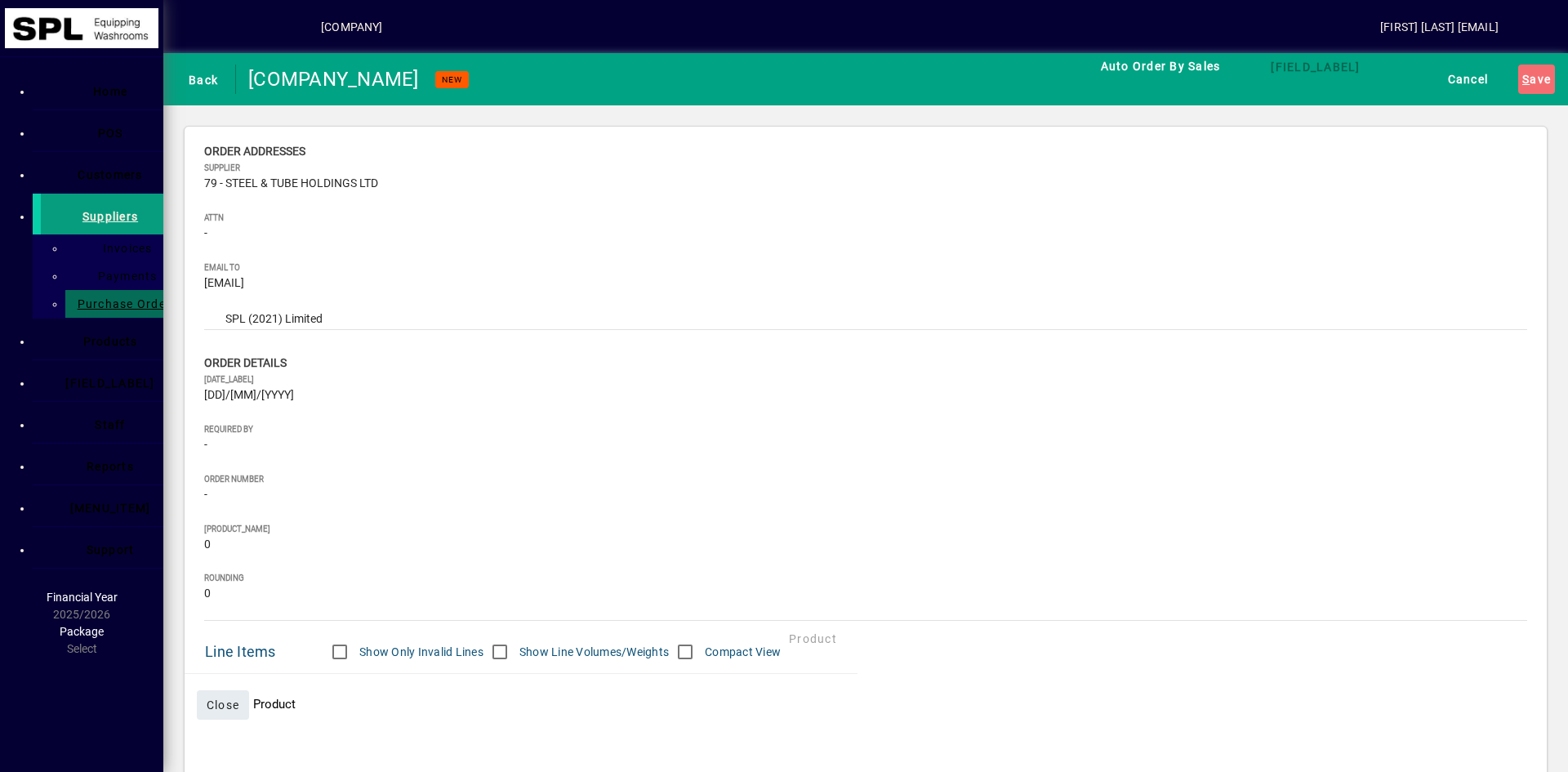 click on "LOC /CHEM8401 500GM - CHEMTOOLS 8401 500GM" at bounding box center [219, 203] 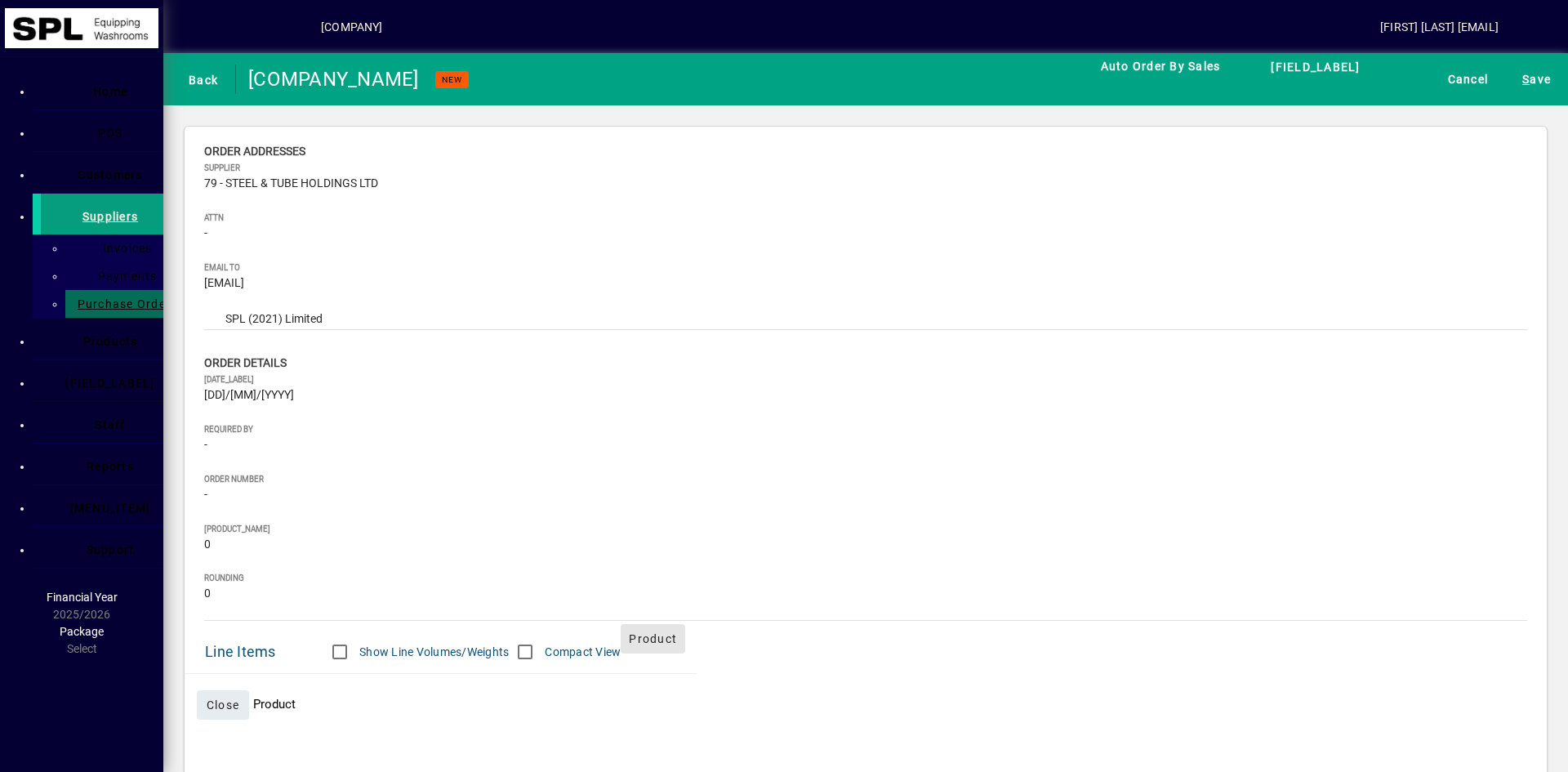 click at bounding box center (653, 639) 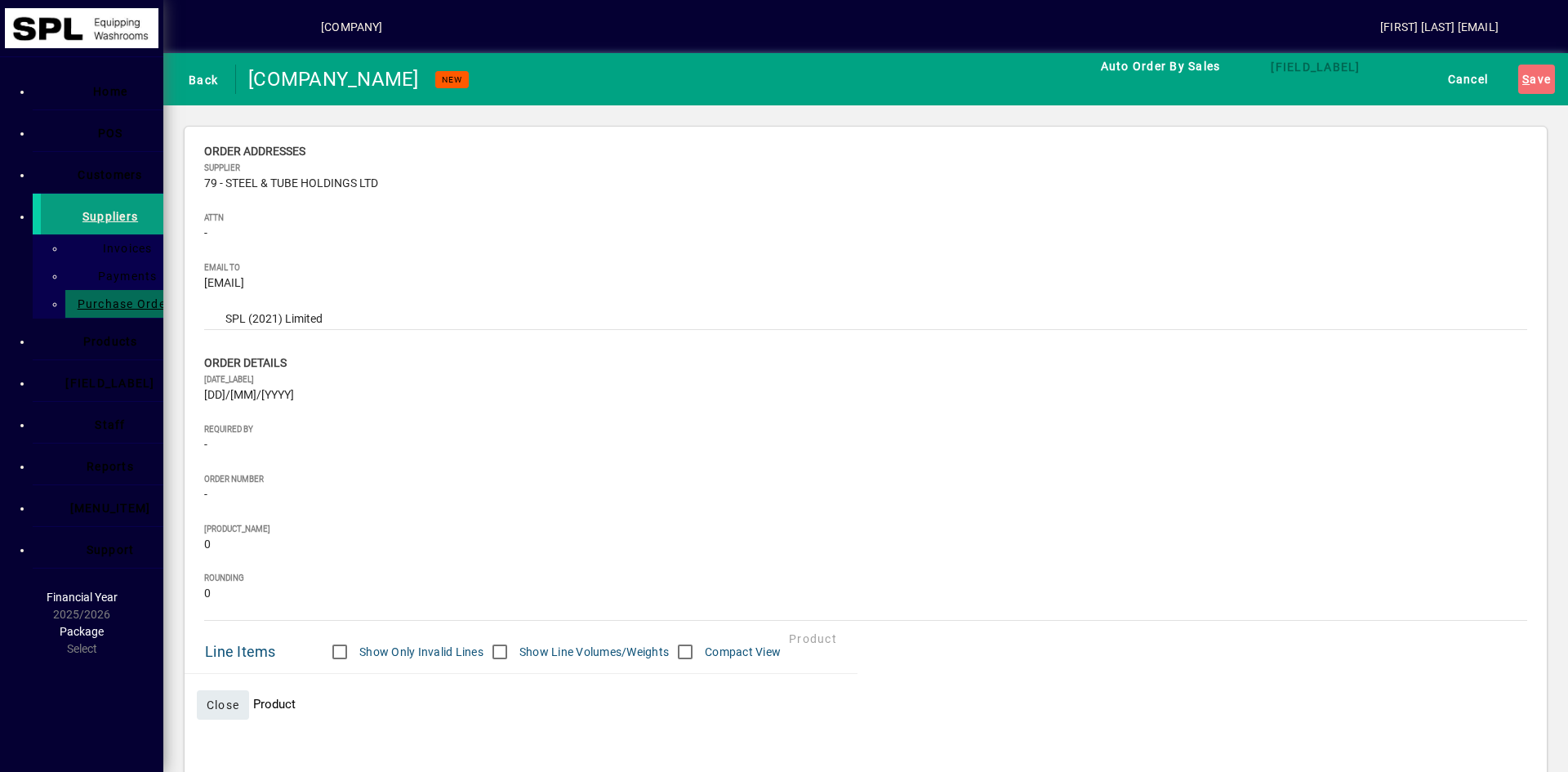 scroll, scrollTop: 0, scrollLeft: 0, axis: both 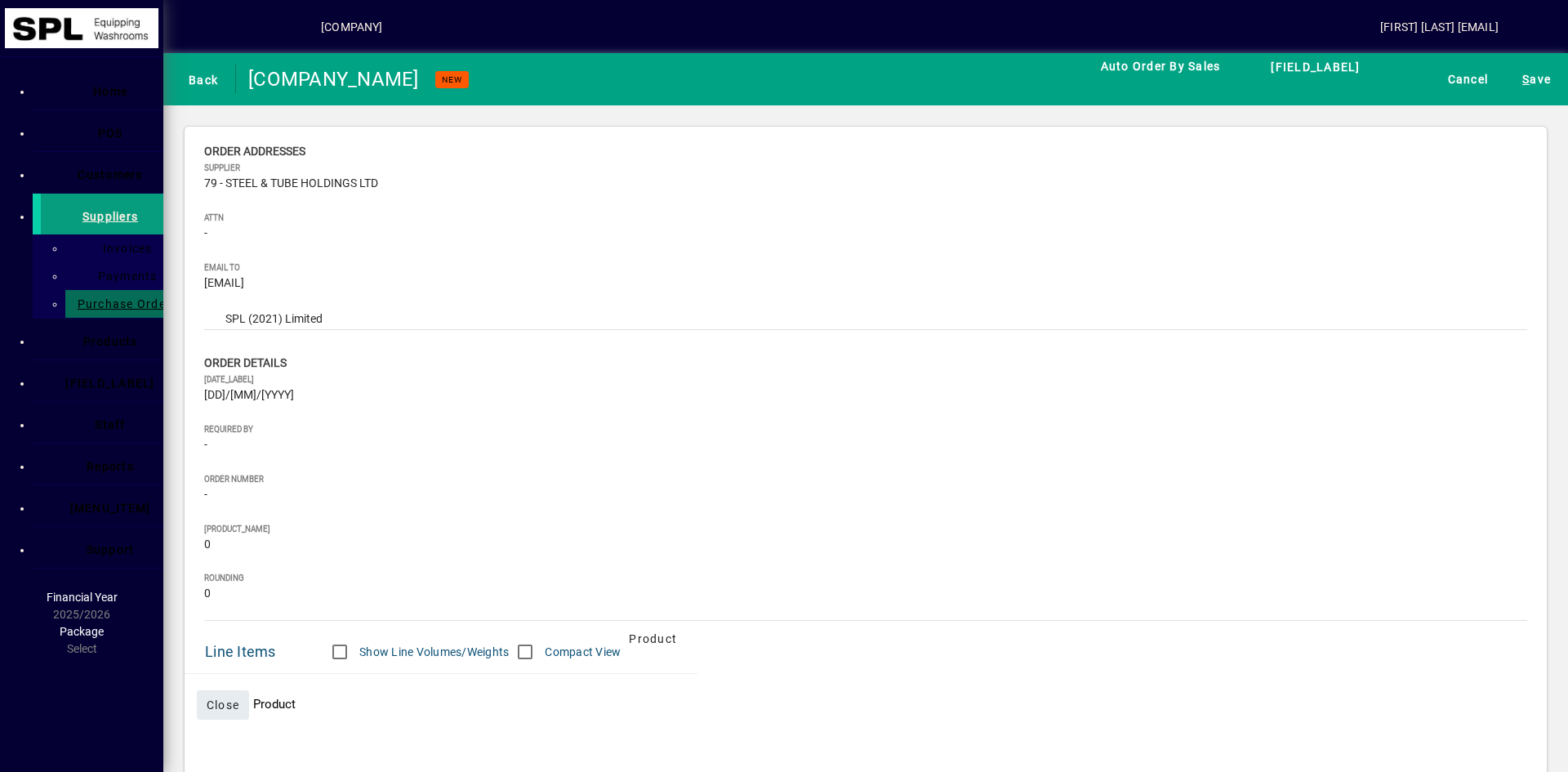 click on "******" at bounding box center (293, 1112) 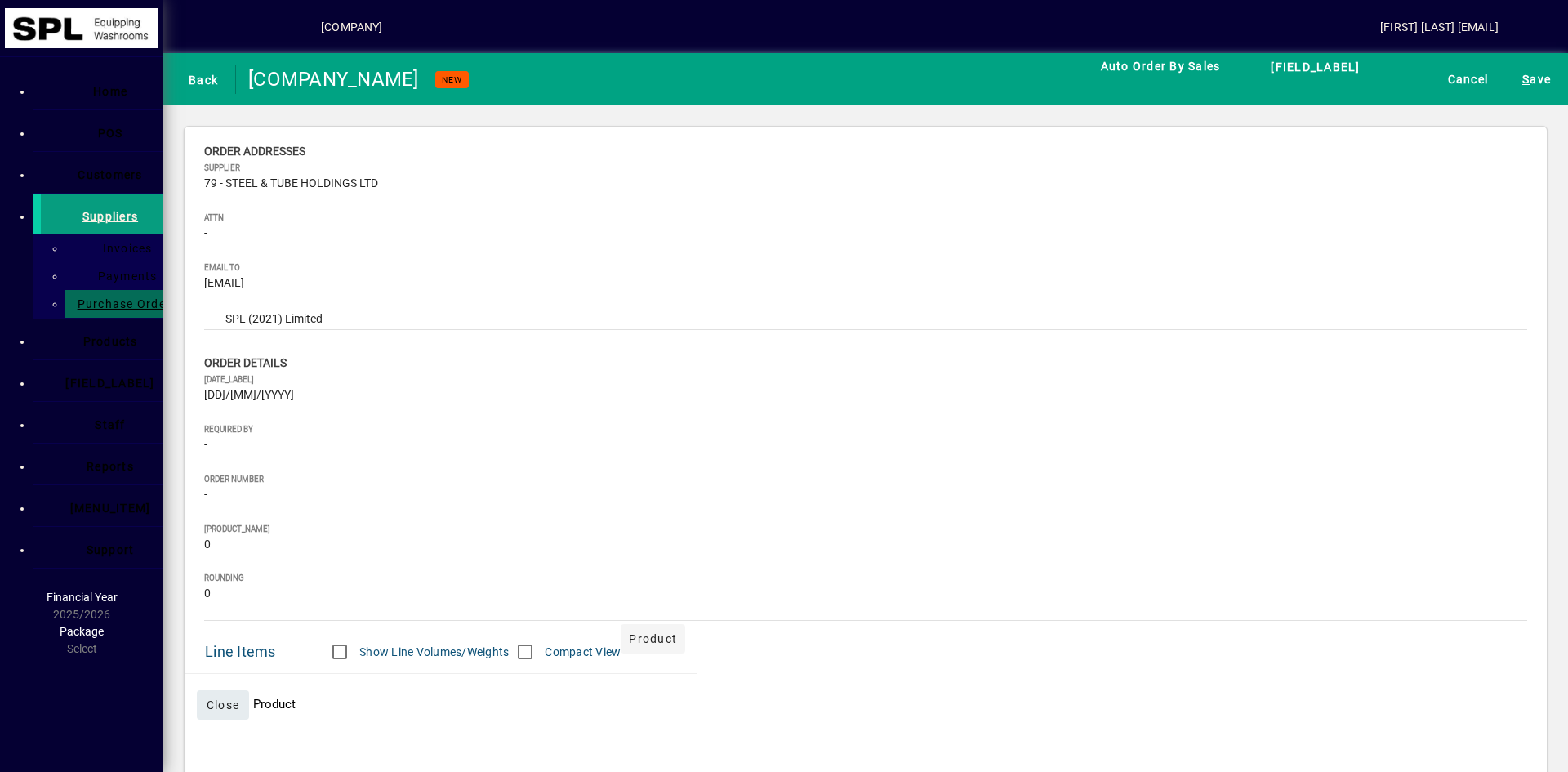 type on "********" 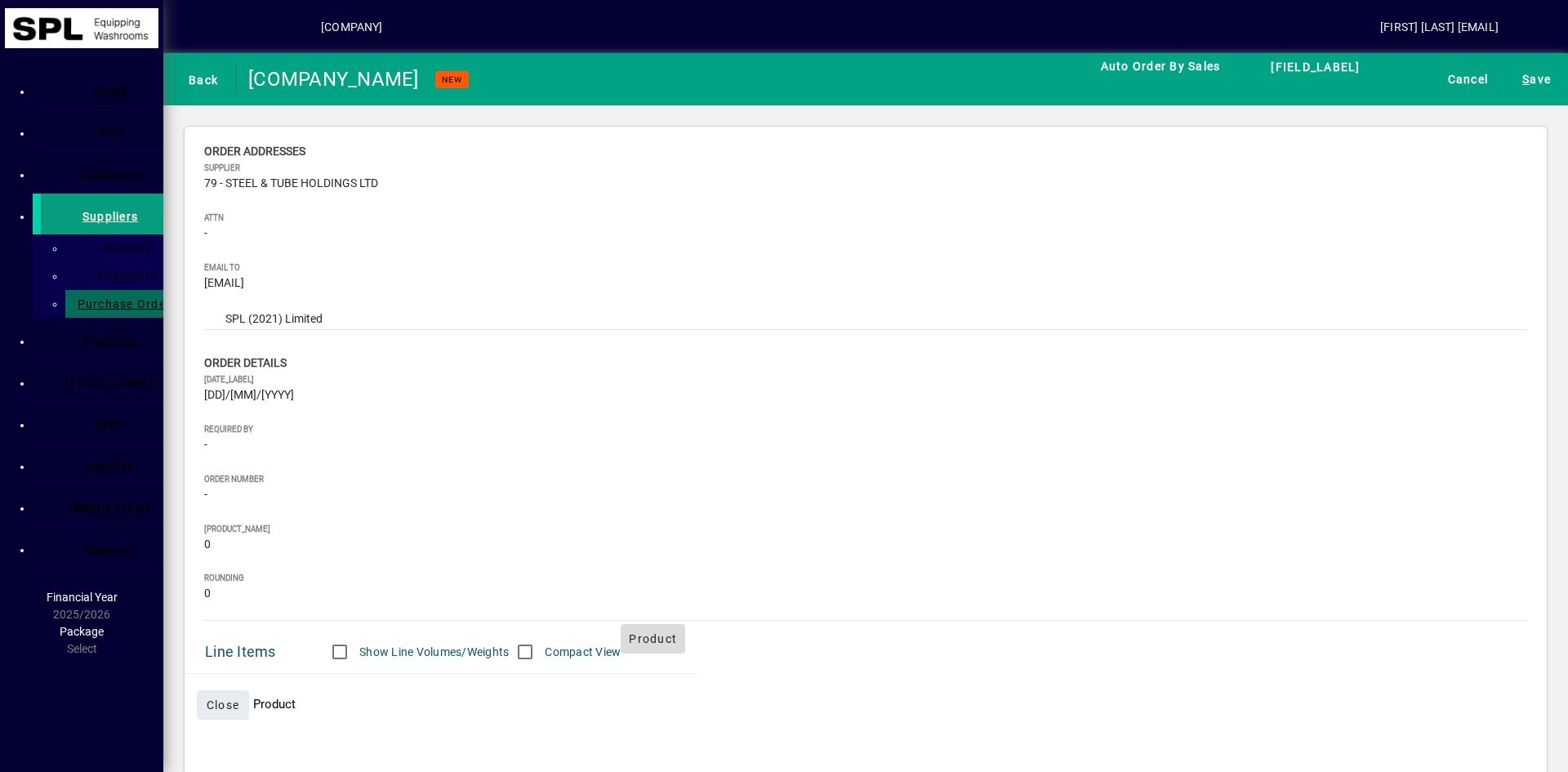 click at bounding box center (629, 639) 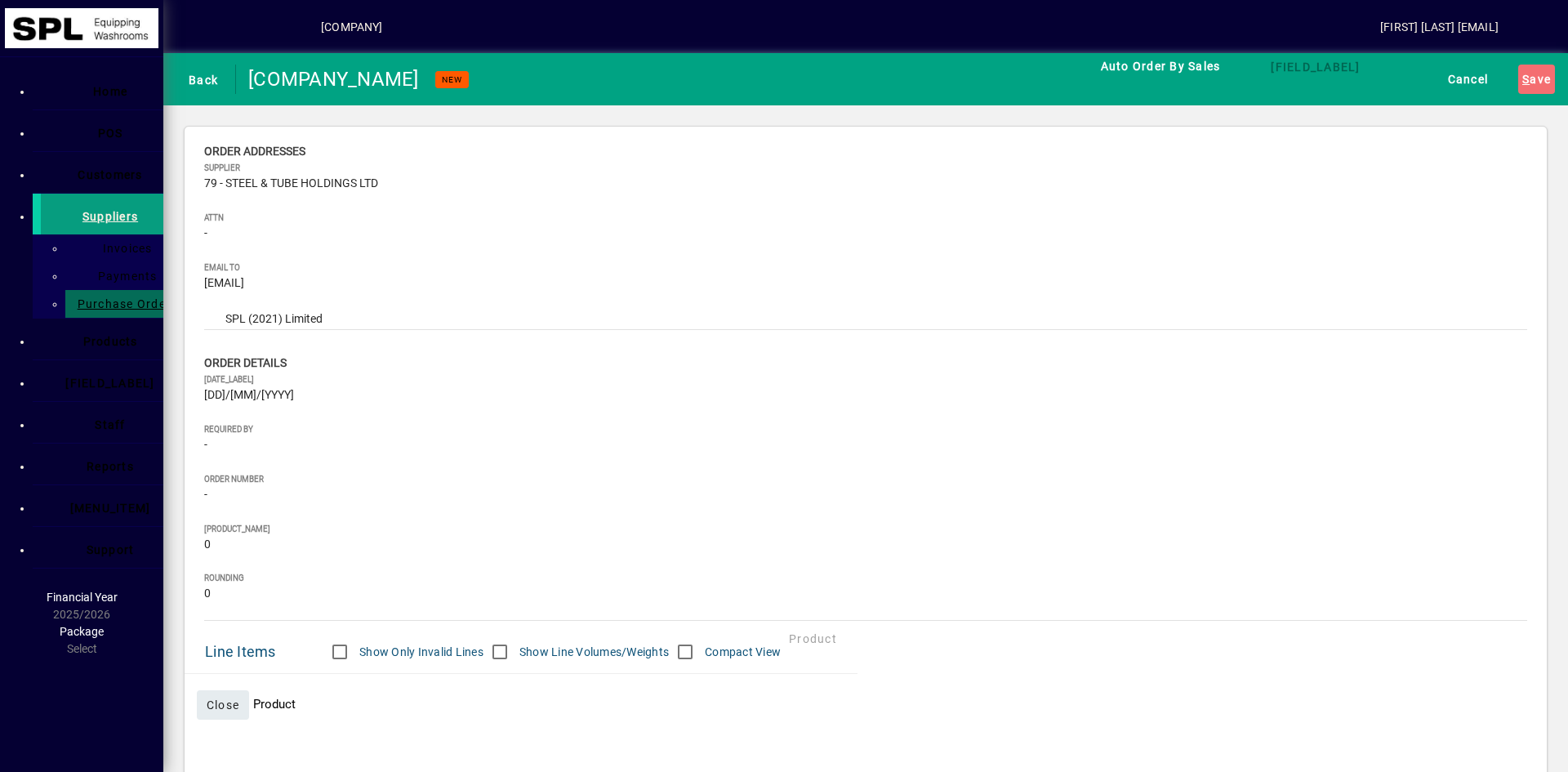 type on "*****" 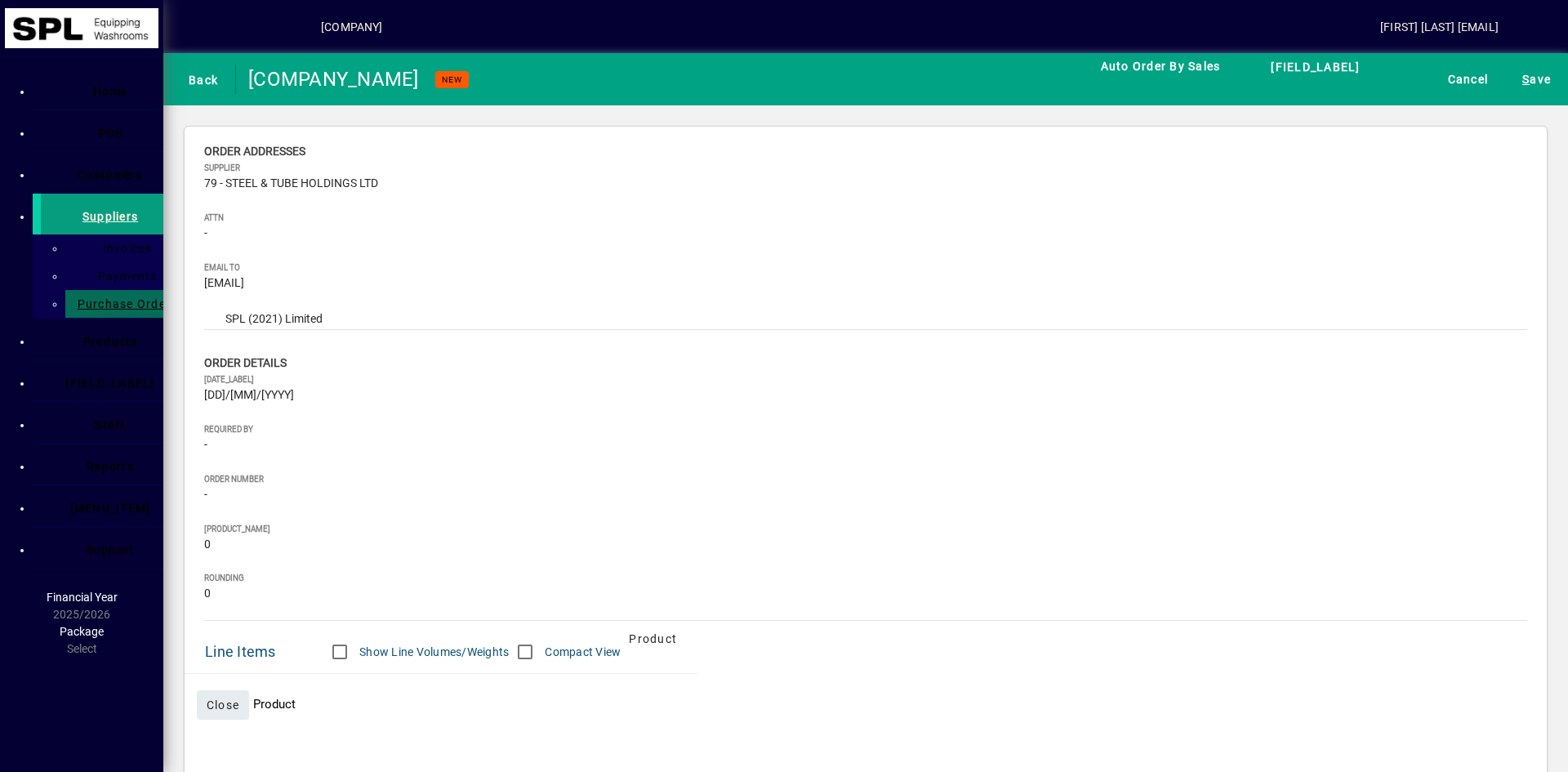 click on "******" at bounding box center (293, 1112) 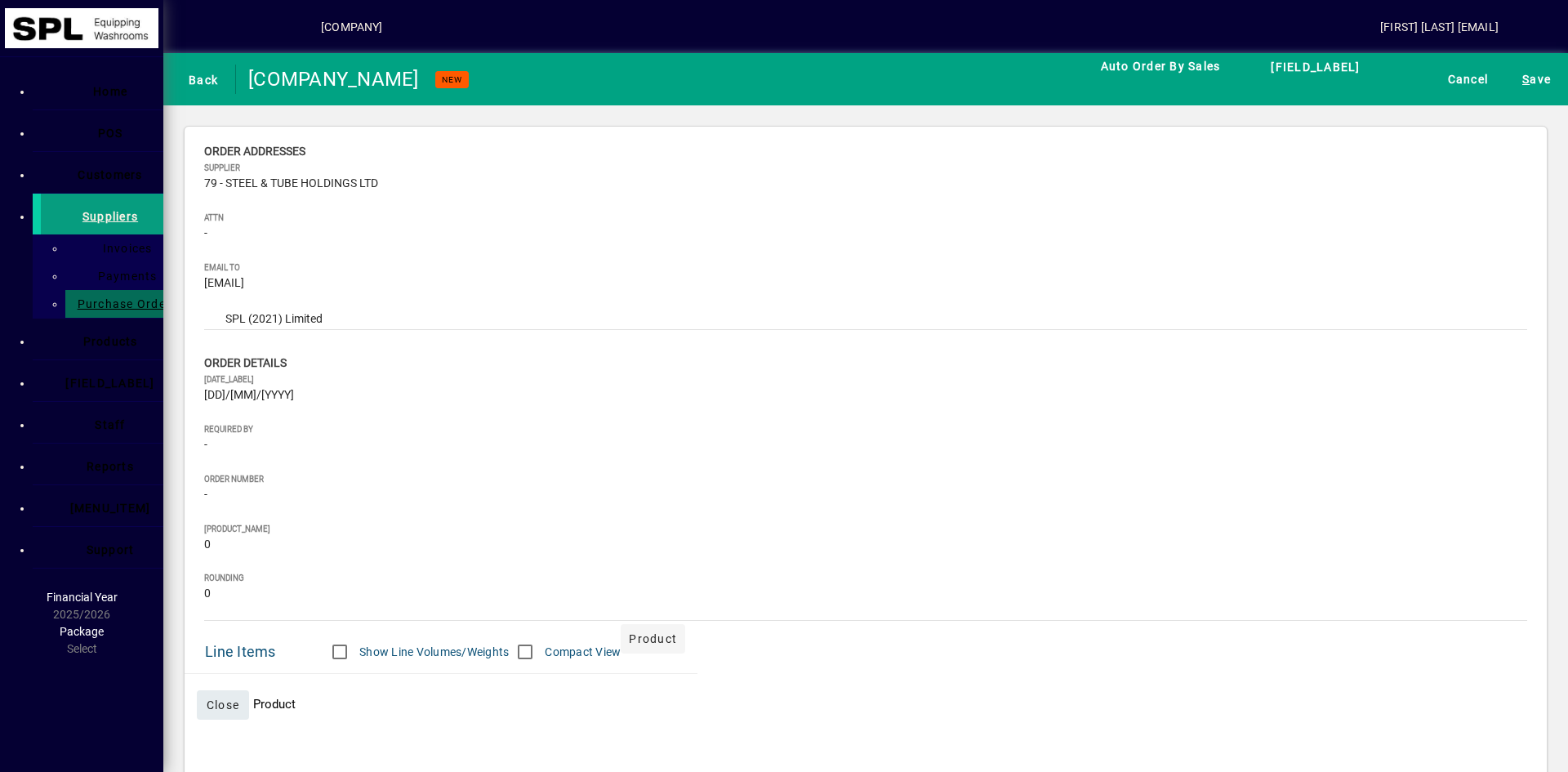 type on "********" 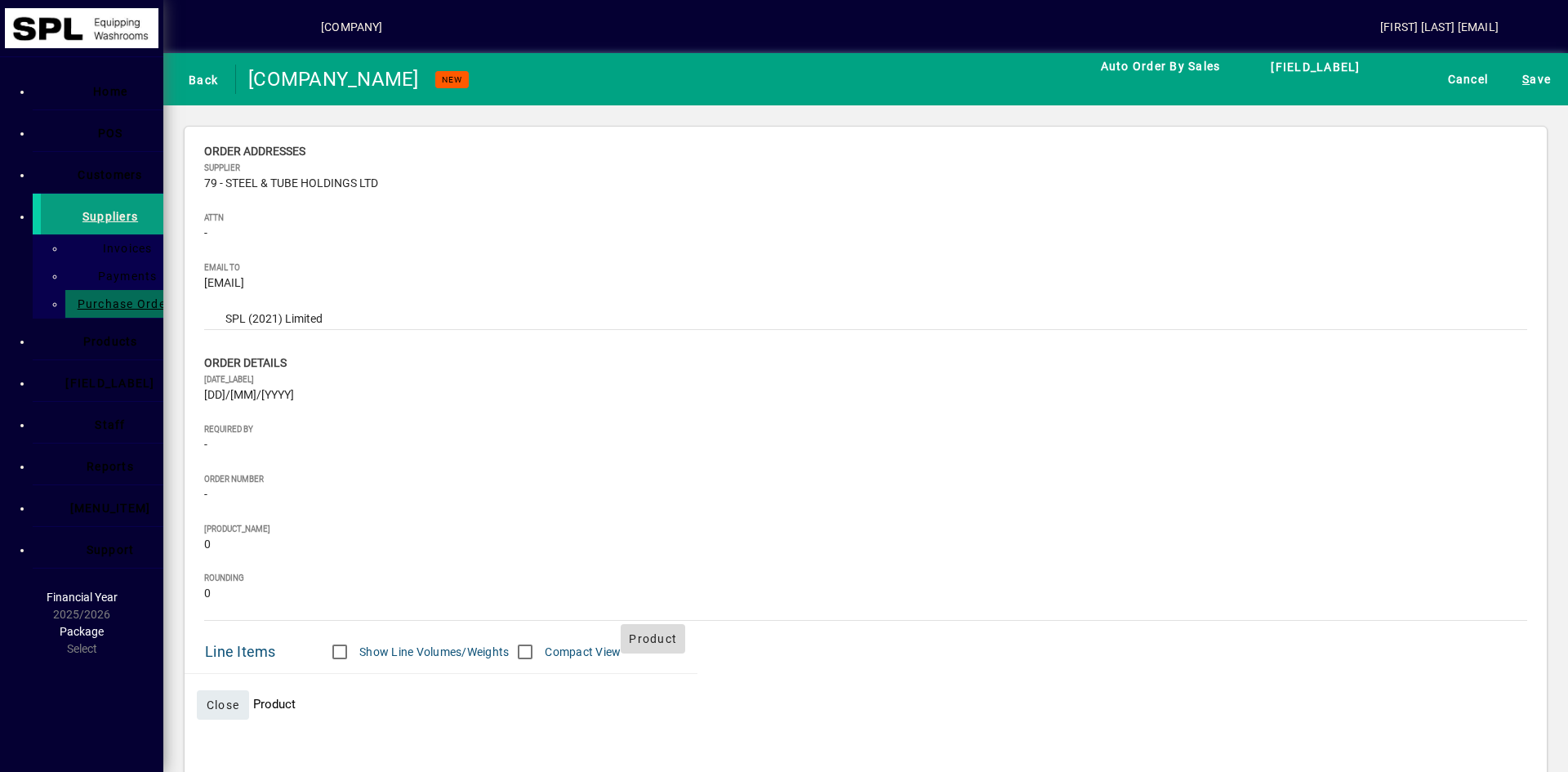 click on "Product" at bounding box center (653, 639) 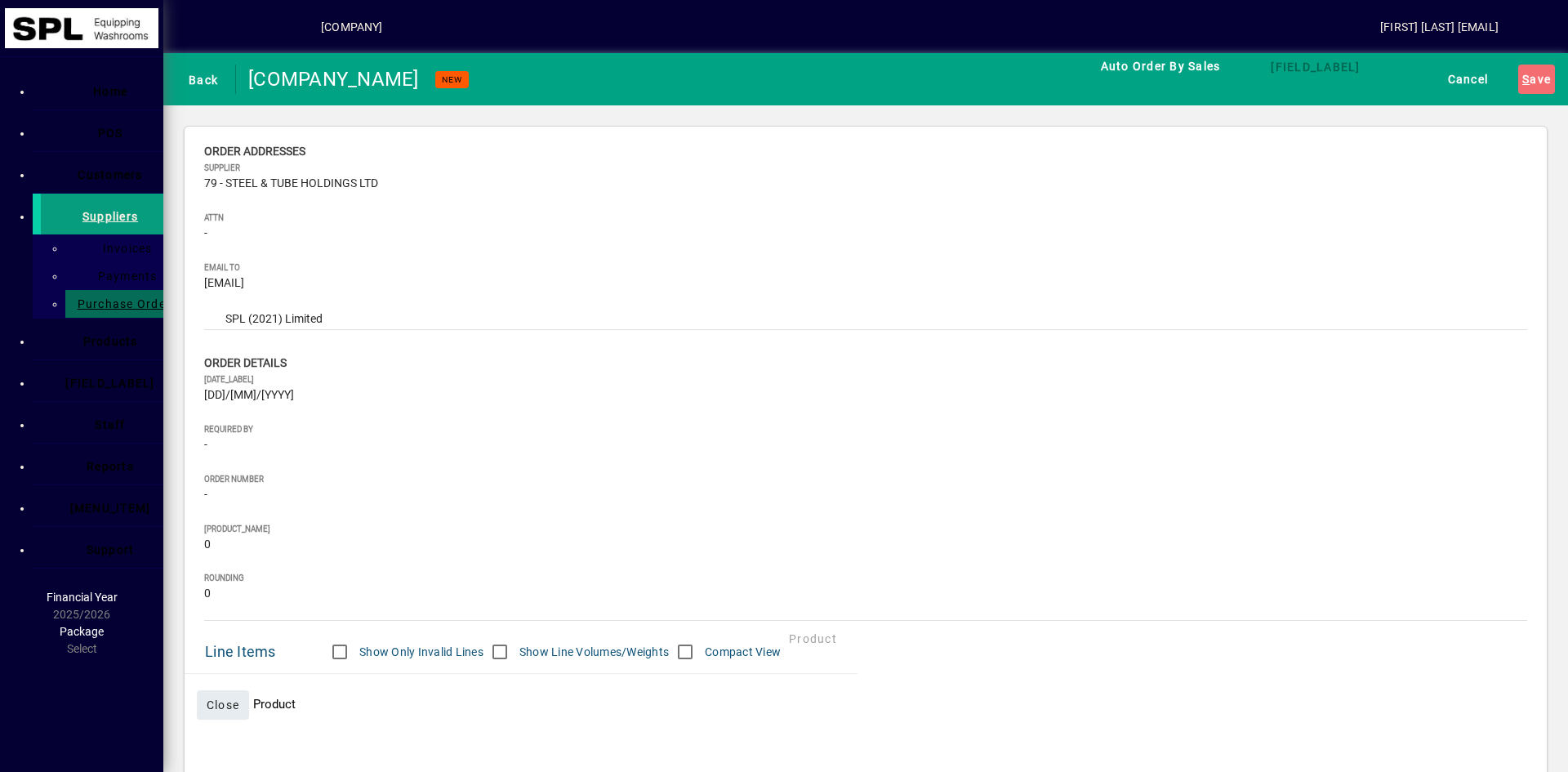 type on "**" 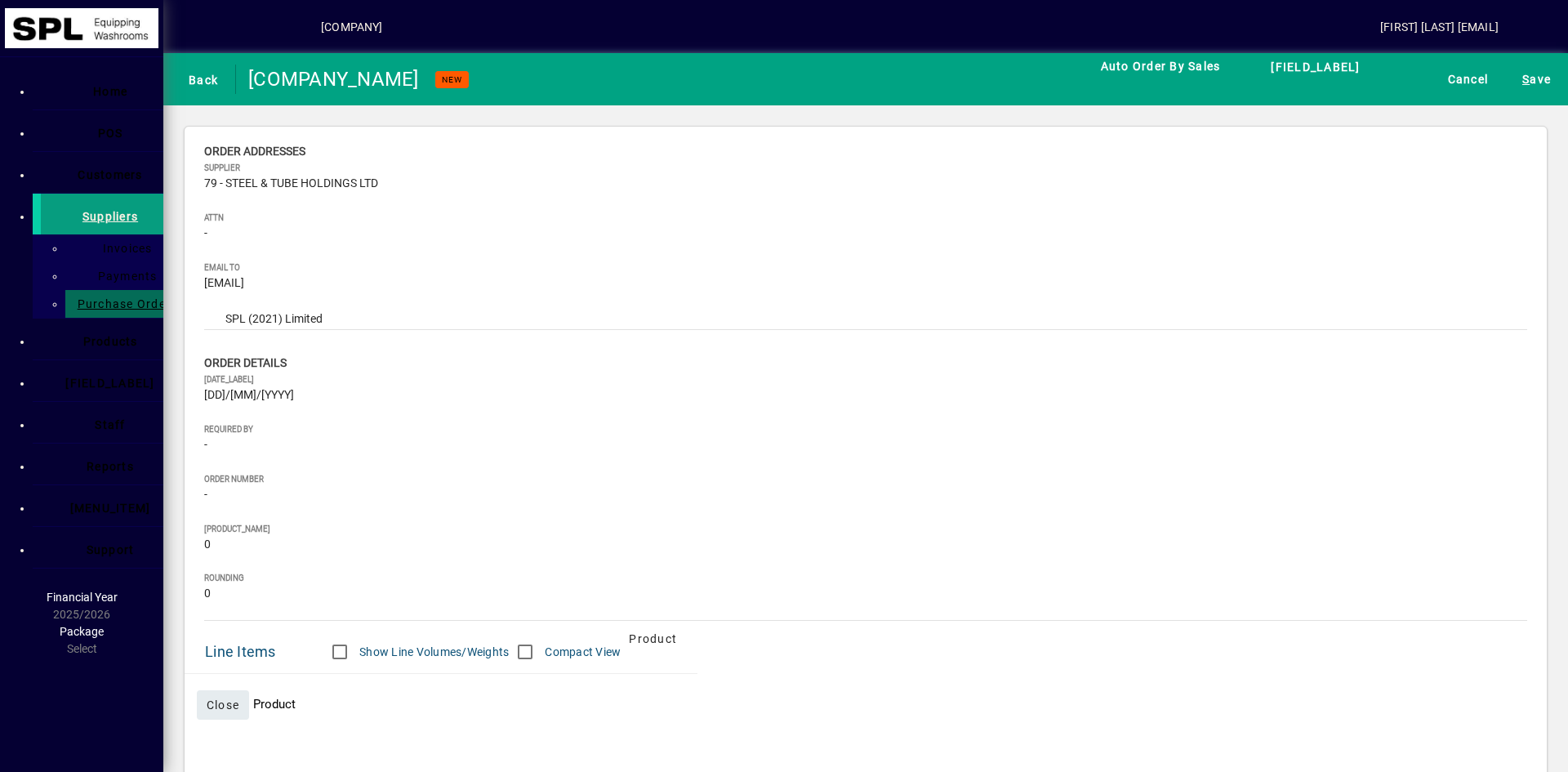 click on "******" at bounding box center [293, 1112] 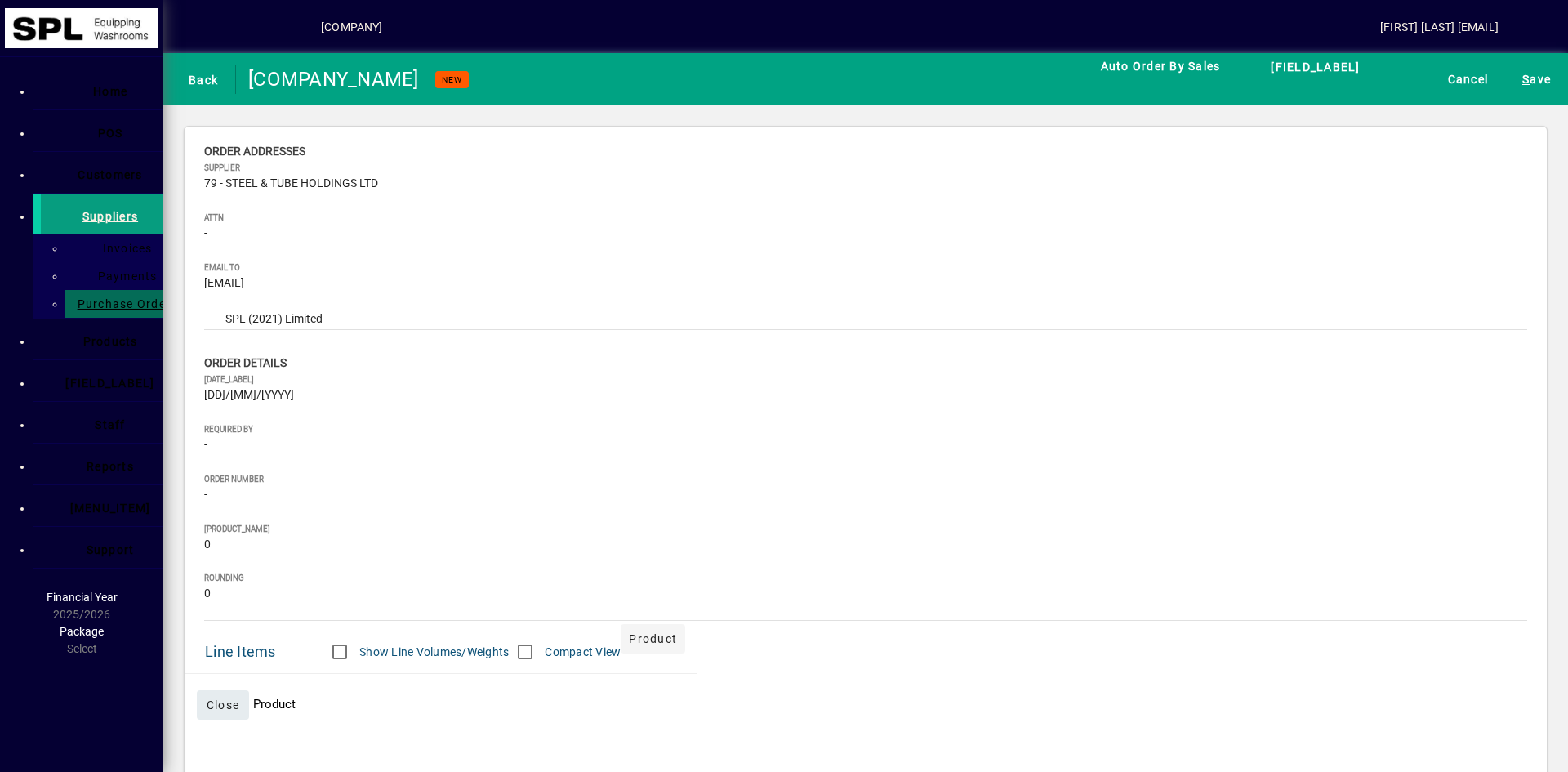 type on "********" 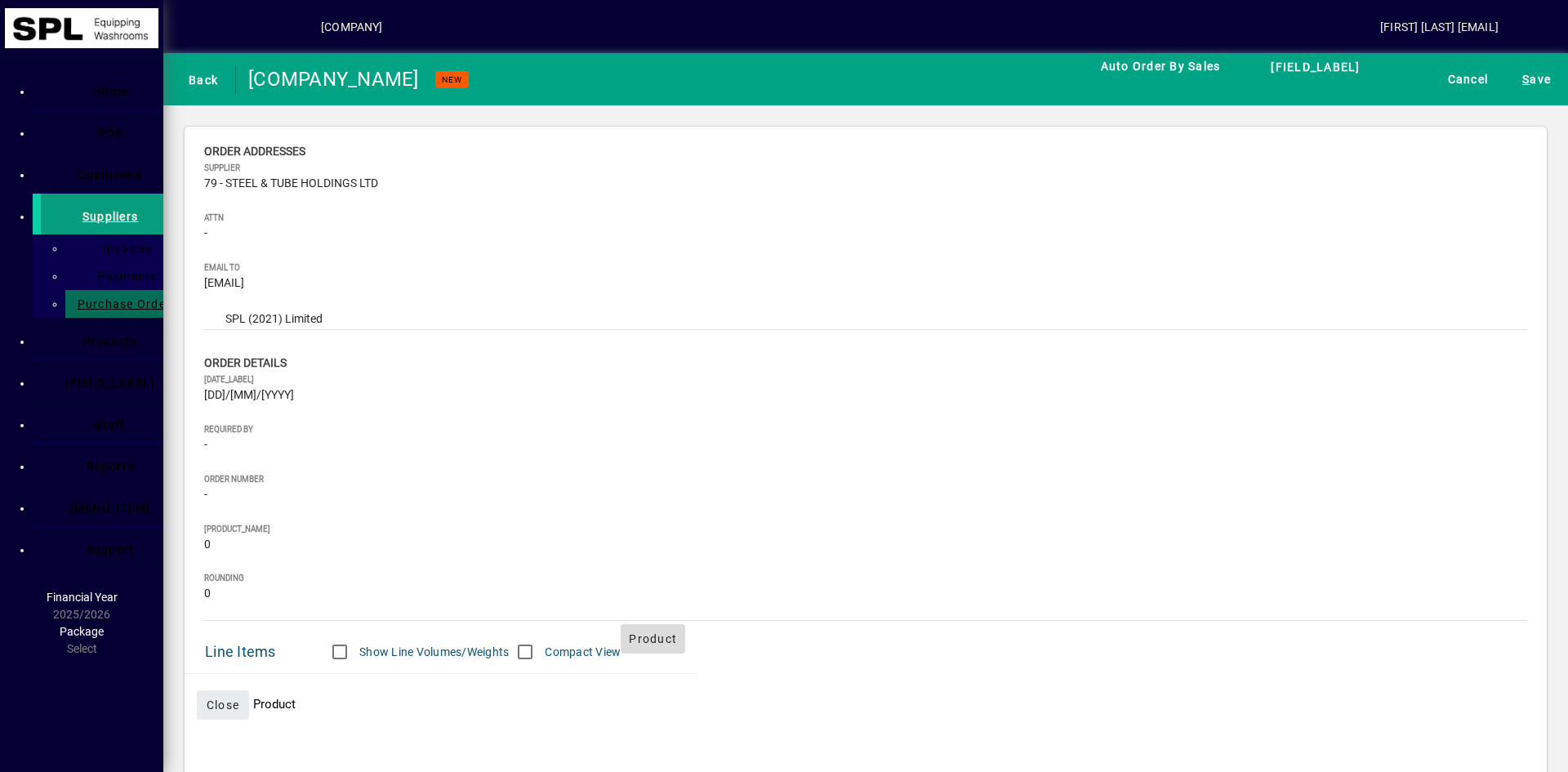 click on "Product" at bounding box center [653, 639] 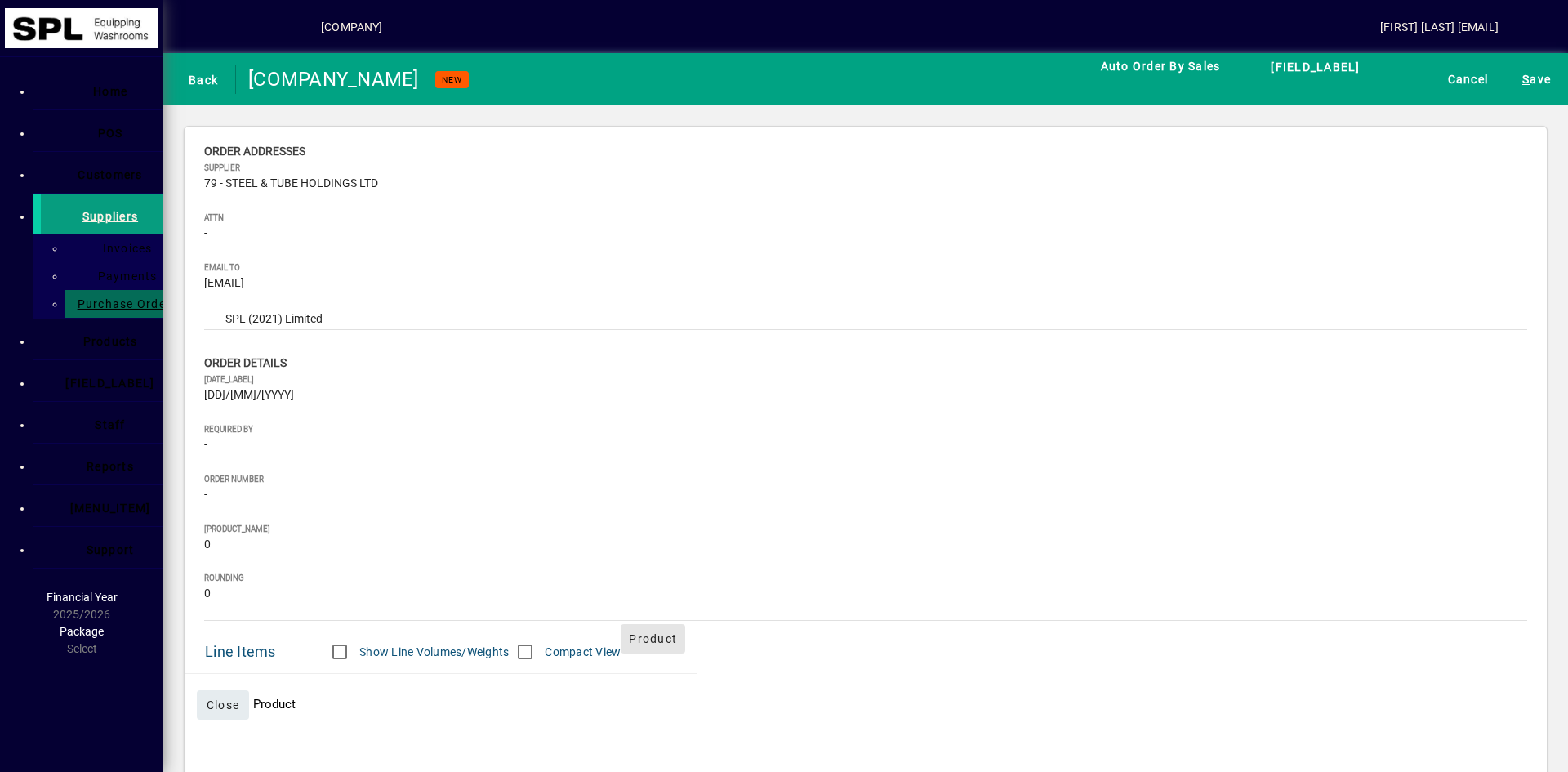 scroll, scrollTop: 0, scrollLeft: 0, axis: both 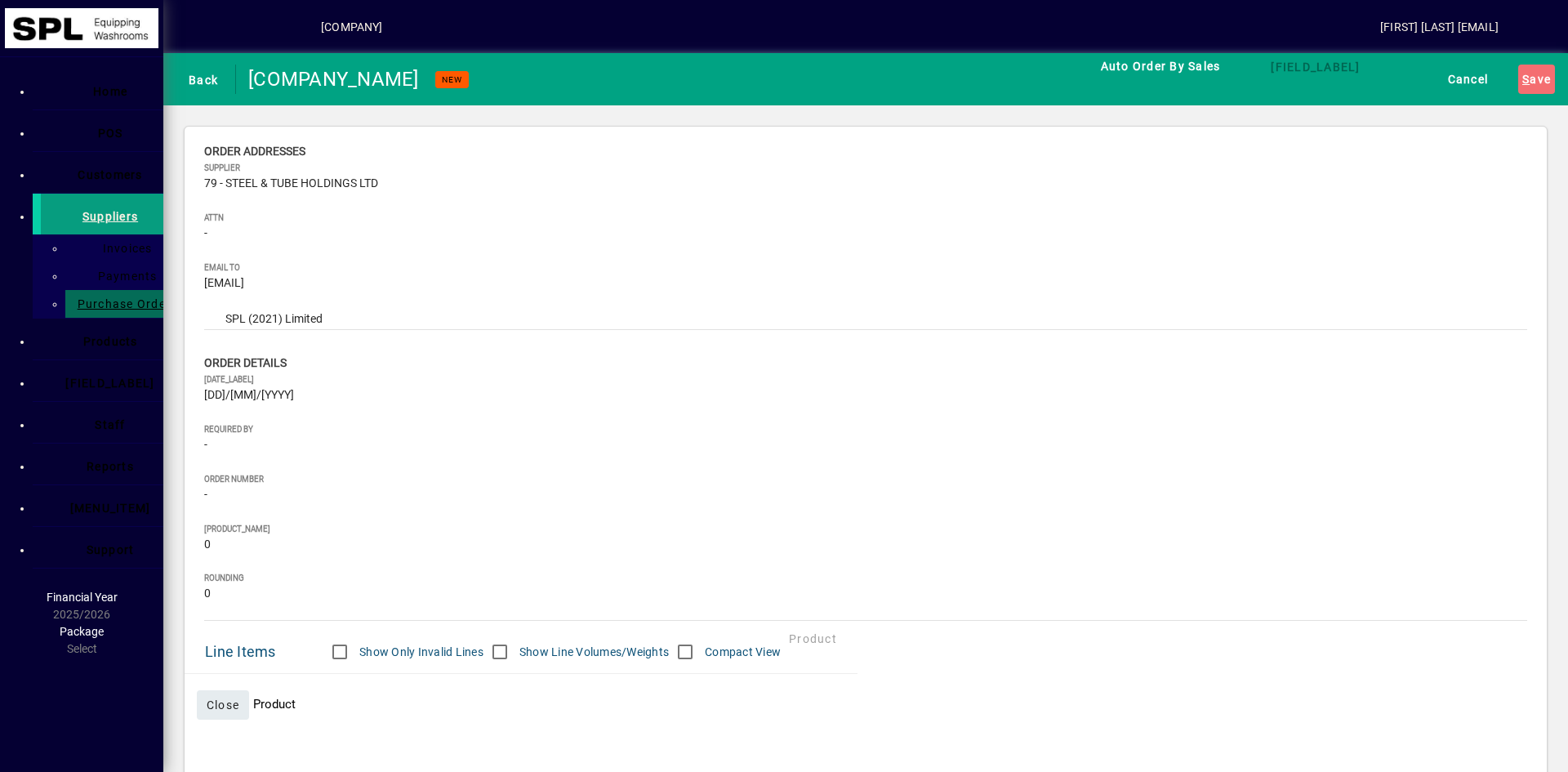 type on "*****" 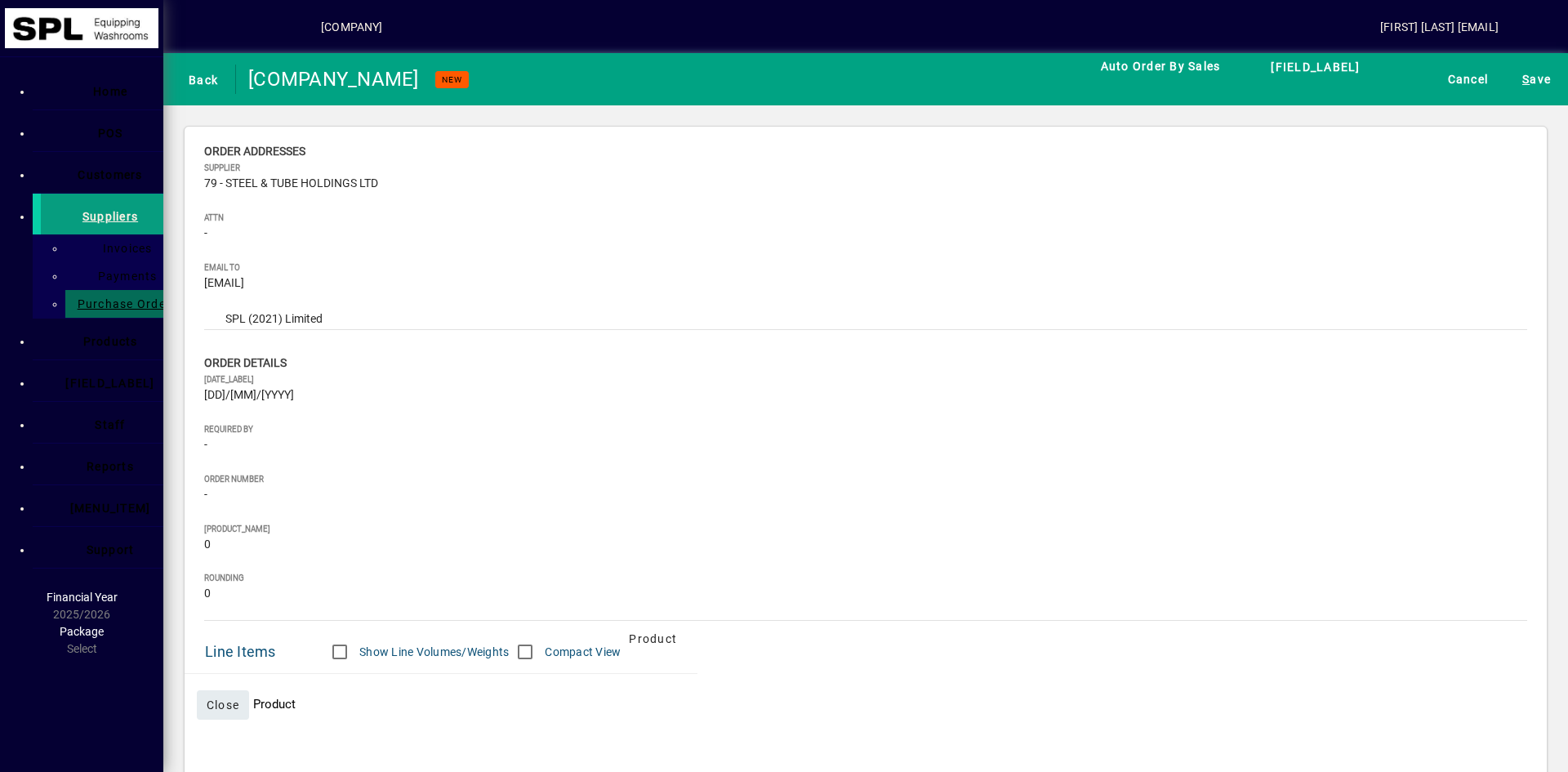 click on "******" at bounding box center (293, 1112) 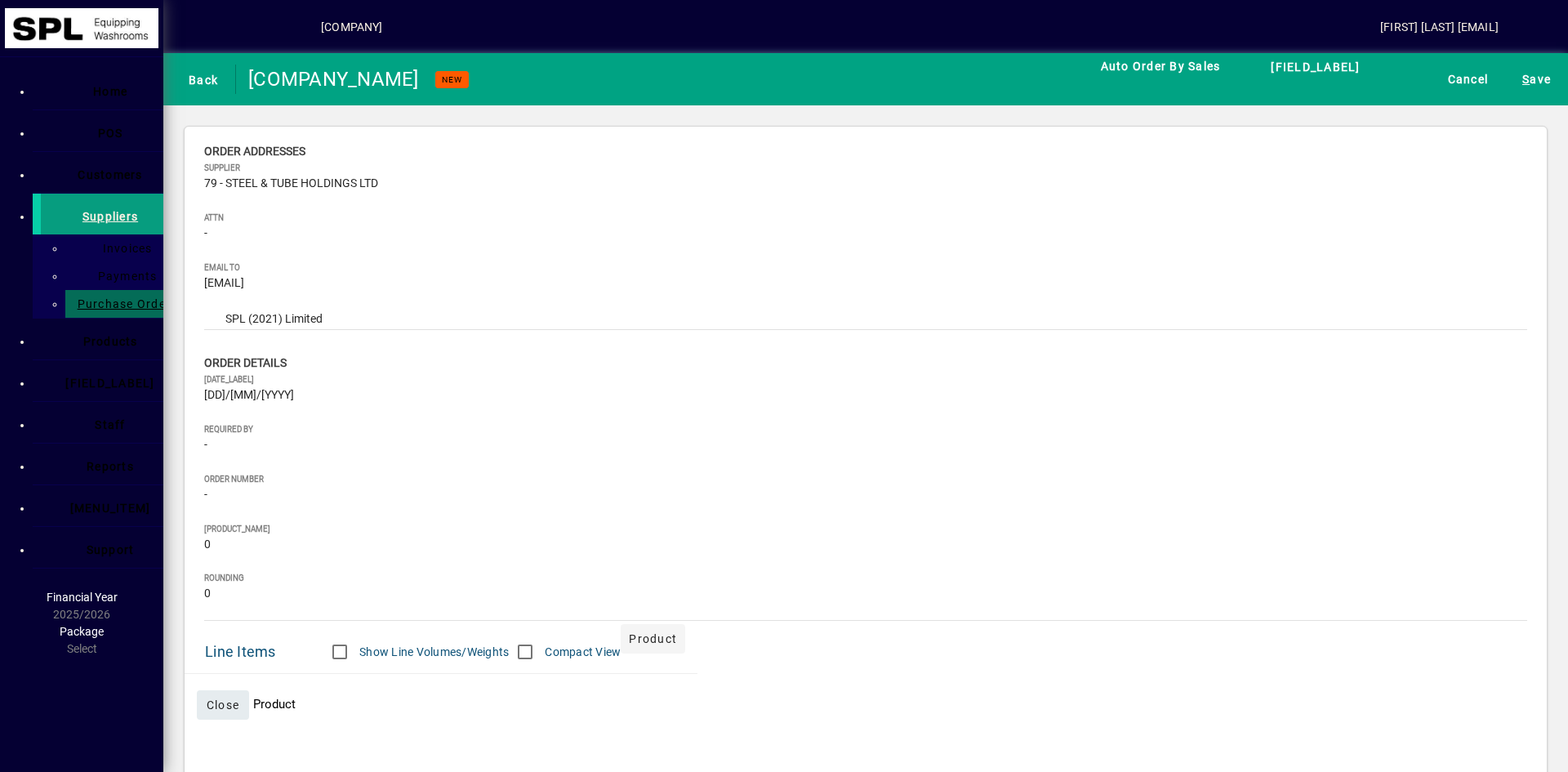 type on "********" 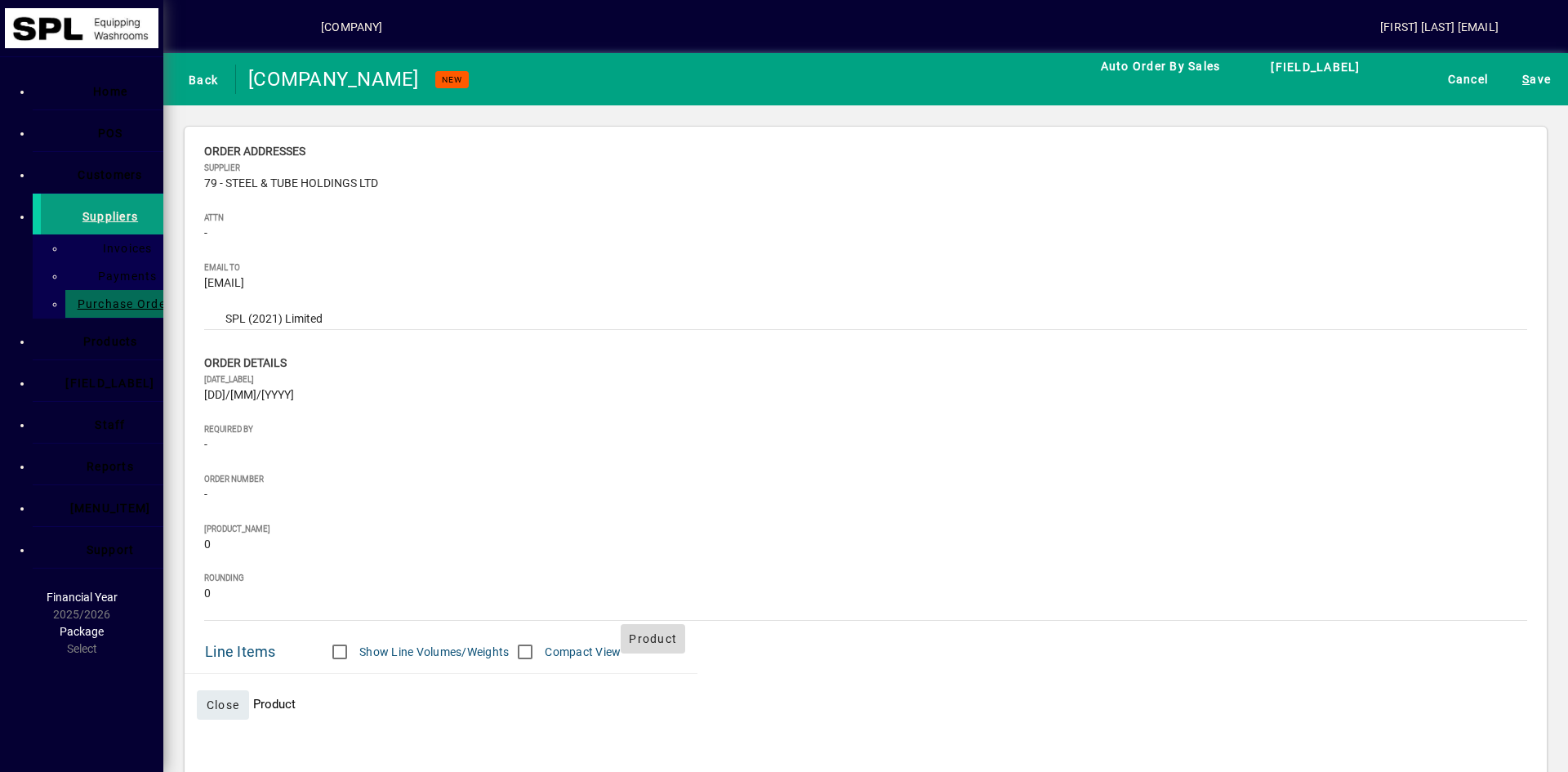 click on "Product" at bounding box center (653, 639) 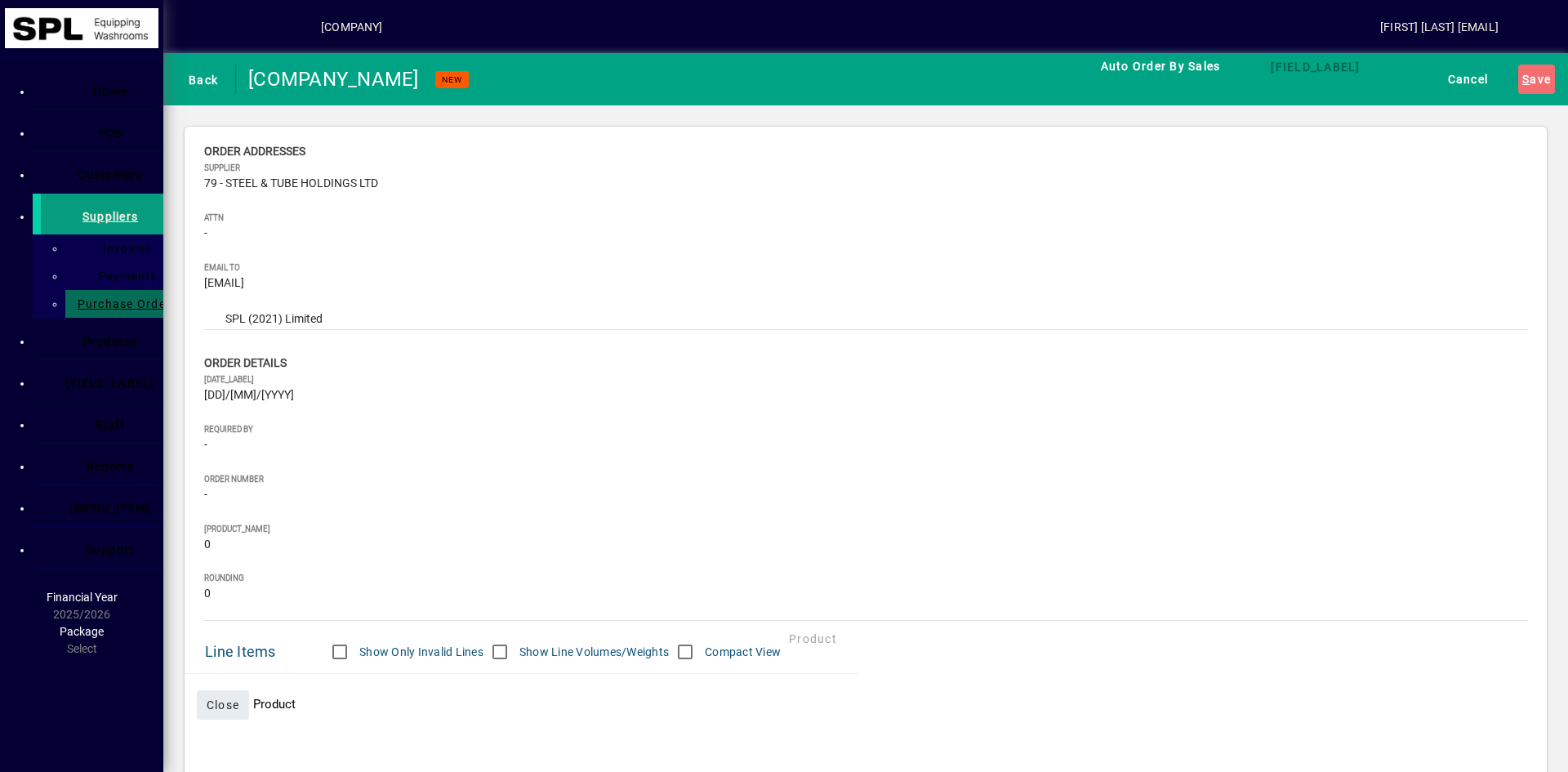 type on "******" 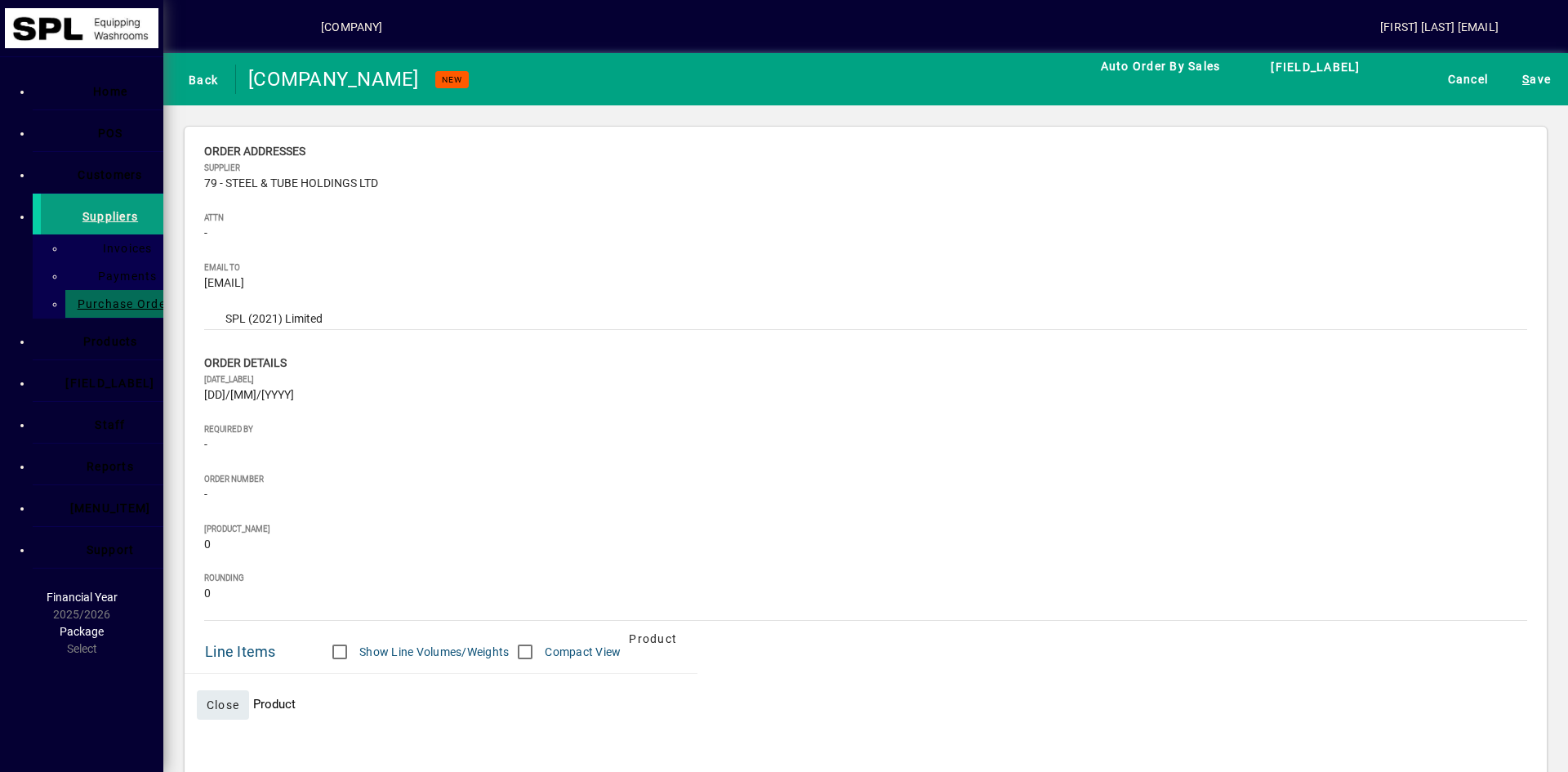 click on "******" at bounding box center (293, 1112) 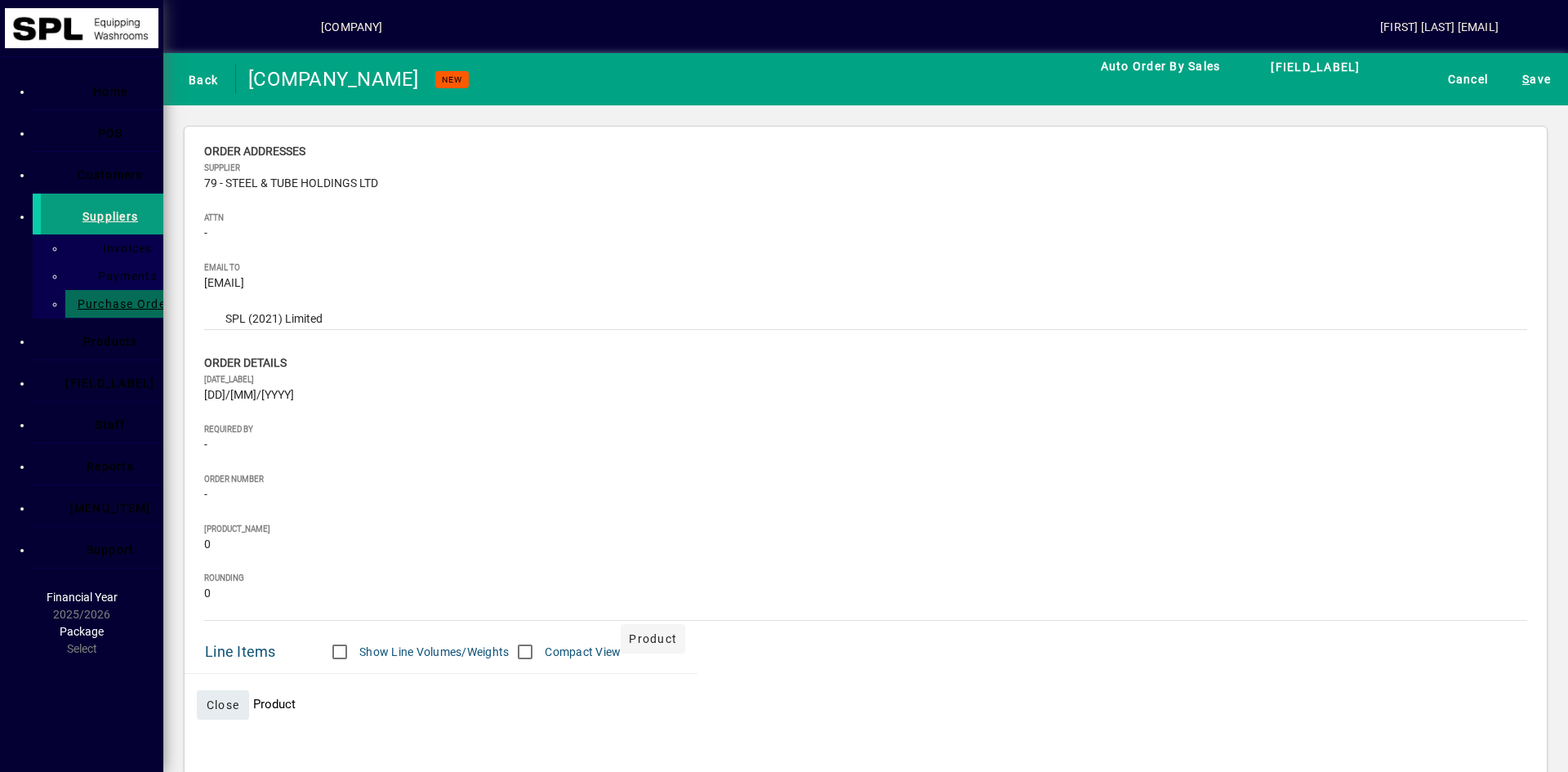 type on "********" 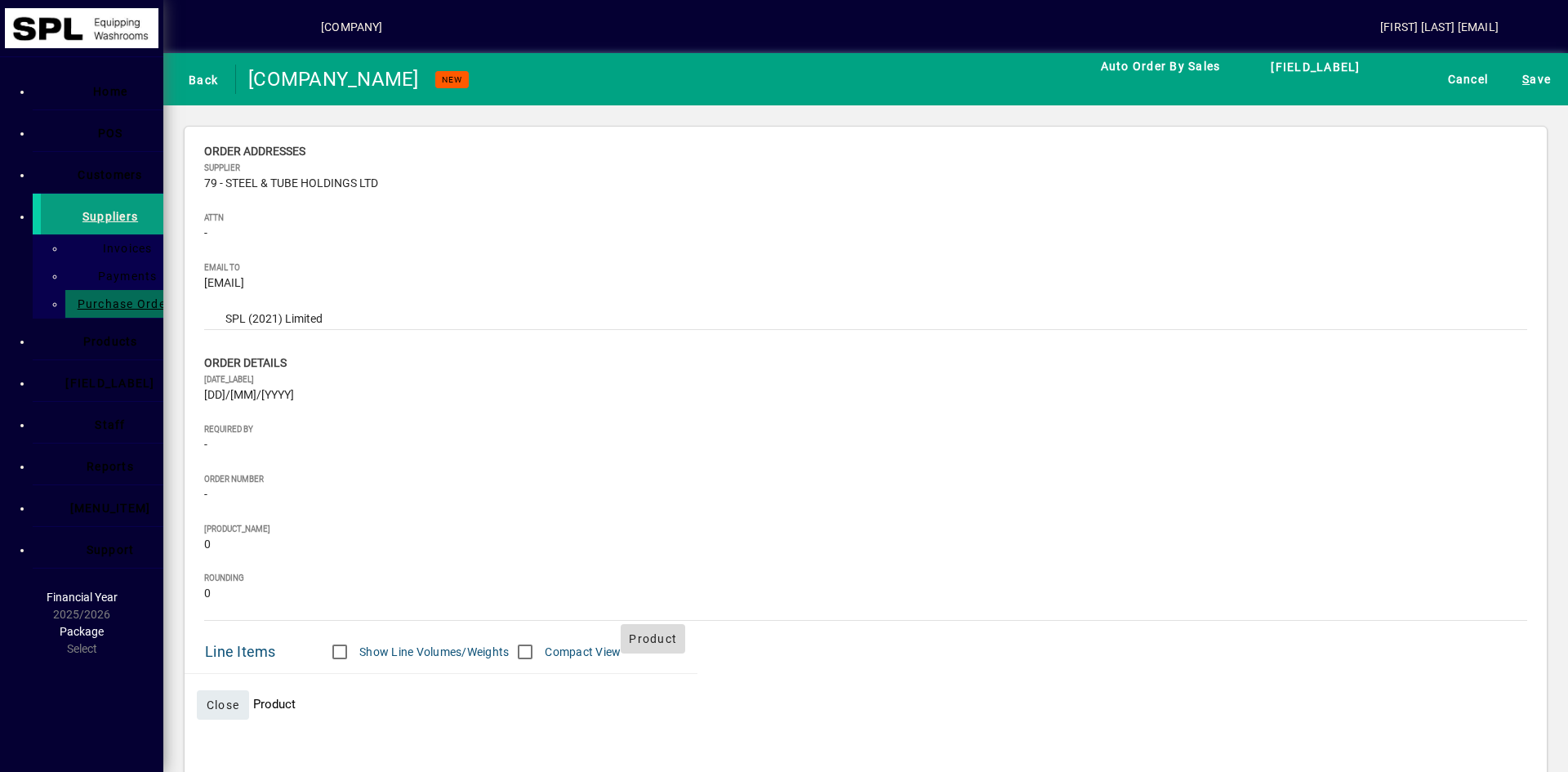 click at bounding box center (629, 639) 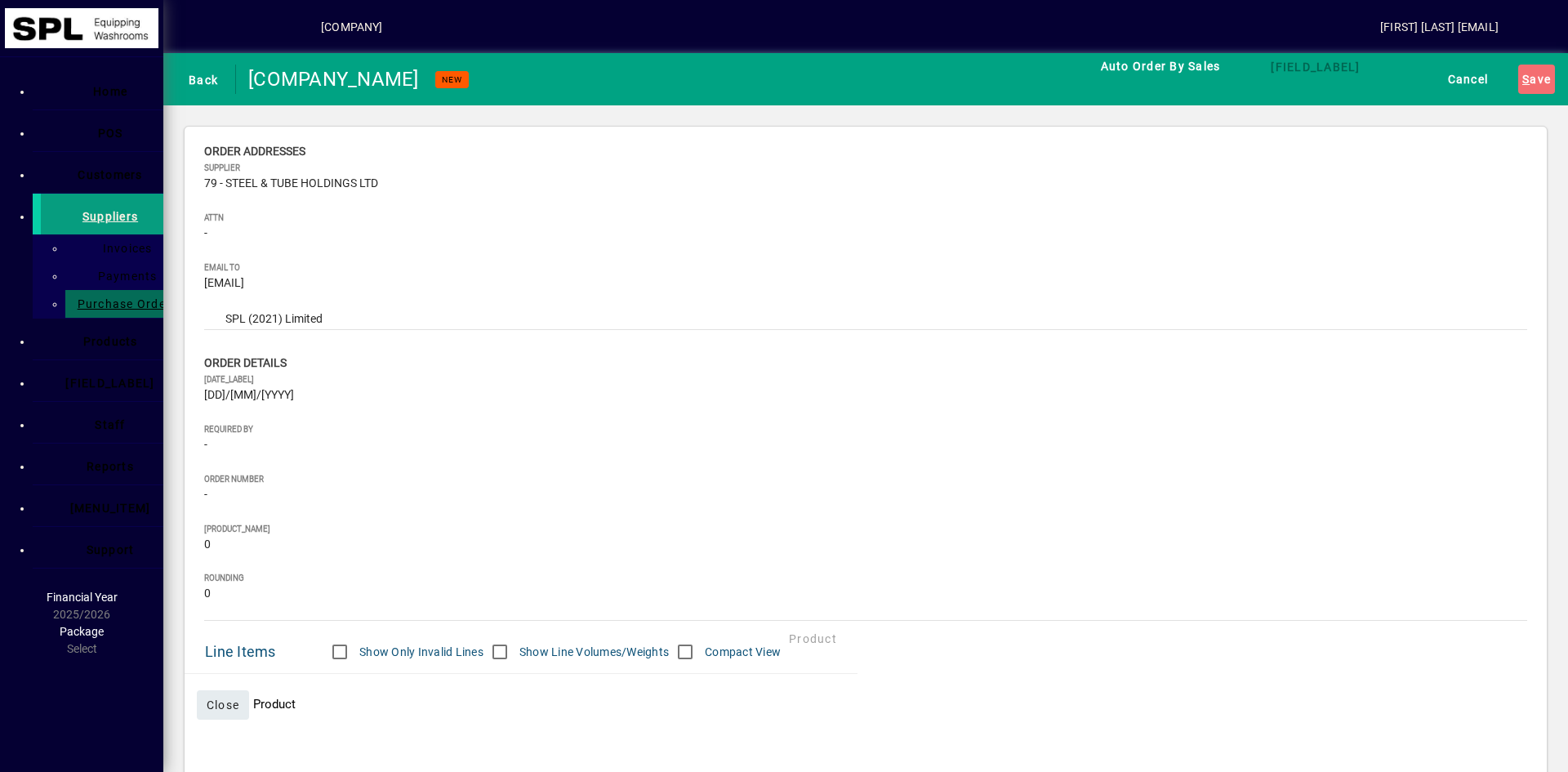 type on "******" 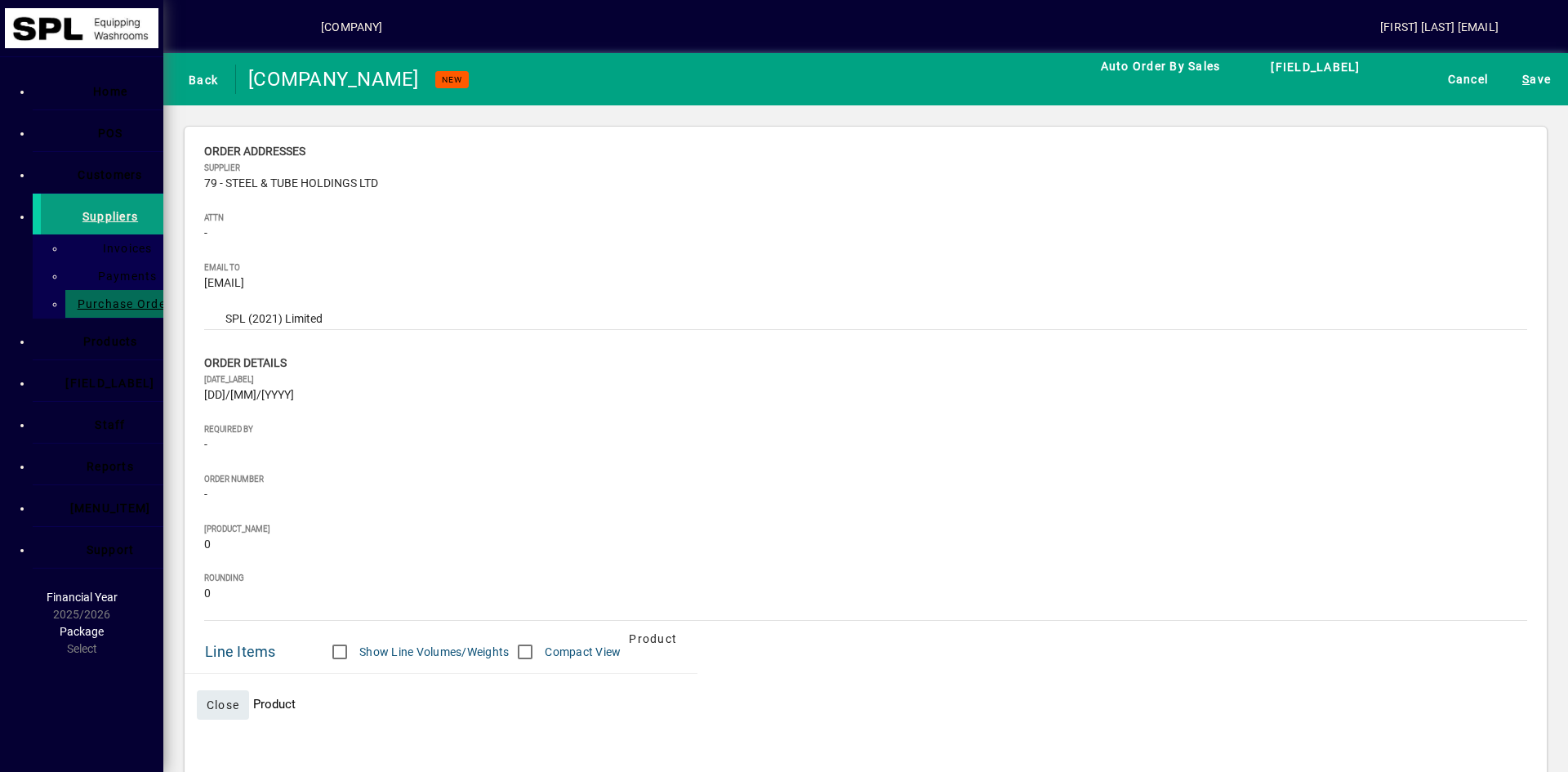 drag, startPoint x: 1169, startPoint y: 426, endPoint x: 1194, endPoint y: 424, distance: 25.079872 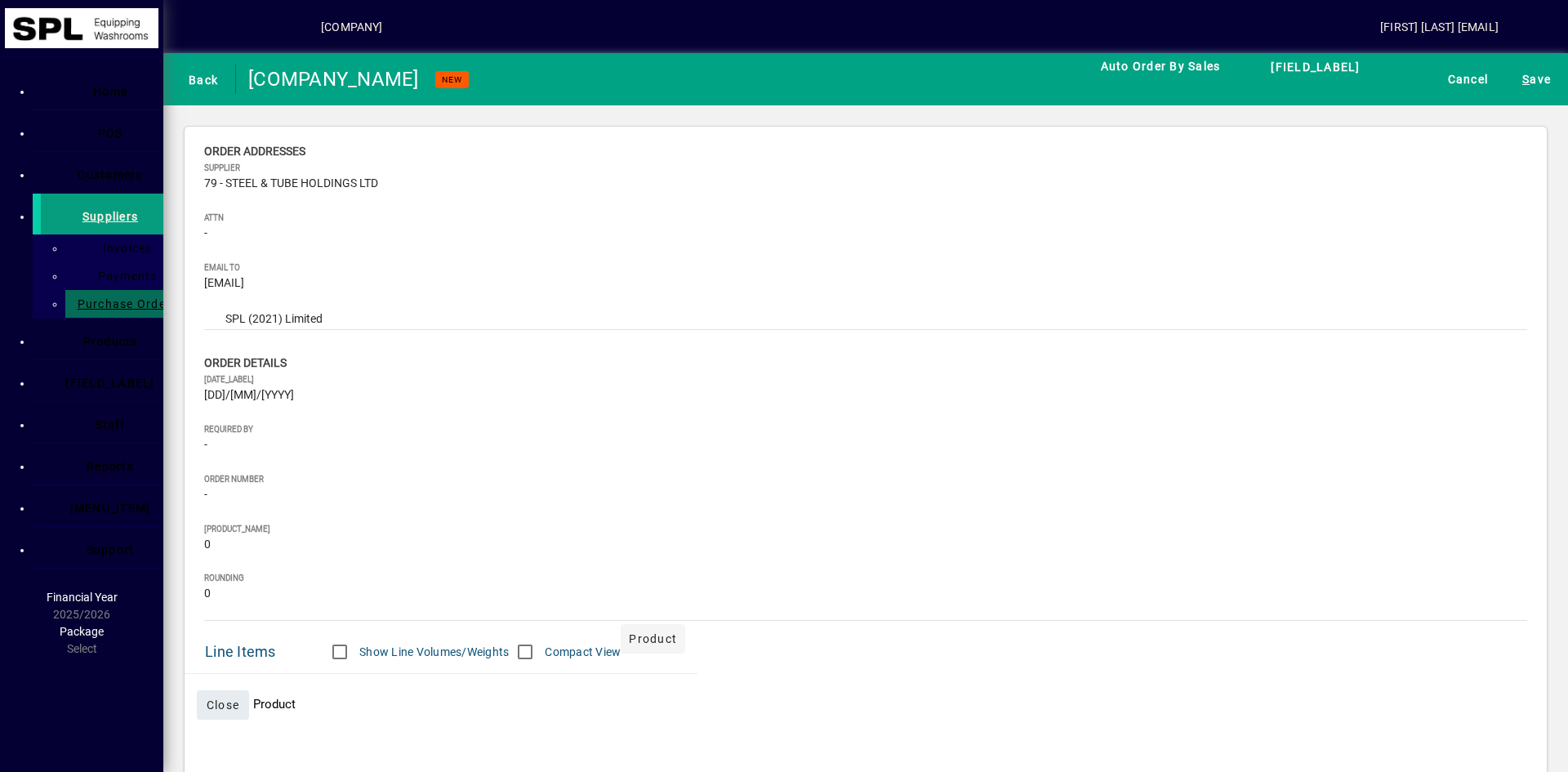 type on "********" 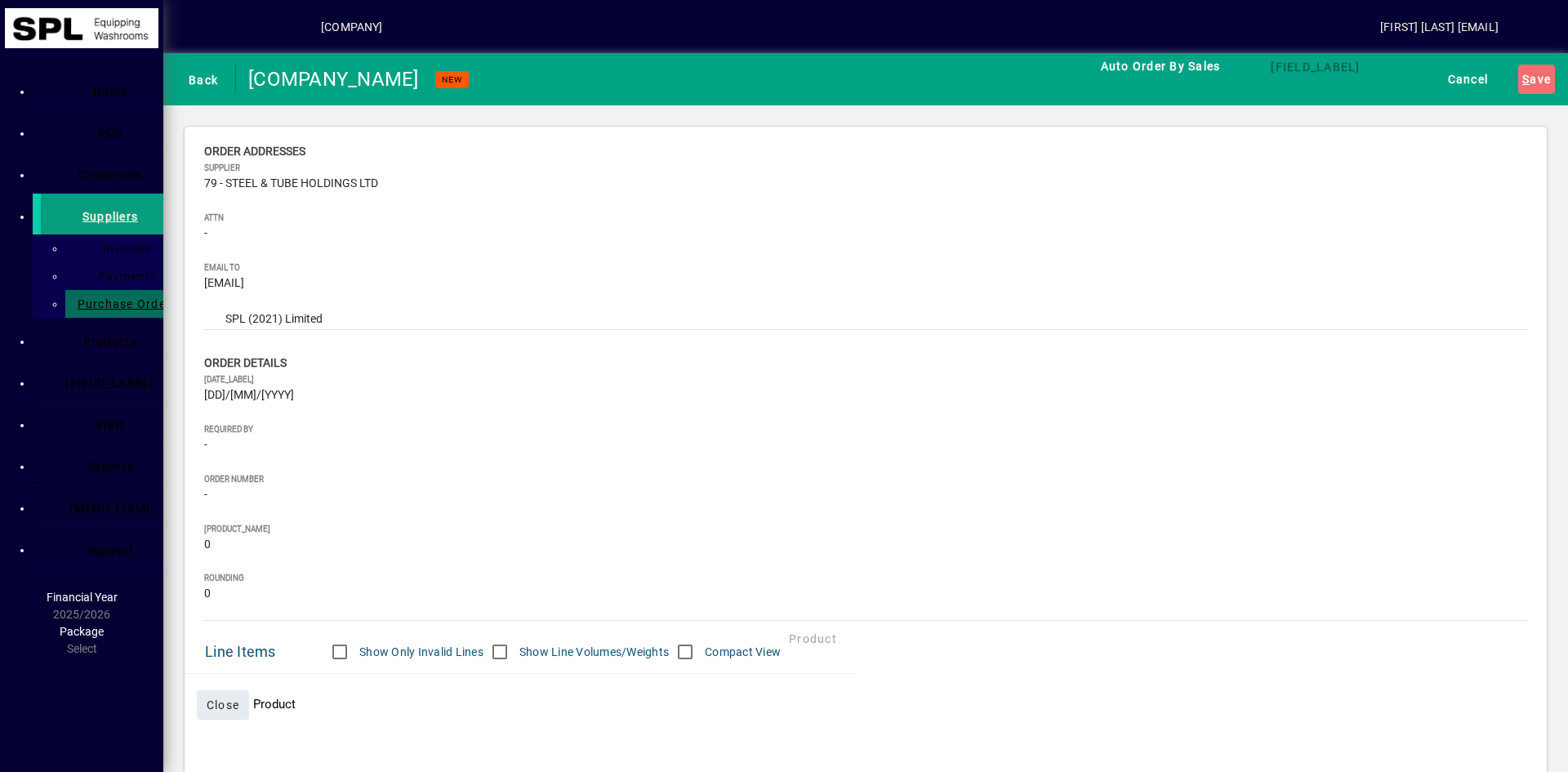 type on "******" 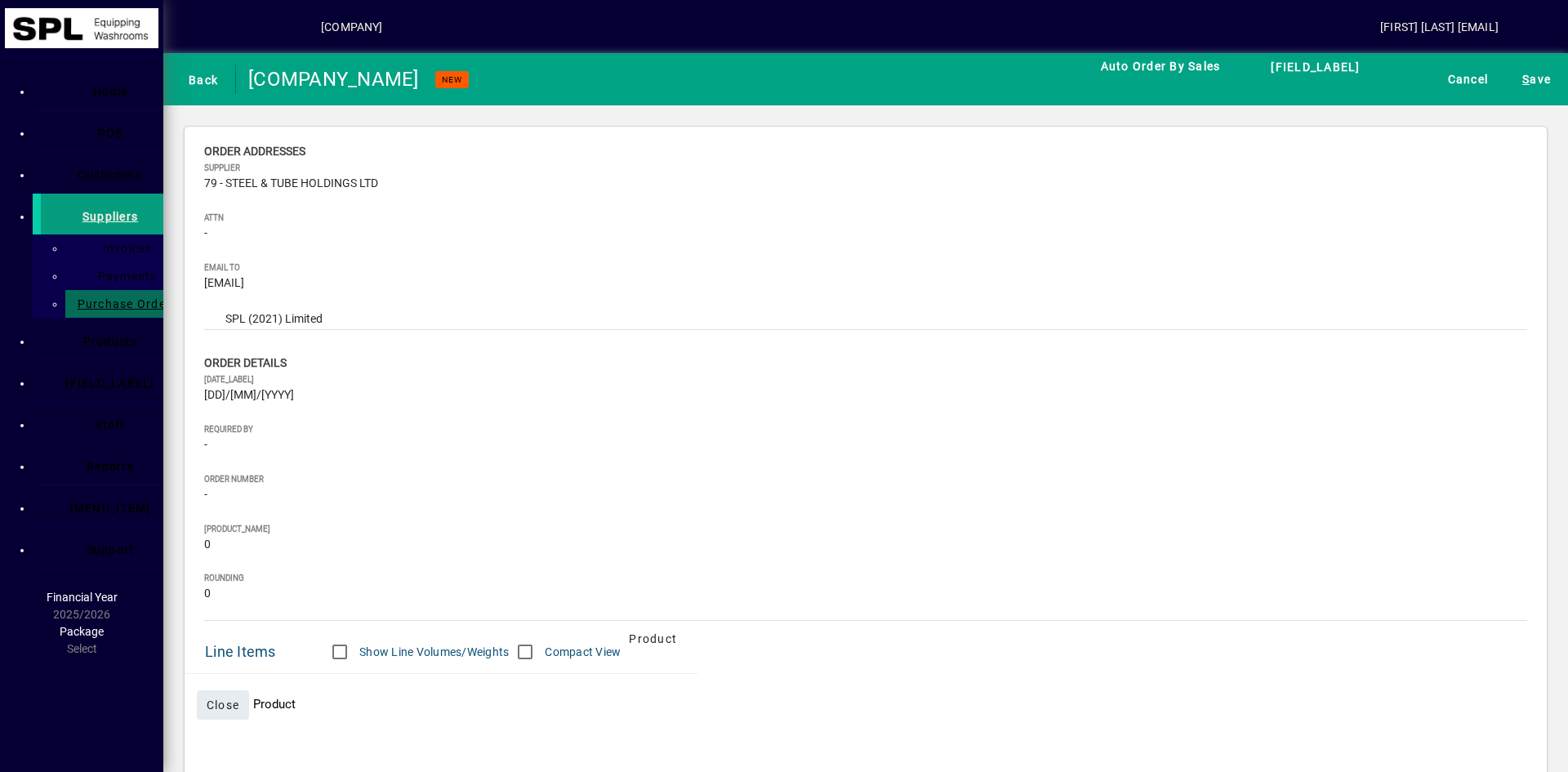 drag, startPoint x: 1169, startPoint y: 422, endPoint x: 1195, endPoint y: 412, distance: 27.85678 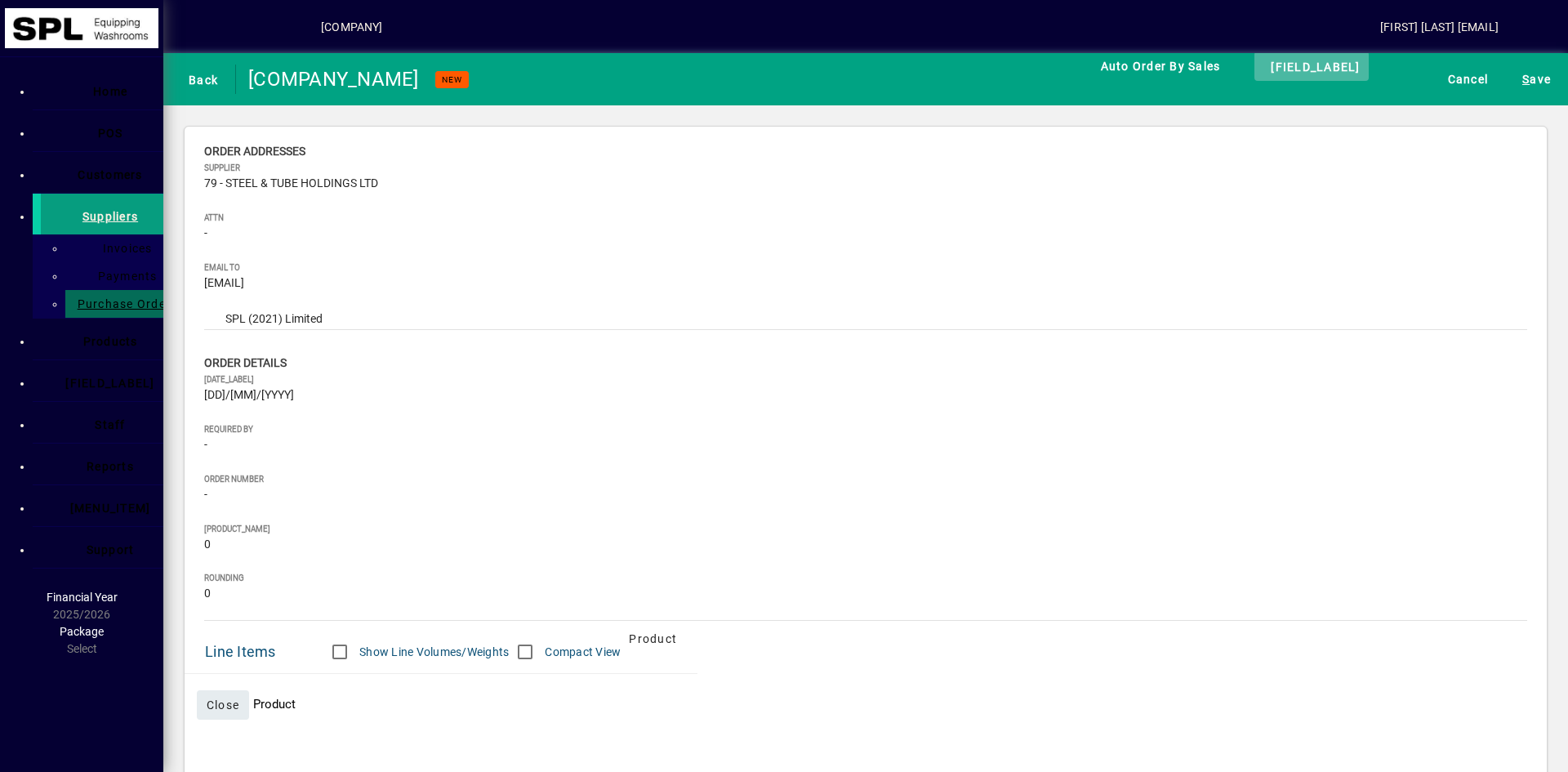 type on "[REDACTED]" 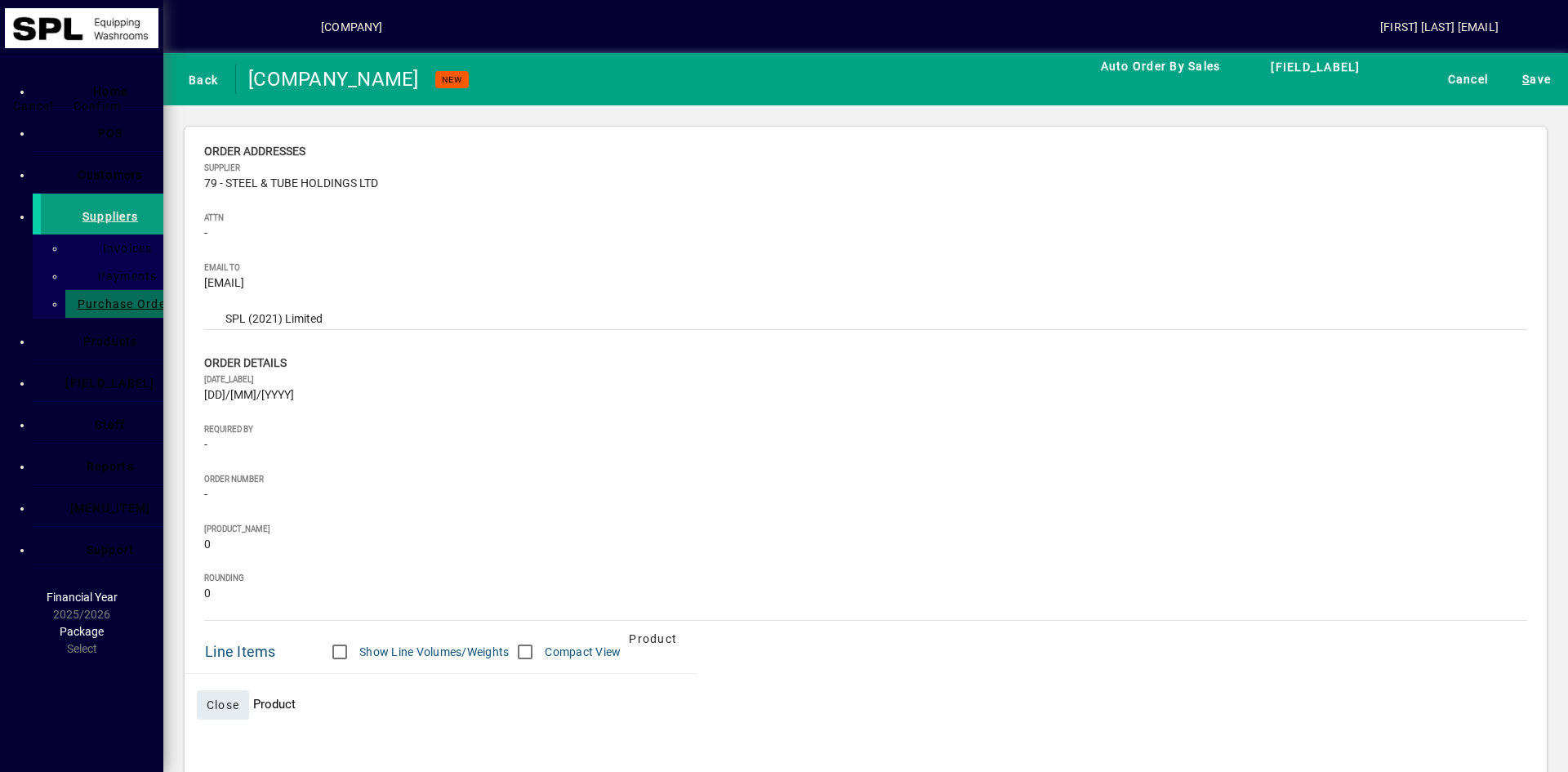 click on "Confirm" at bounding box center [97, 106] 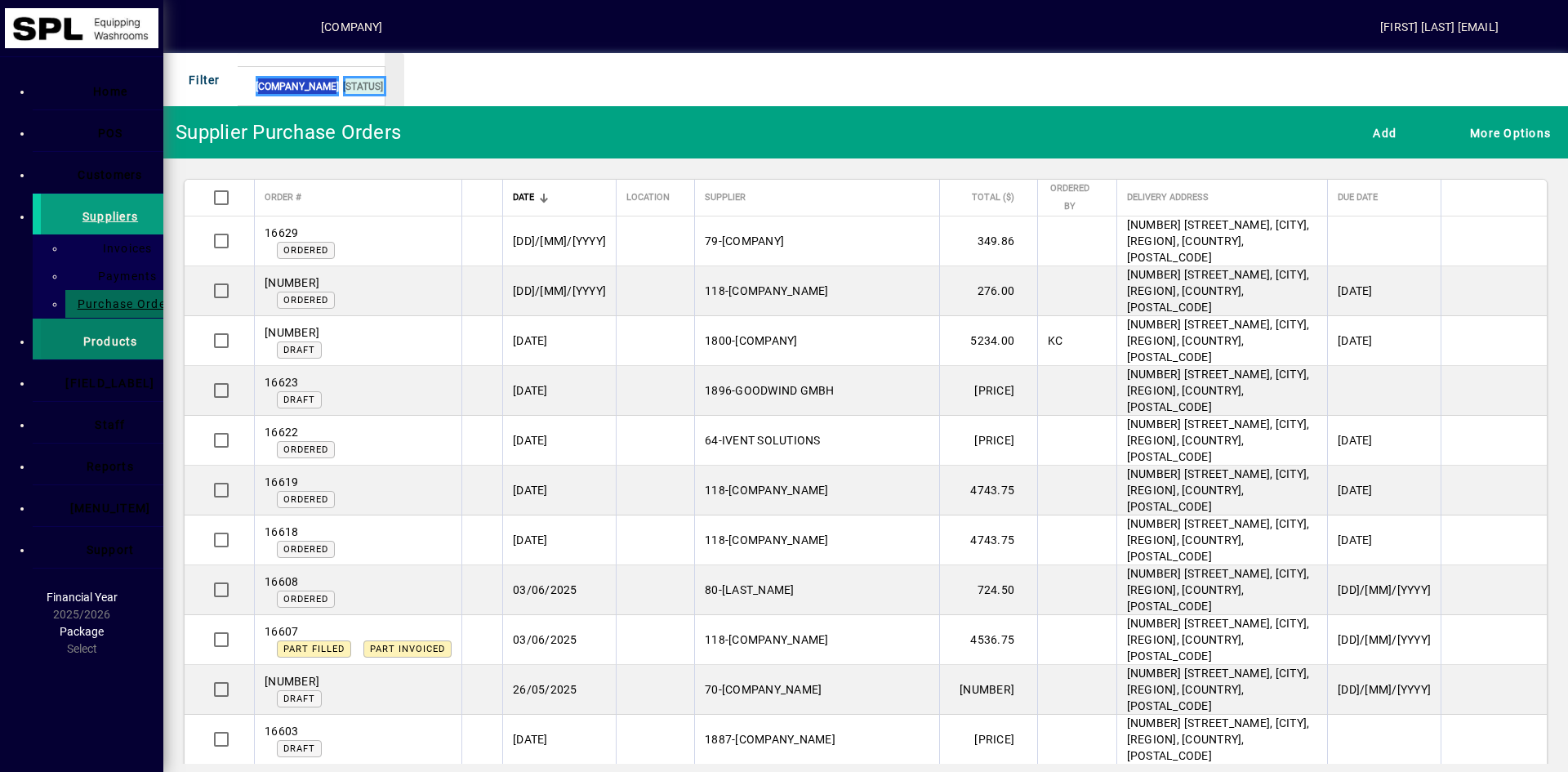 click at bounding box center (102, 339) 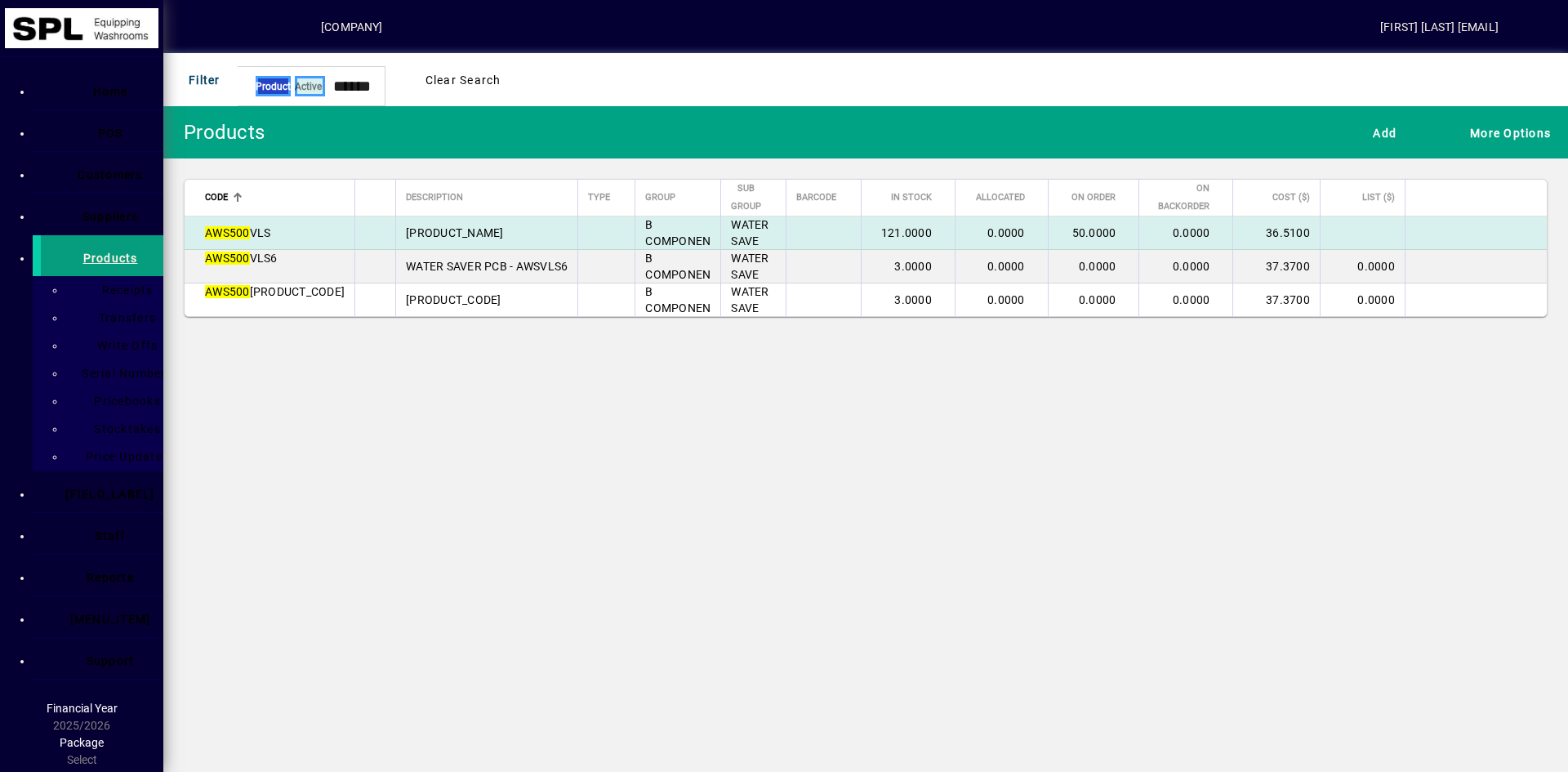 click on "[PRODUCT_NAME]" at bounding box center [455, 233] 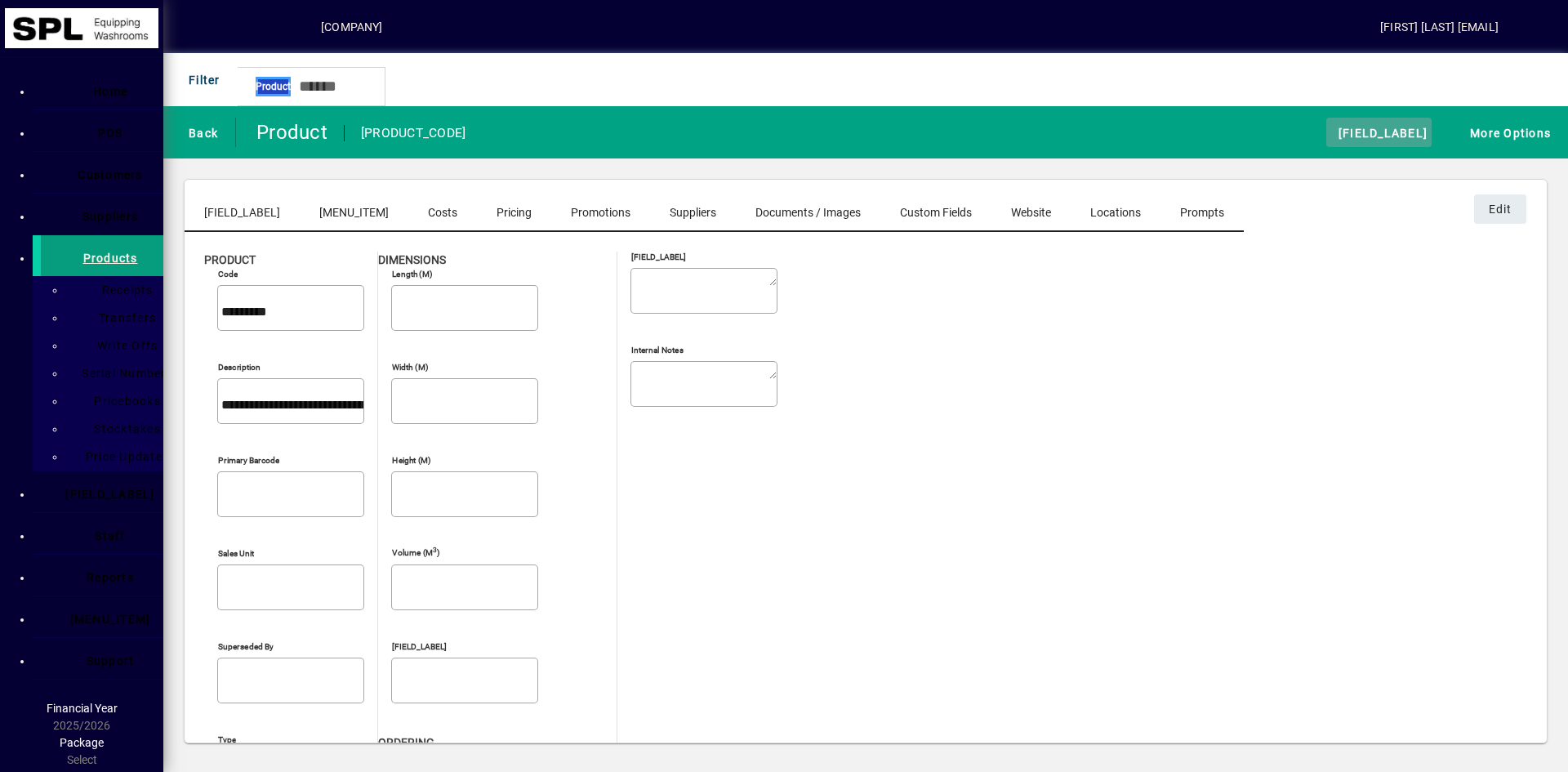 click at bounding box center (1330, 132) 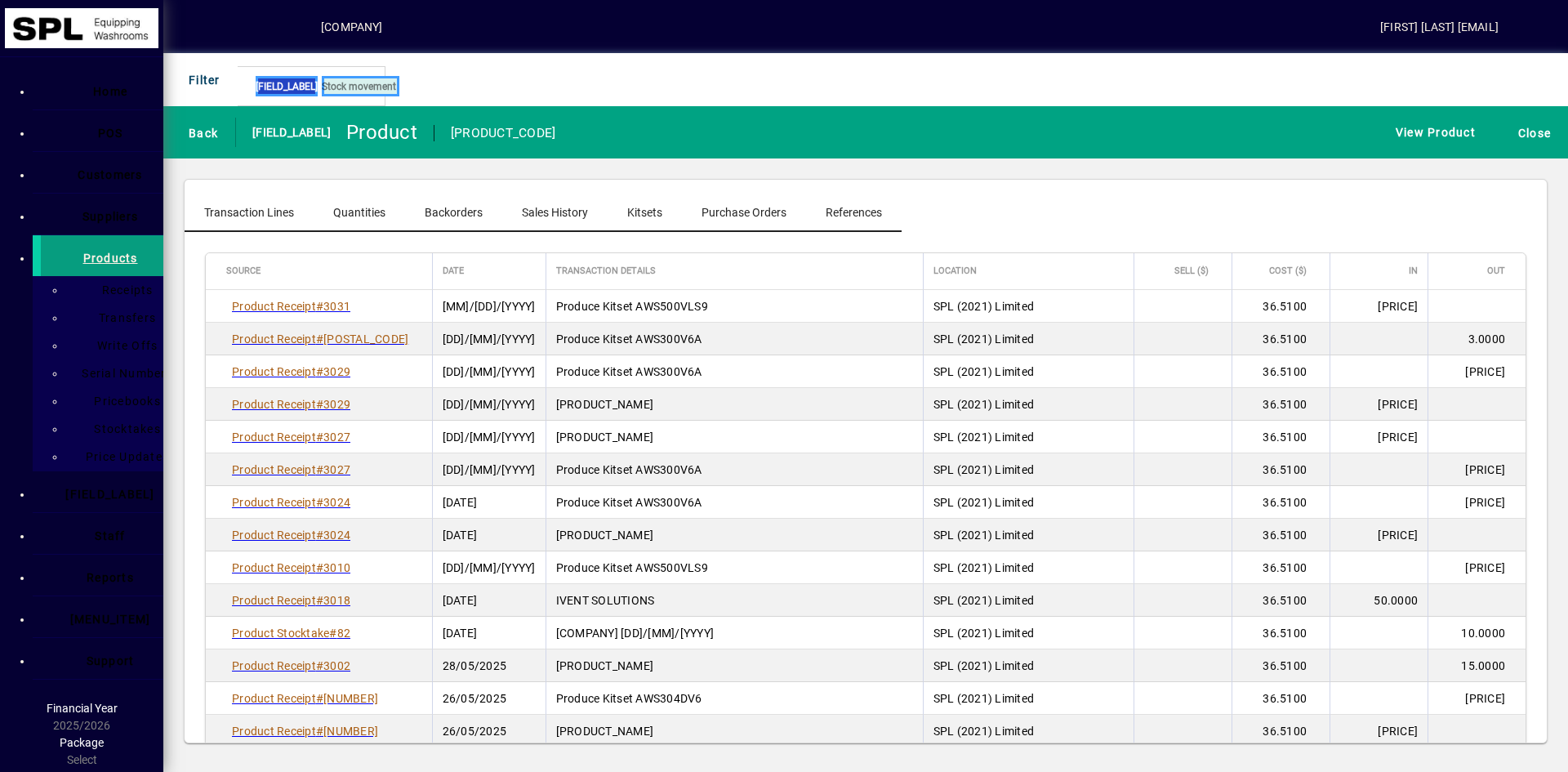 click on "Purchase Orders" at bounding box center (744, 212) 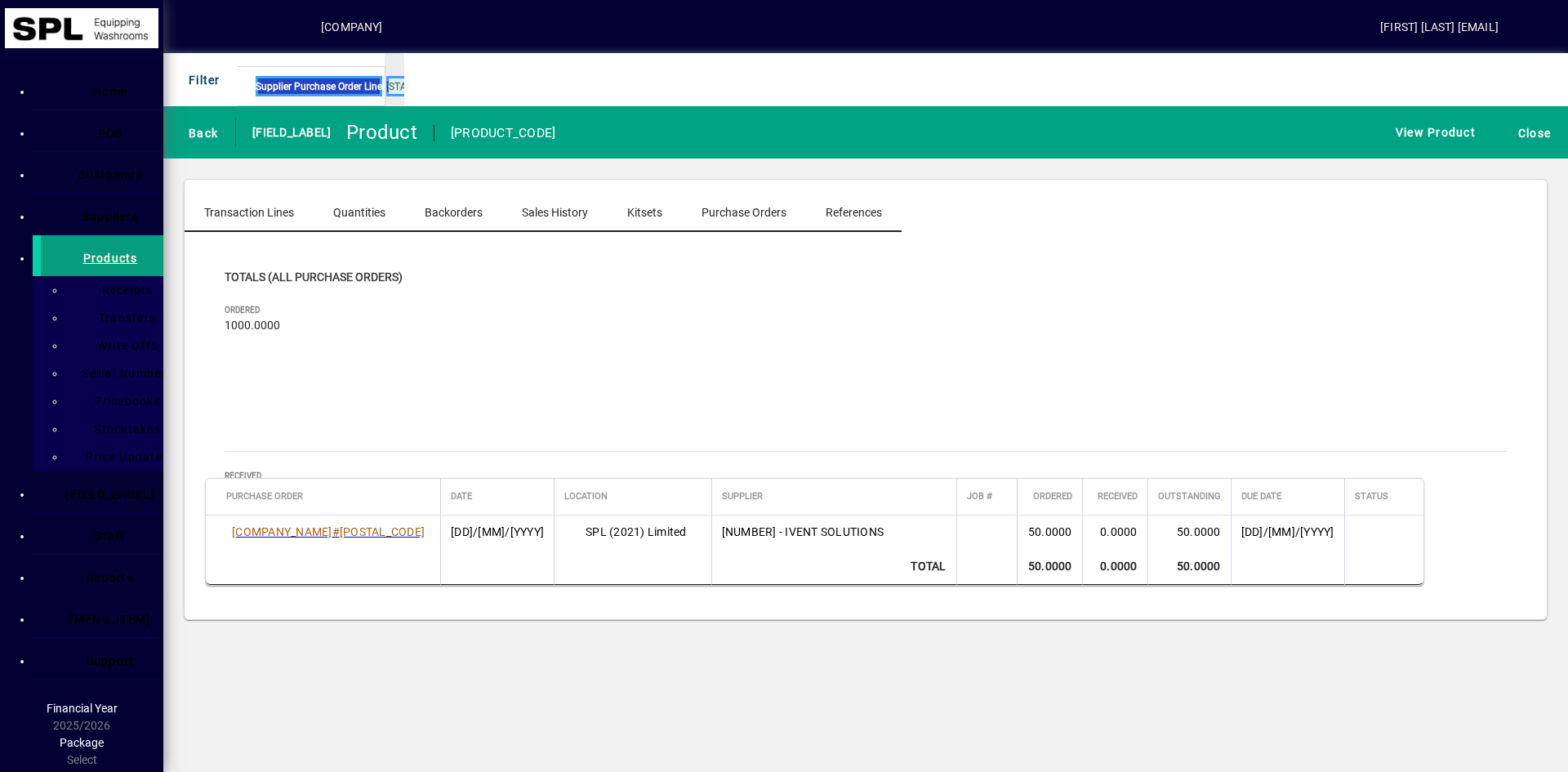 click on "Sales History" at bounding box center [555, 212] 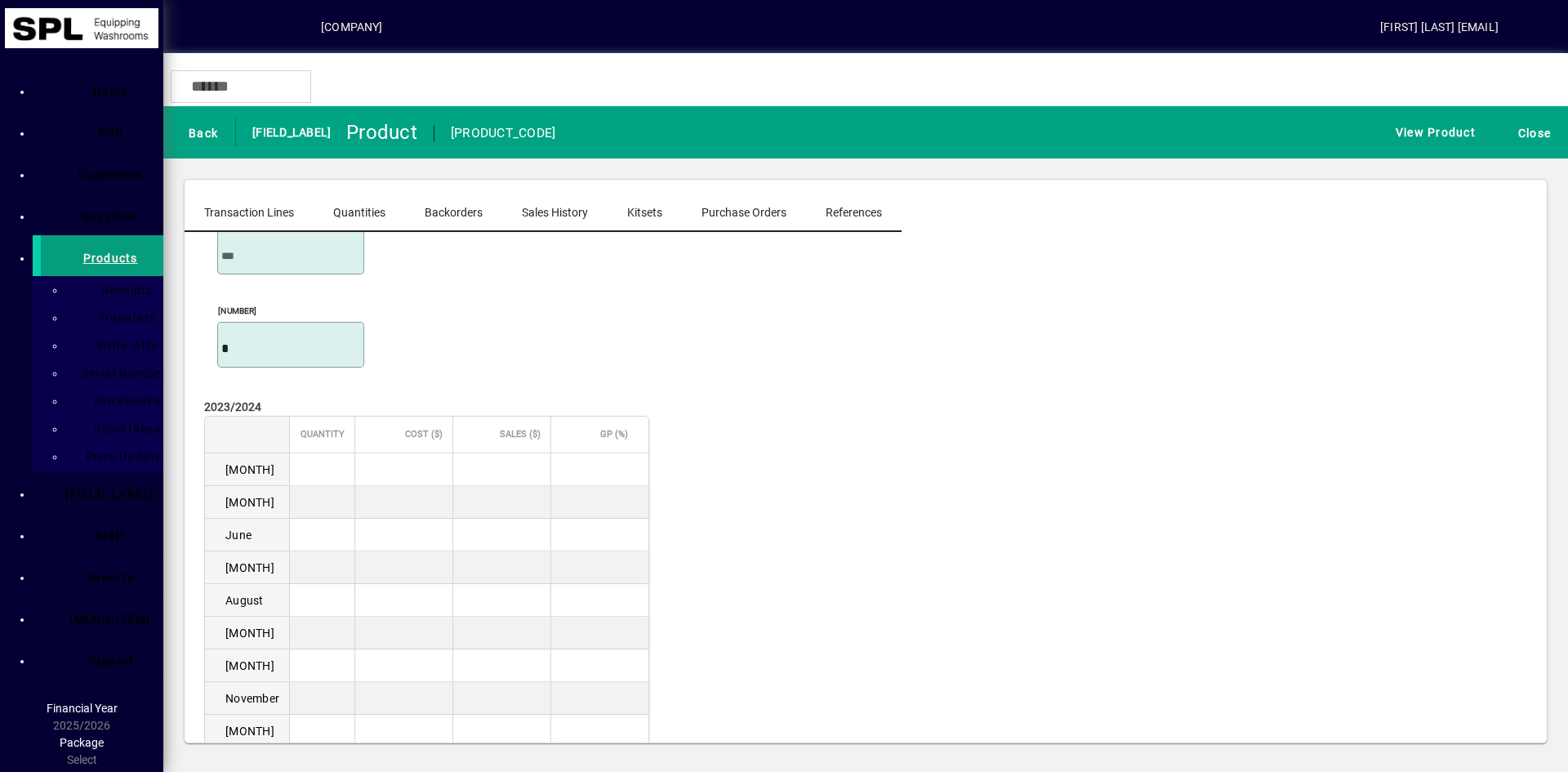scroll, scrollTop: 56, scrollLeft: 0, axis: vertical 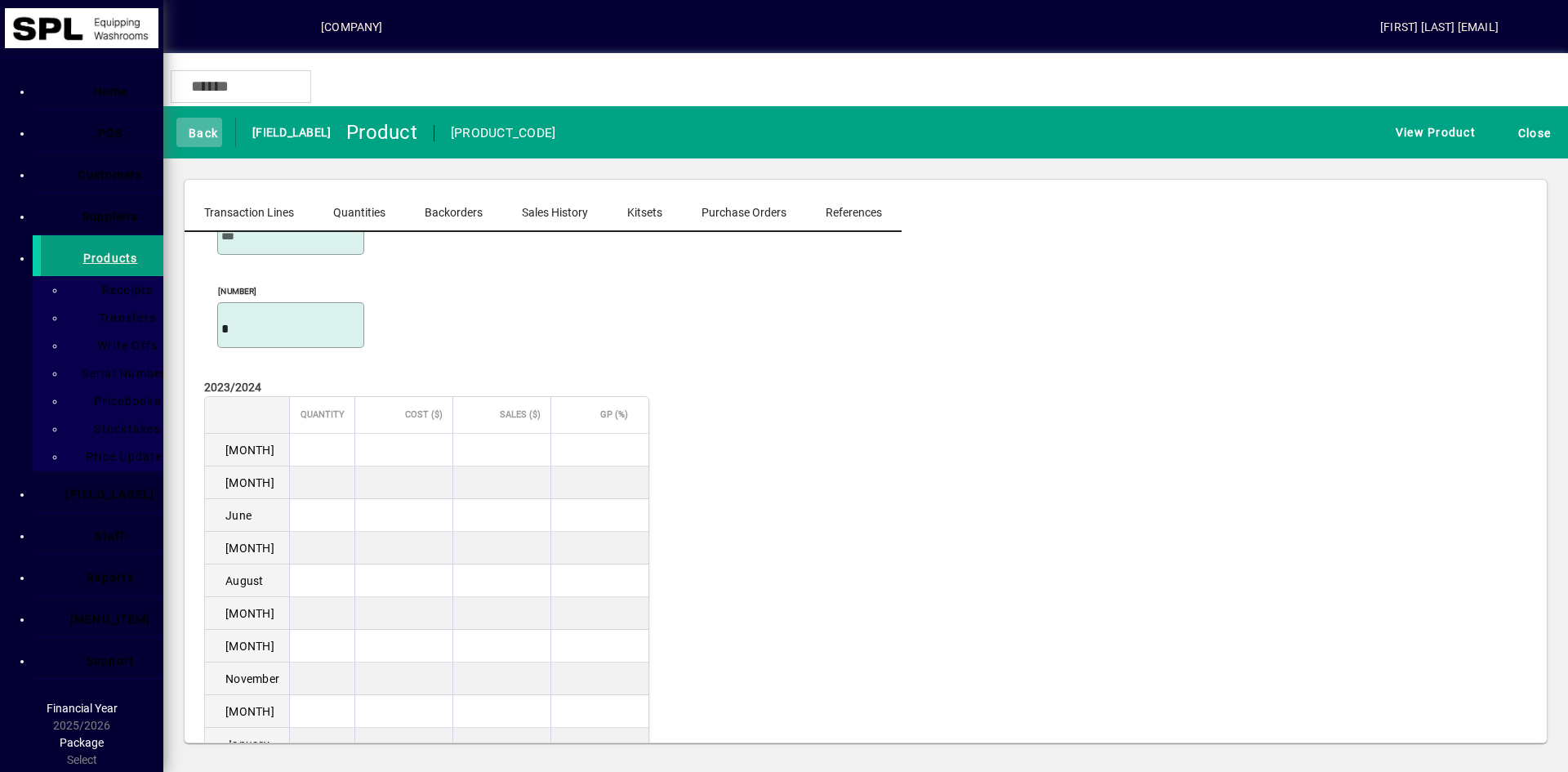 click on "Back" at bounding box center (199, 132) 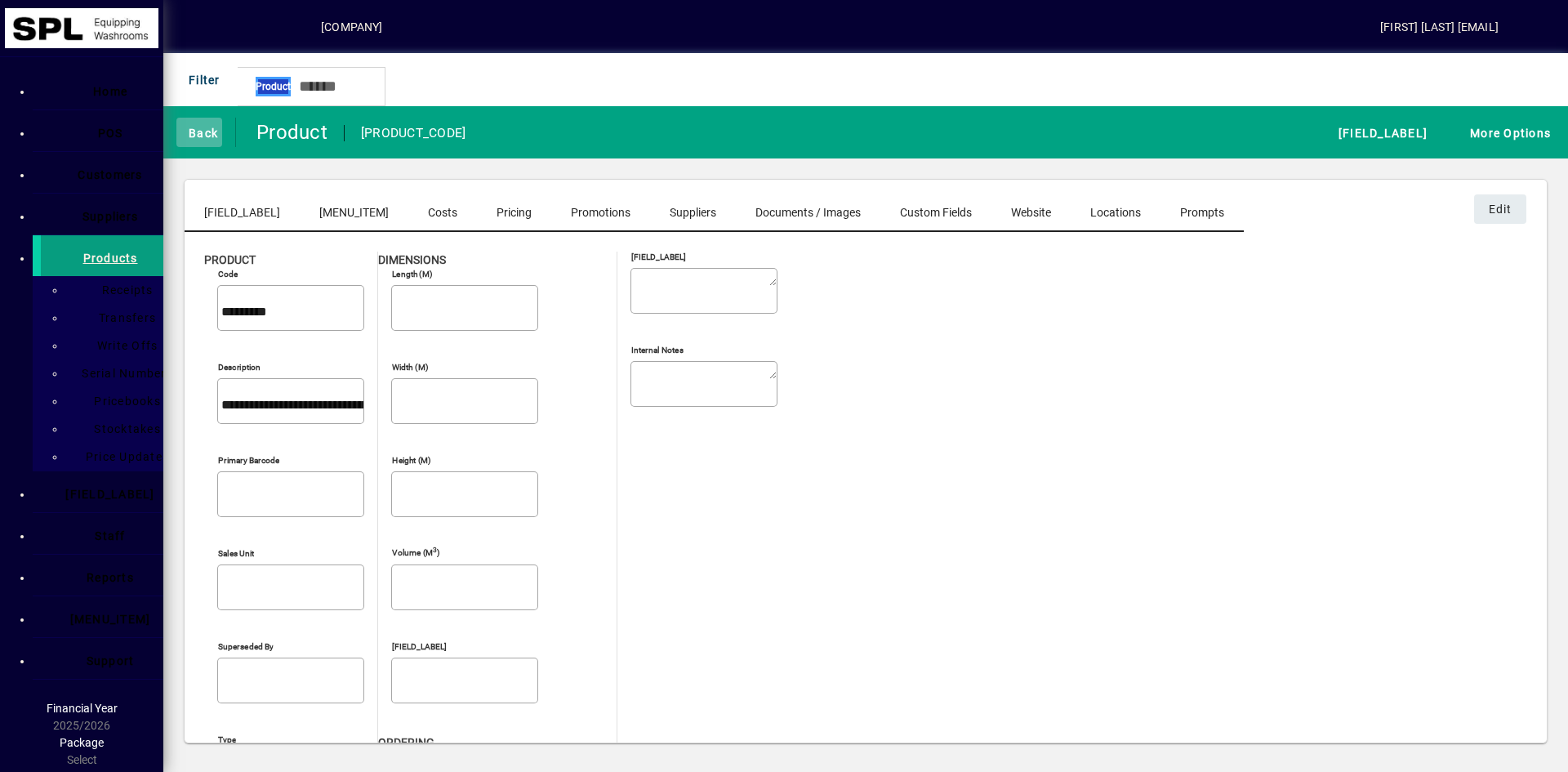 click at bounding box center [199, 132] 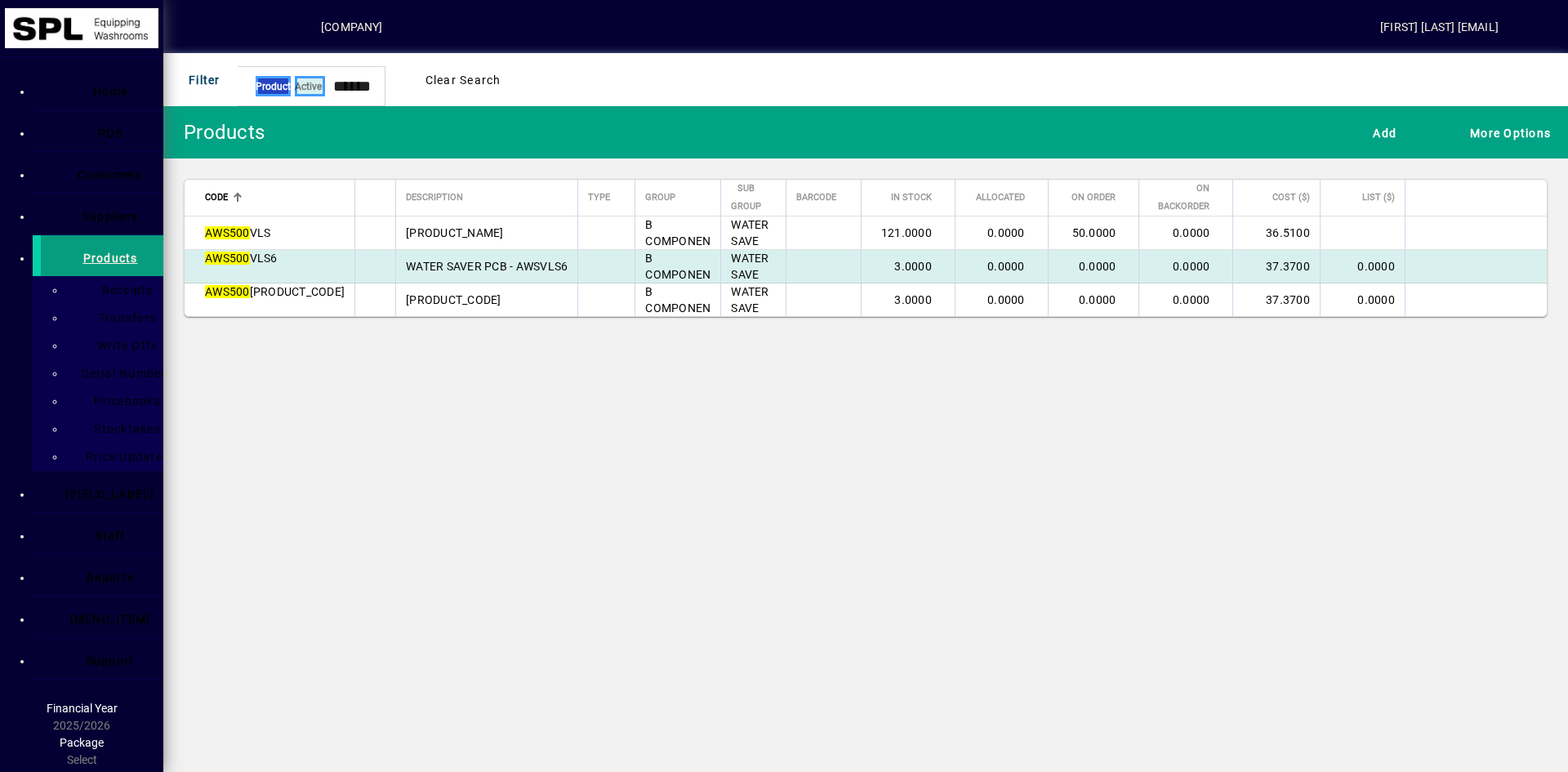 click on "WATER SAVER PCB - AWSVLS6" at bounding box center (487, 266) 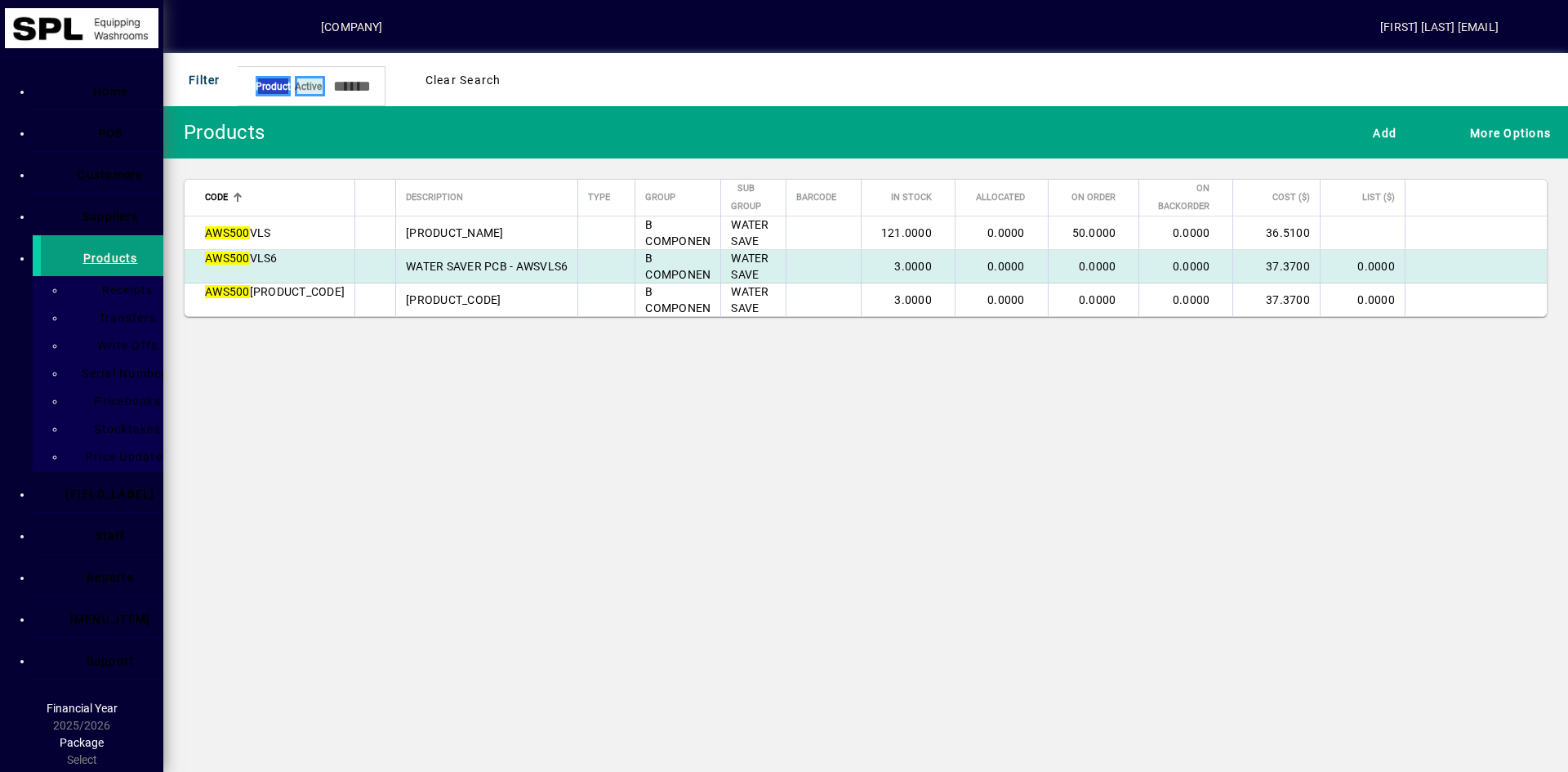 click on "Products Add More Options Code Description Type Group Sub Group Barcode In Stock Allocated On Order On Backorder Cost ($) List ($) AWS500 VLS WATER SAVER PCB - (BARE BOARD ORDER ONLY) B COMPONEN WATER SAVE 121.0000 0.0000 50.0000 0.0000 36.5100 AWS500 VLS6 WATER SAVER PCB - AWSVLS6 B COMPONEN WATER SAVE 3.0000 0.0000 0.0000 0.0000 37.3700 0.0000 AWS500 VLS9 WATER SAVER PCB - AWSVLS9 B COMPONEN WATER SAVE 3.0000 0.0000 0.0000 0.0000 37.3700 0.0000" at bounding box center (866, 439) 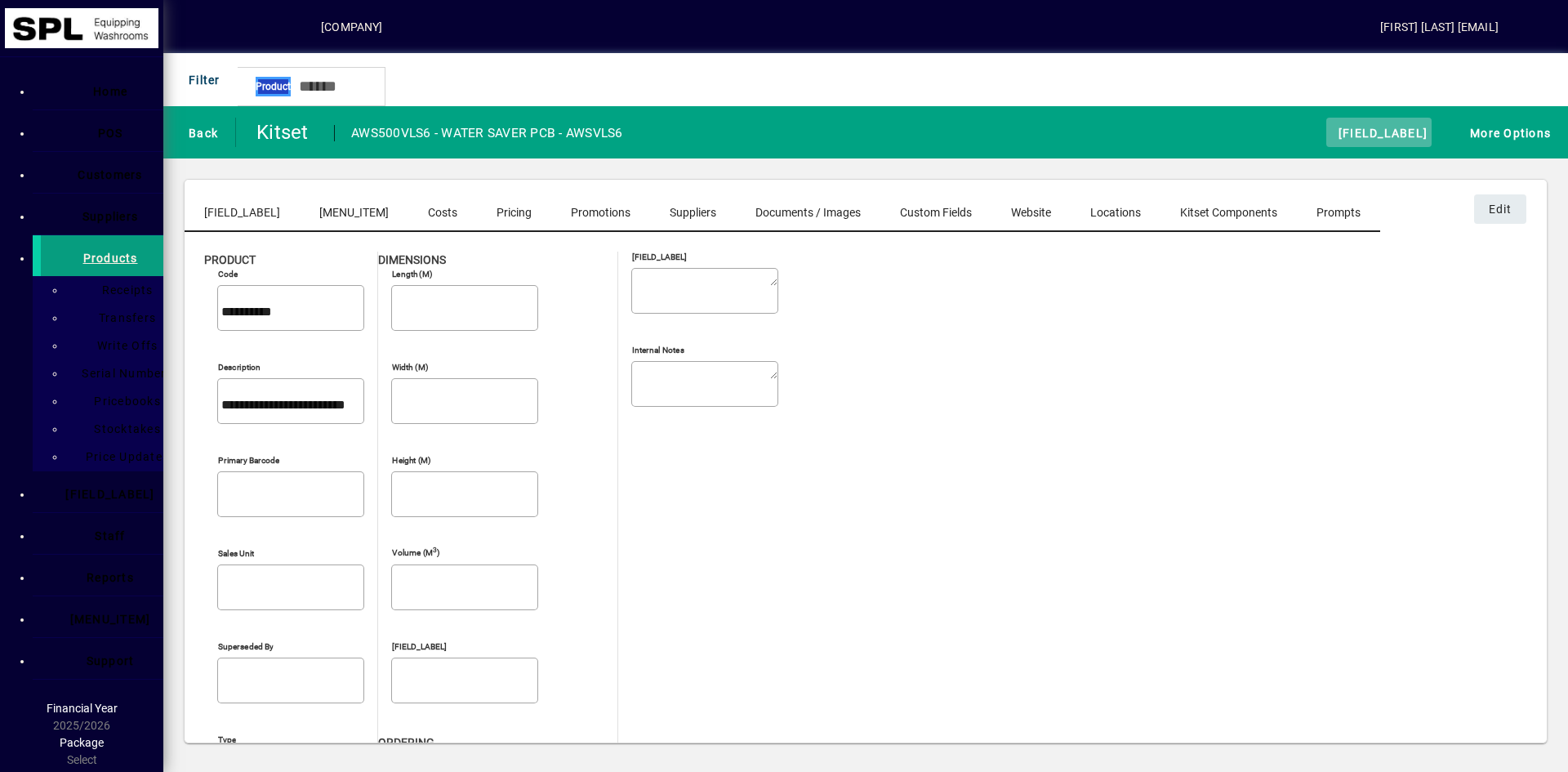 click on "[FIELD_LABEL]" at bounding box center [1379, 132] 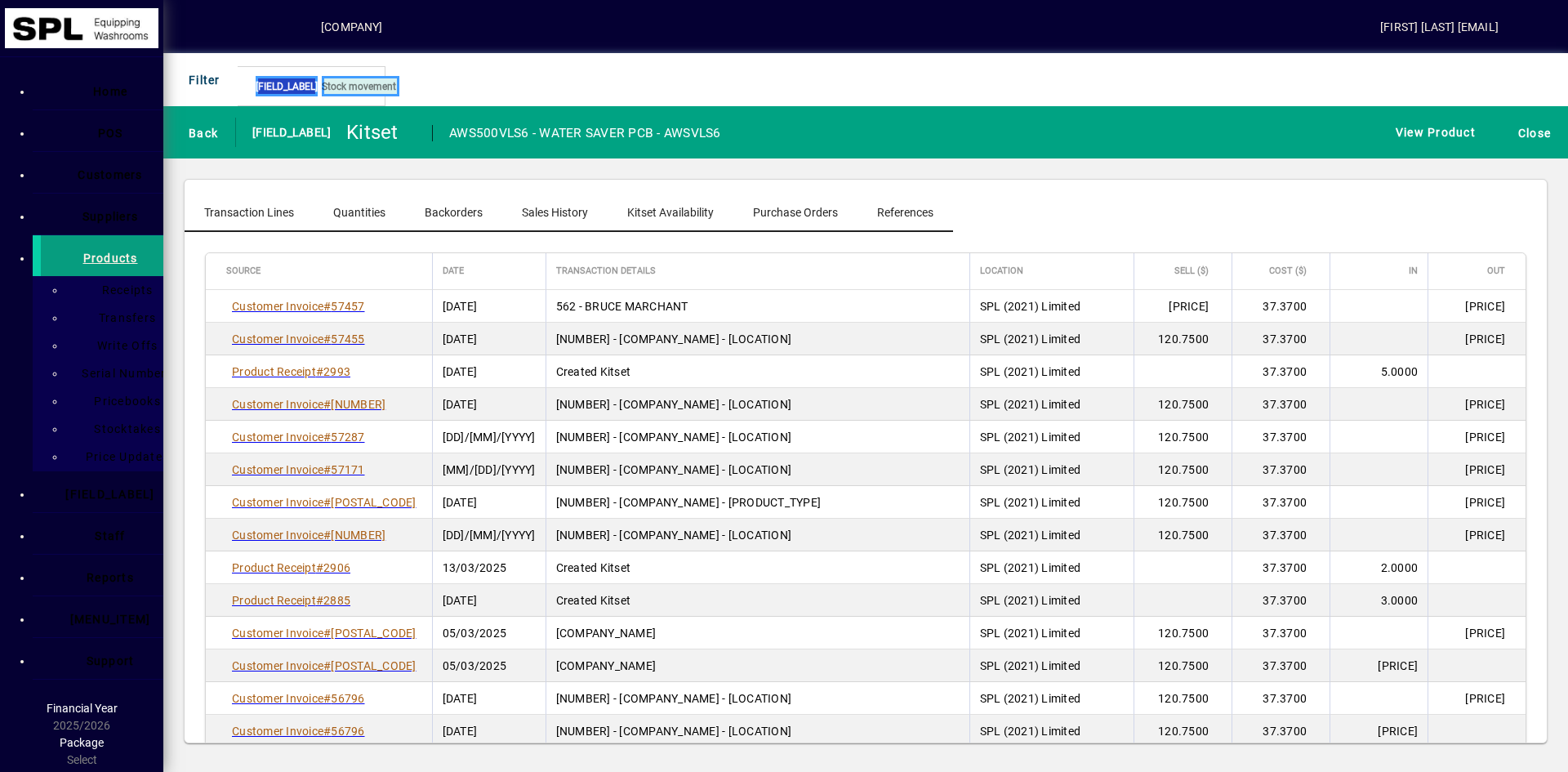 click on "Sales History" at bounding box center [555, 212] 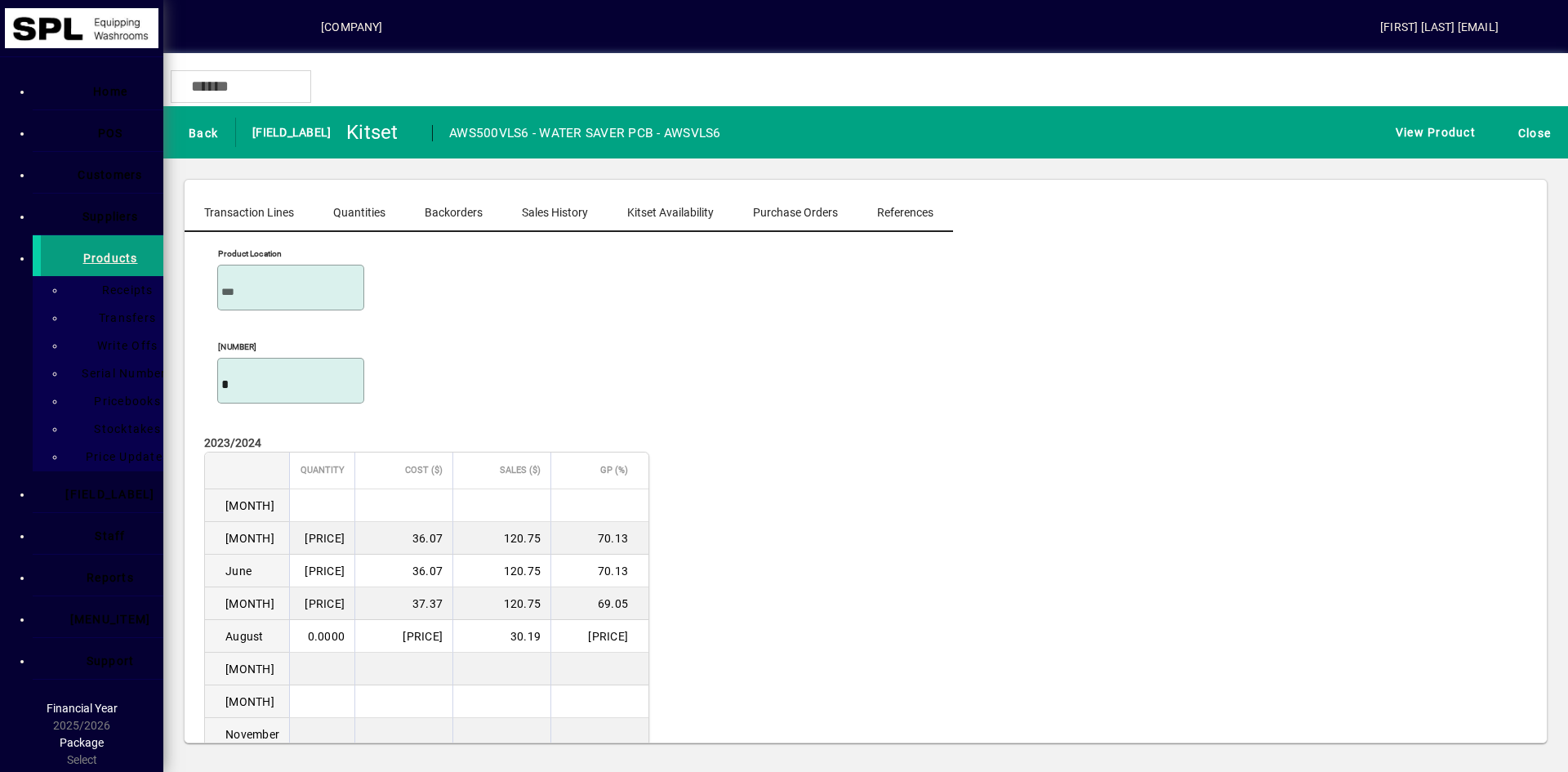 scroll, scrollTop: 56, scrollLeft: 0, axis: vertical 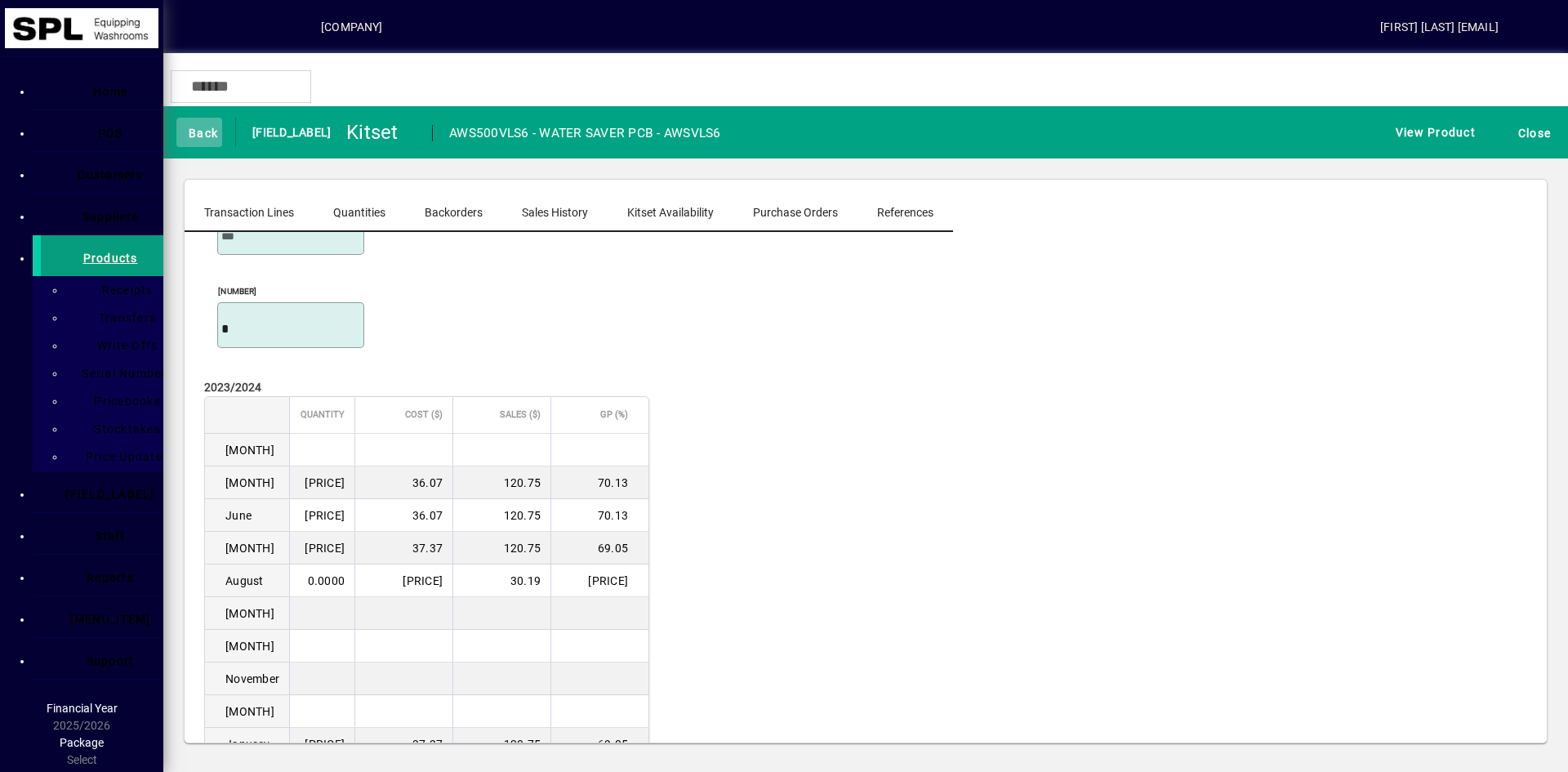 click at bounding box center (199, 132) 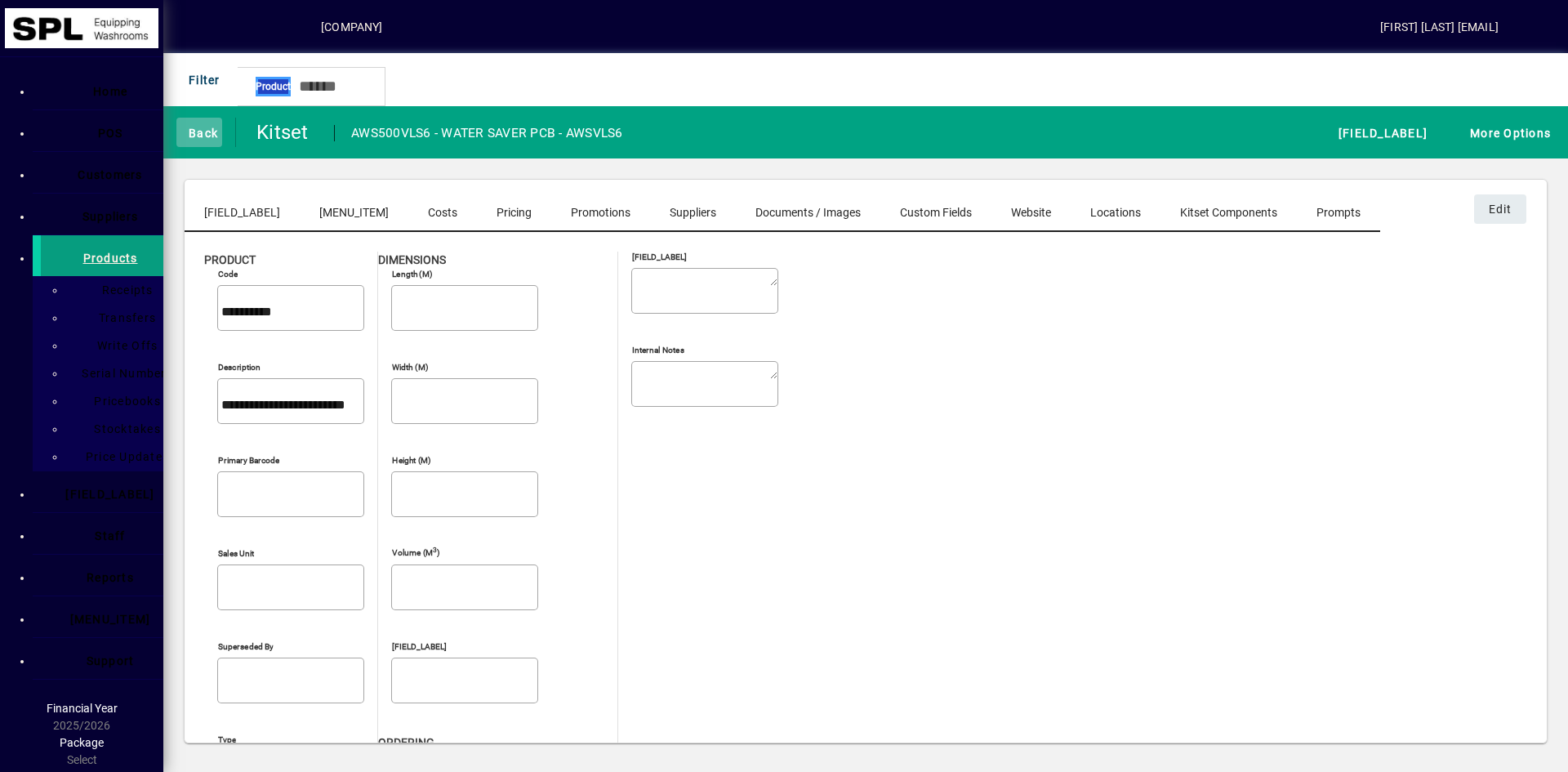 click at bounding box center (199, 132) 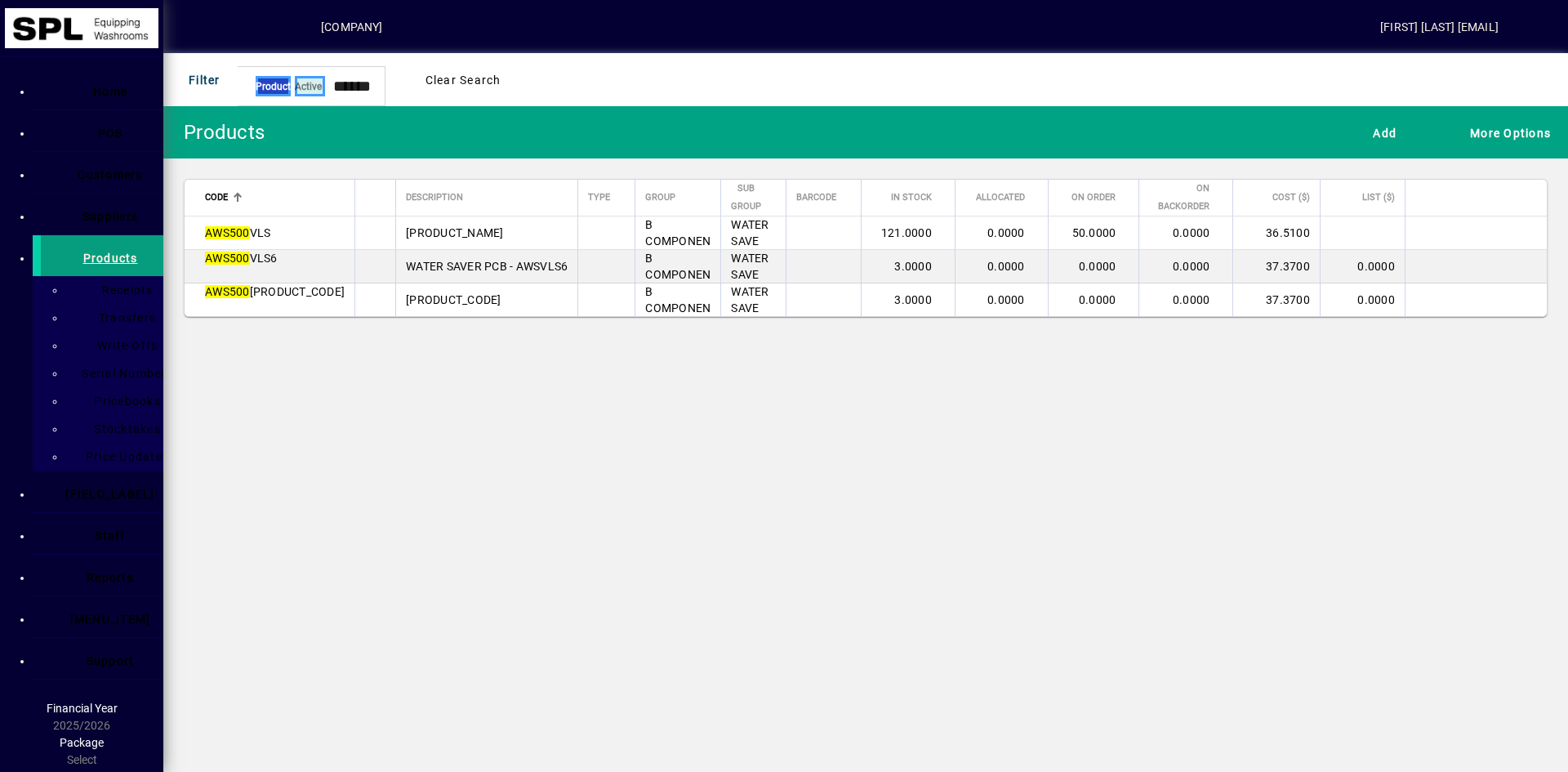 click on "WATER SAVER PCB - AWSVLS6" at bounding box center [78, 16] 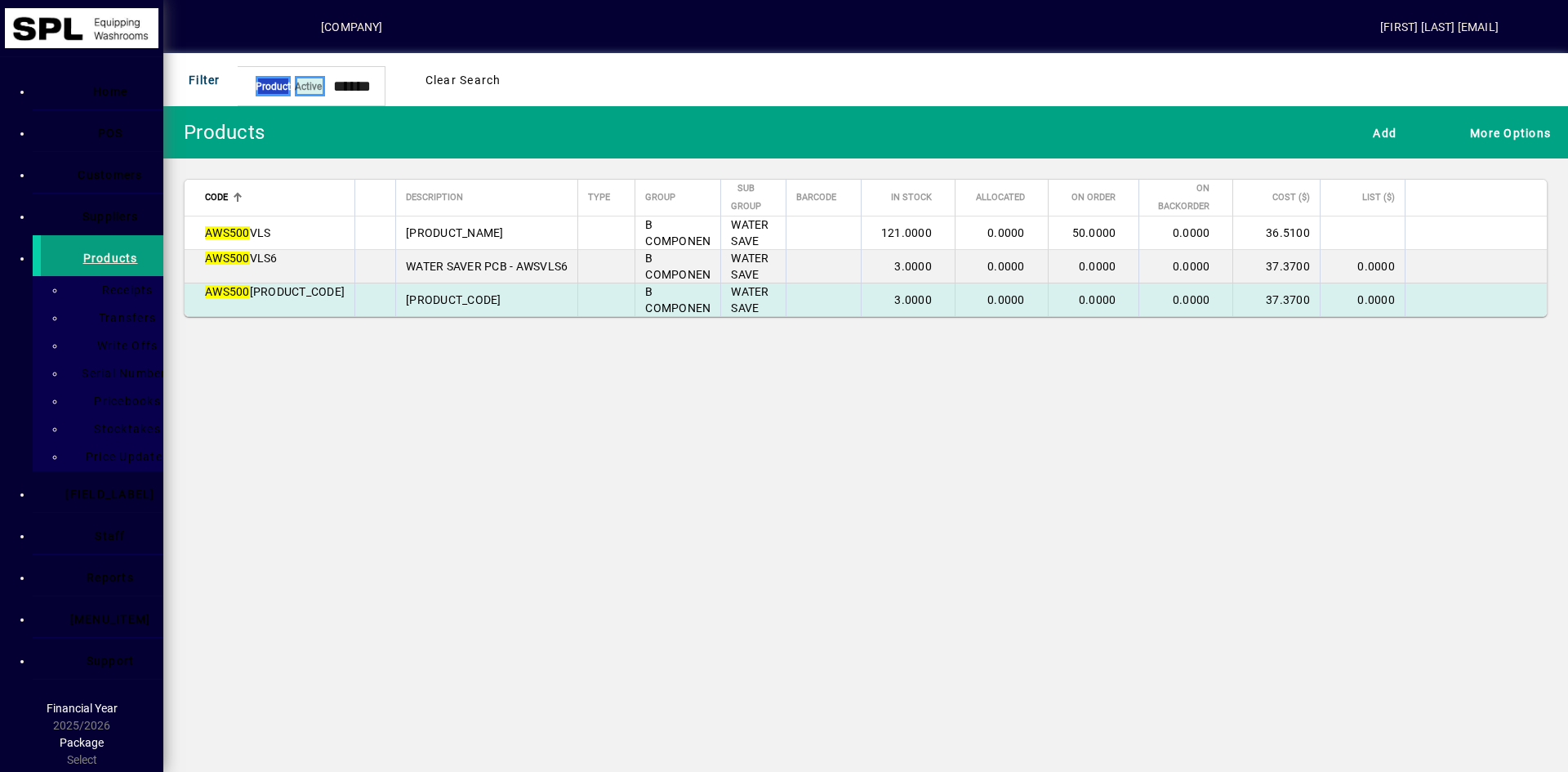 click on "[PRODUCT_CODE]" at bounding box center (453, 300) 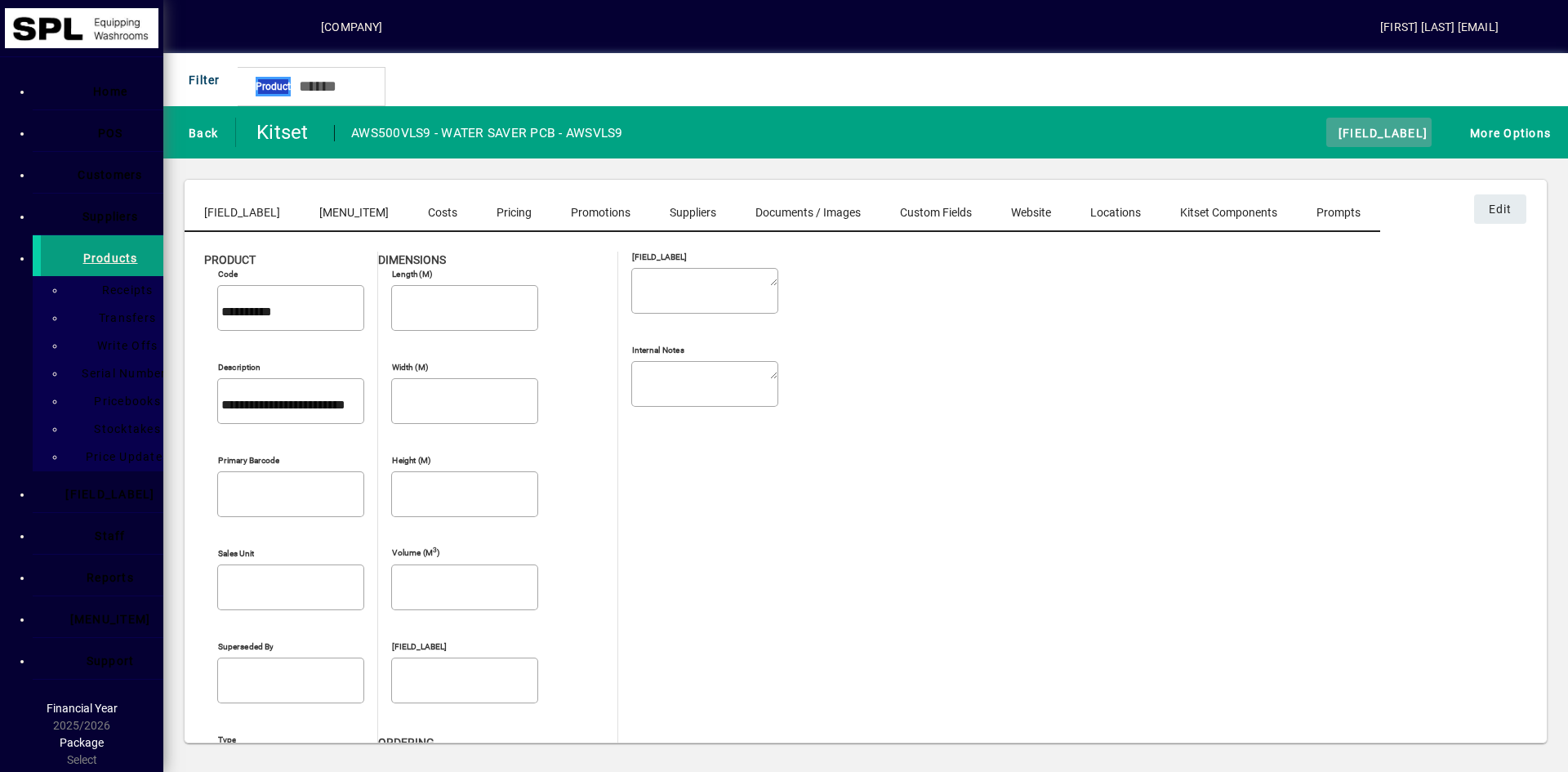 click at bounding box center [1379, 132] 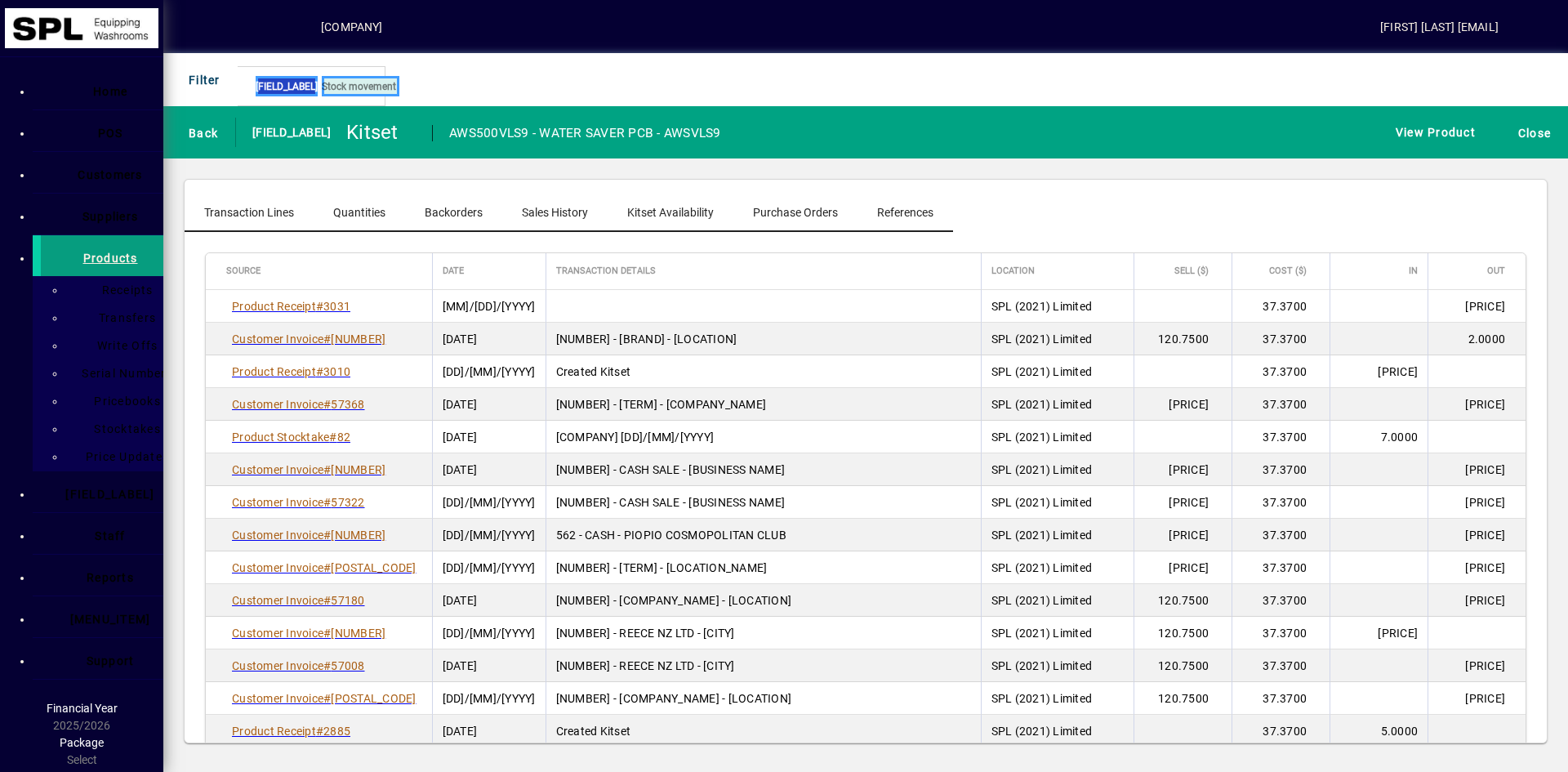click on "Sales History" at bounding box center (555, 212) 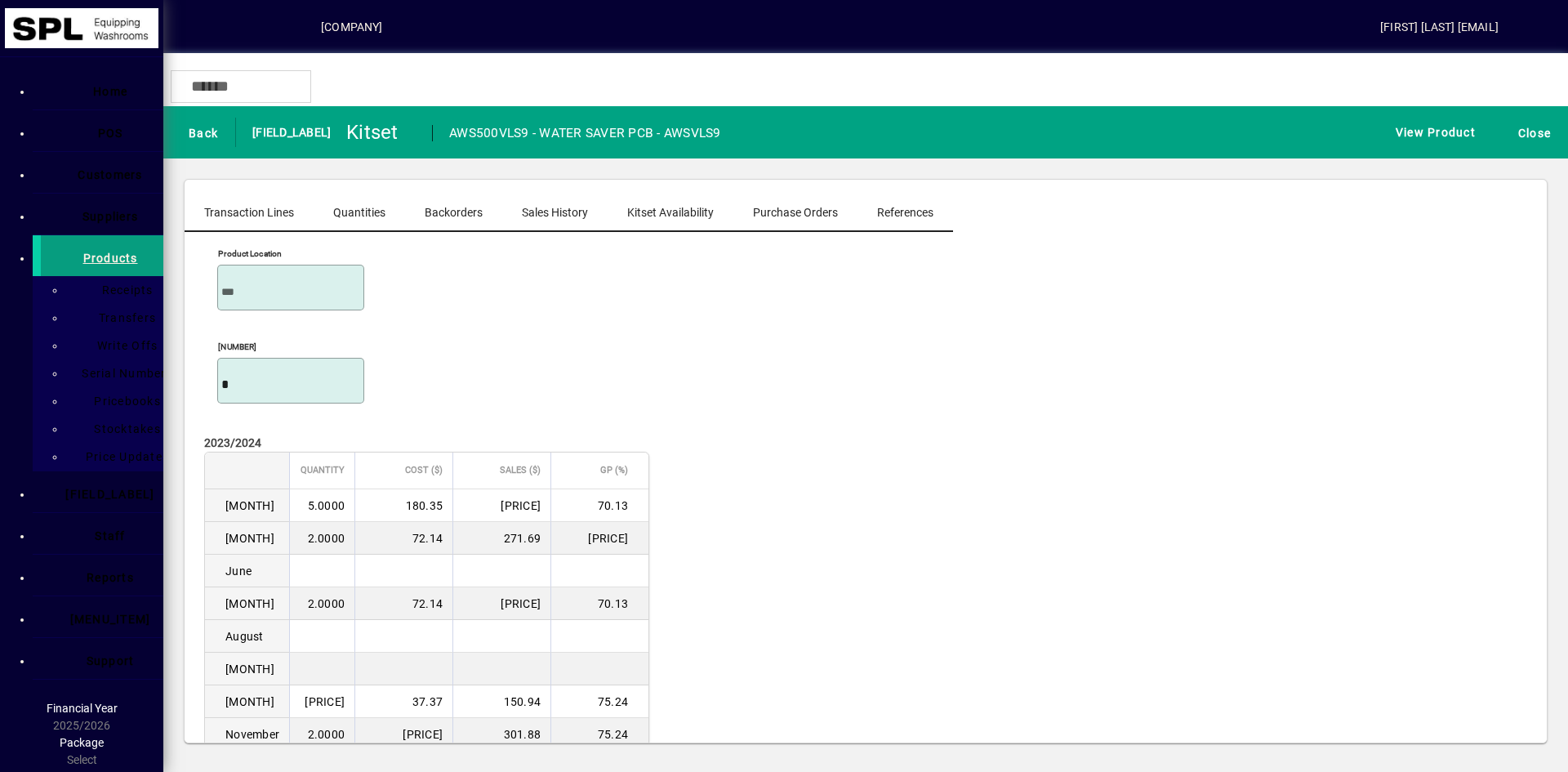 scroll, scrollTop: 56, scrollLeft: 0, axis: vertical 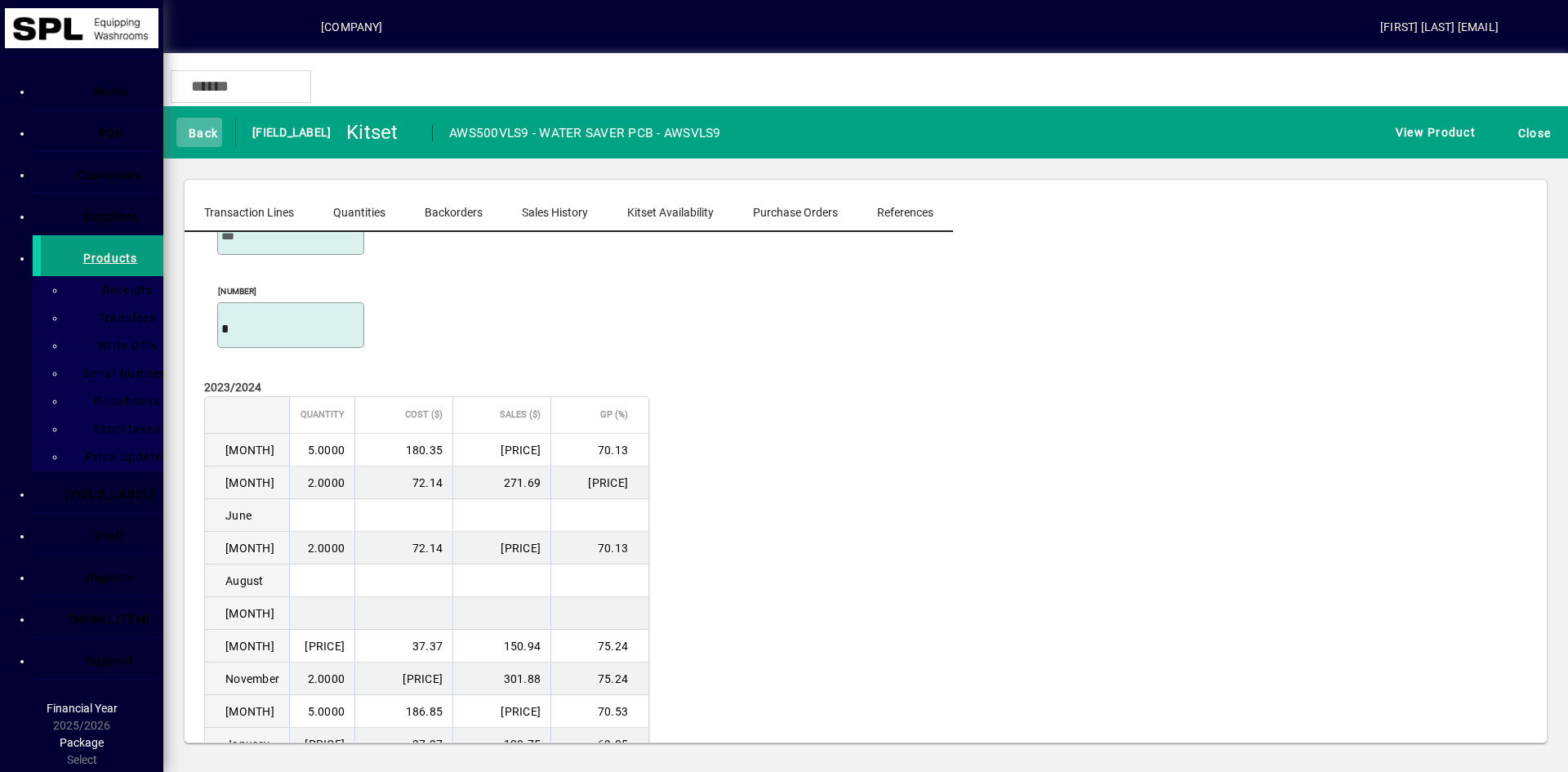 click at bounding box center [199, 132] 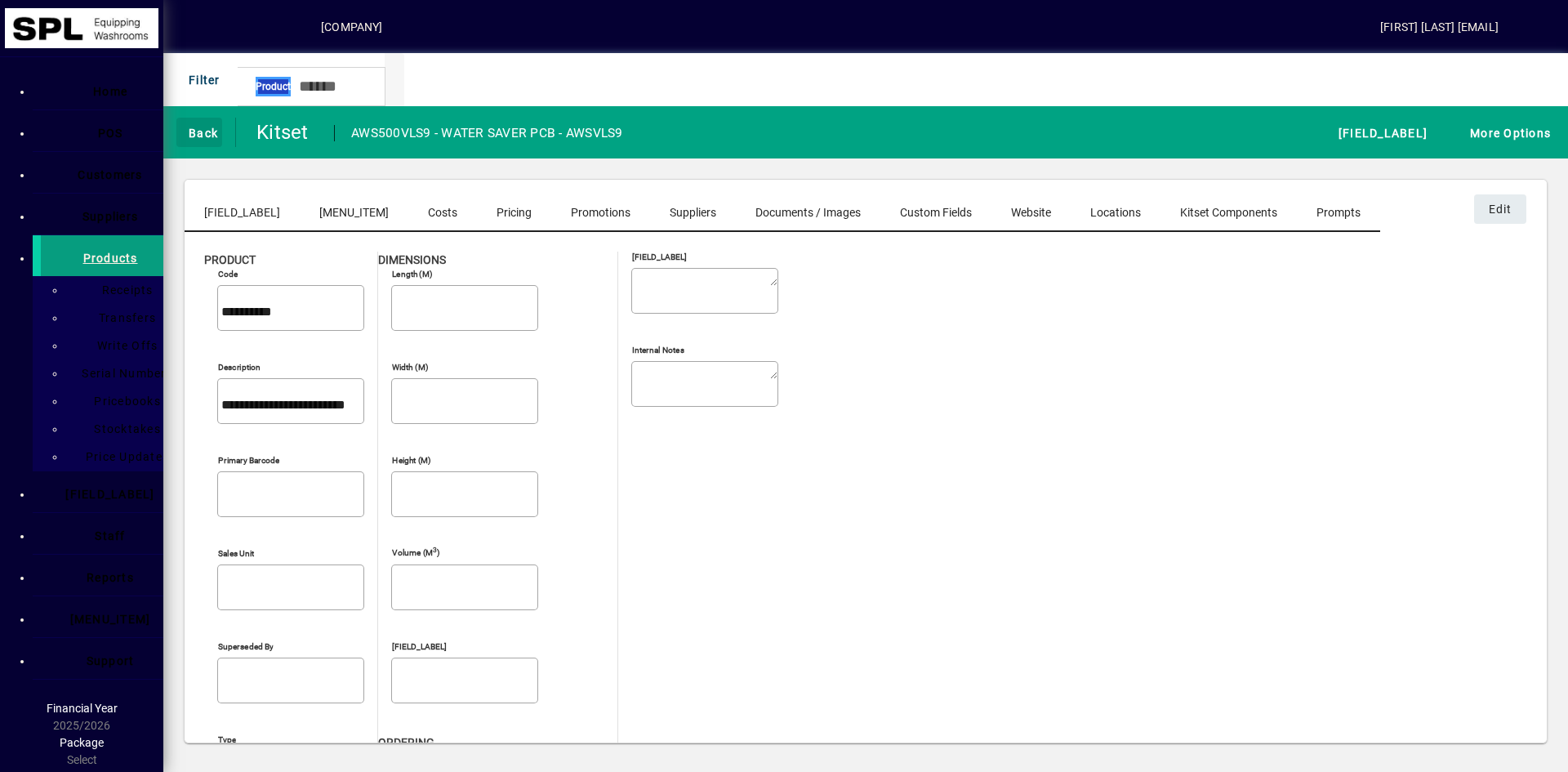 drag, startPoint x: 186, startPoint y: 132, endPoint x: 310, endPoint y: 100, distance: 128.06248 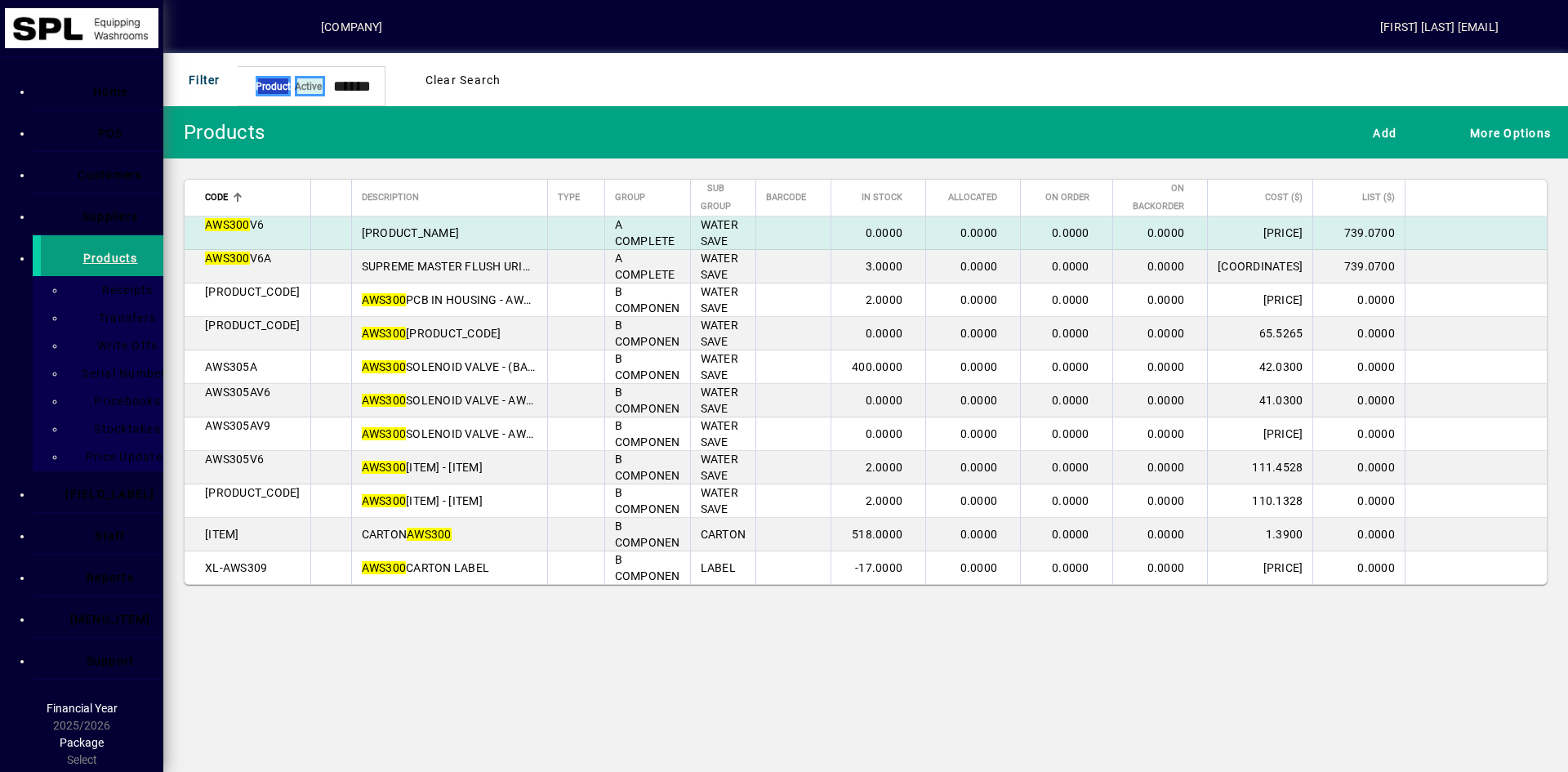 click on "[PRODUCT_NAME]" at bounding box center (449, 233) 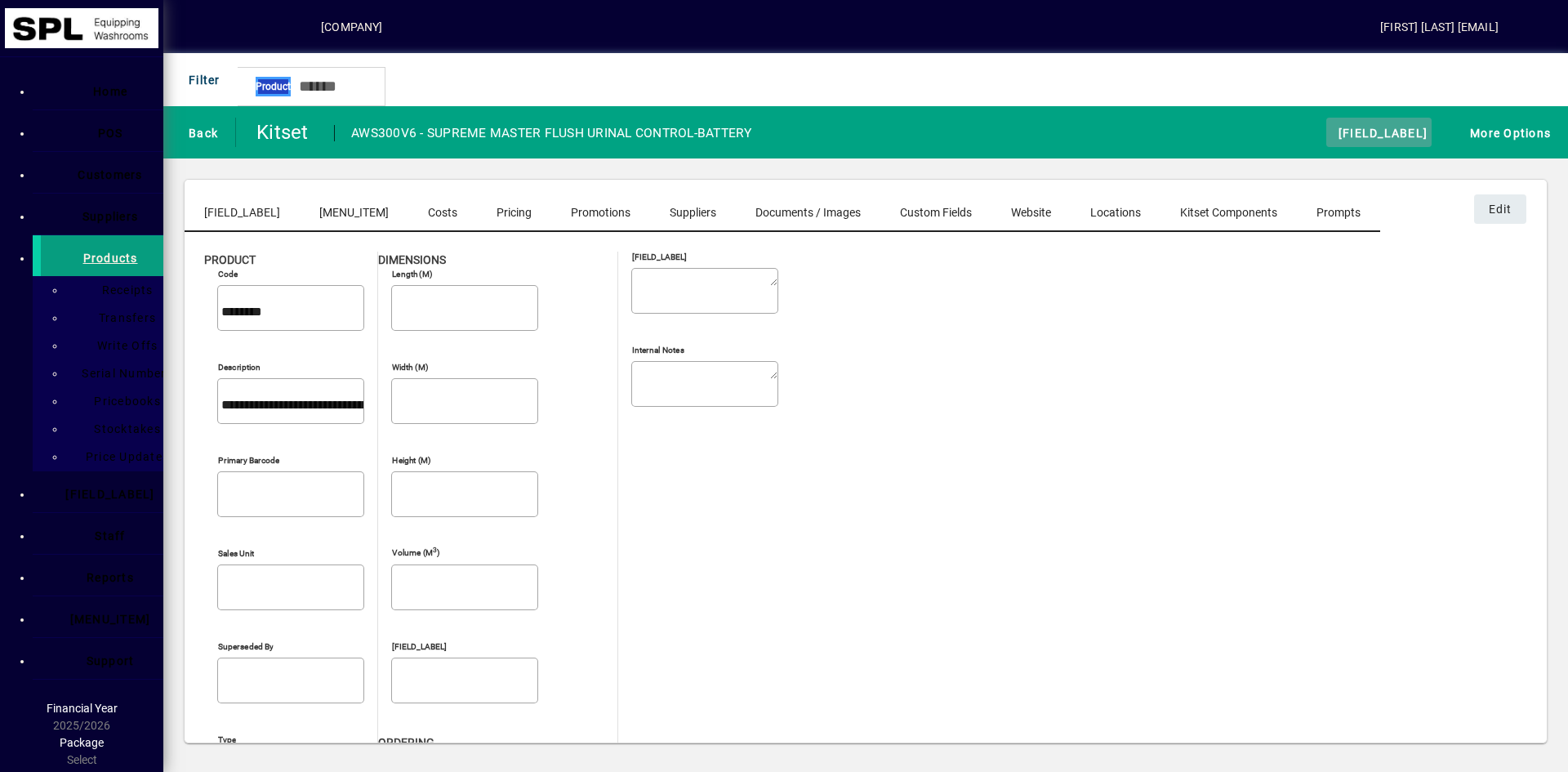 click at bounding box center [1379, 132] 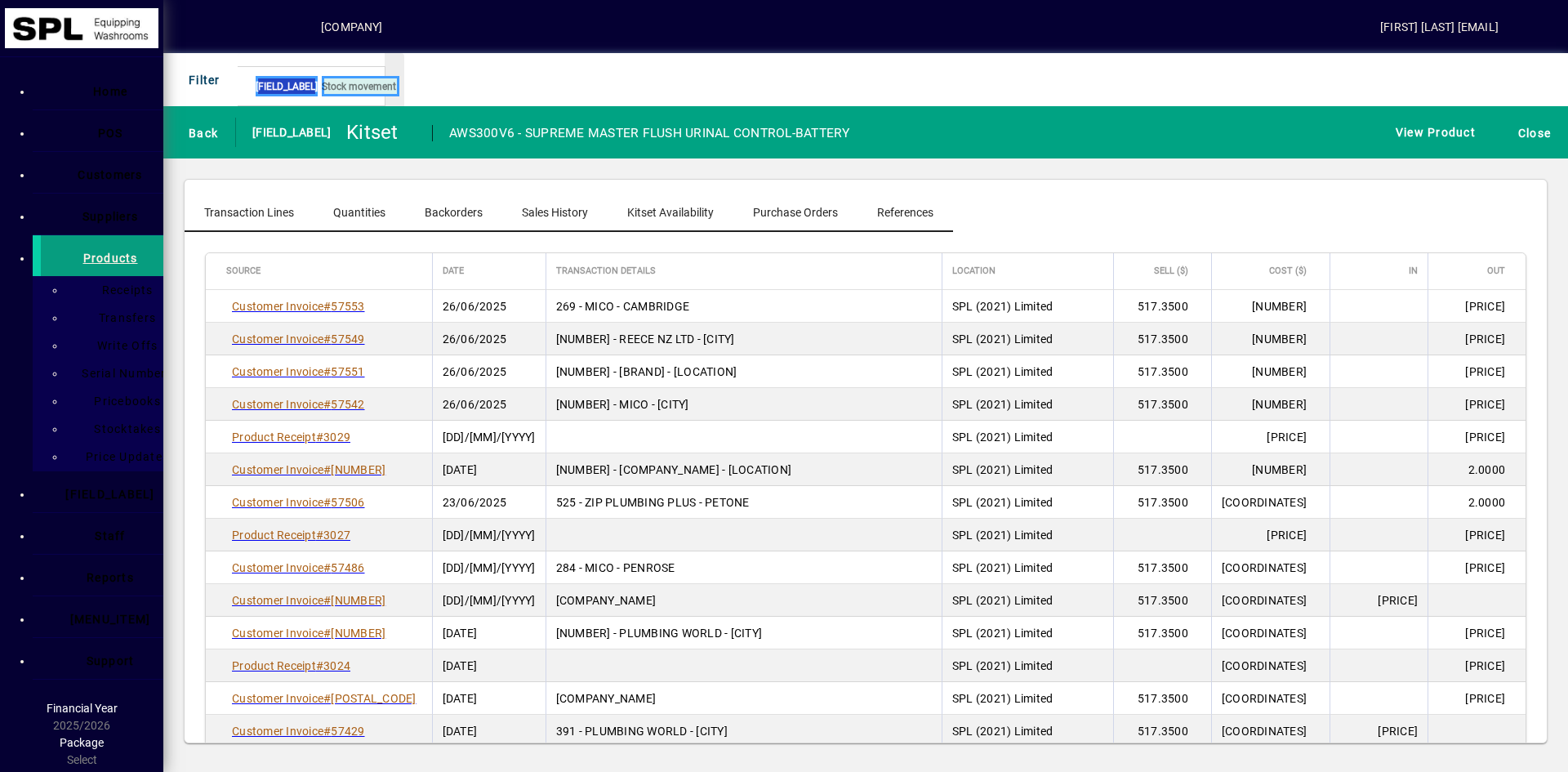 click on "Sales History" at bounding box center [555, 212] 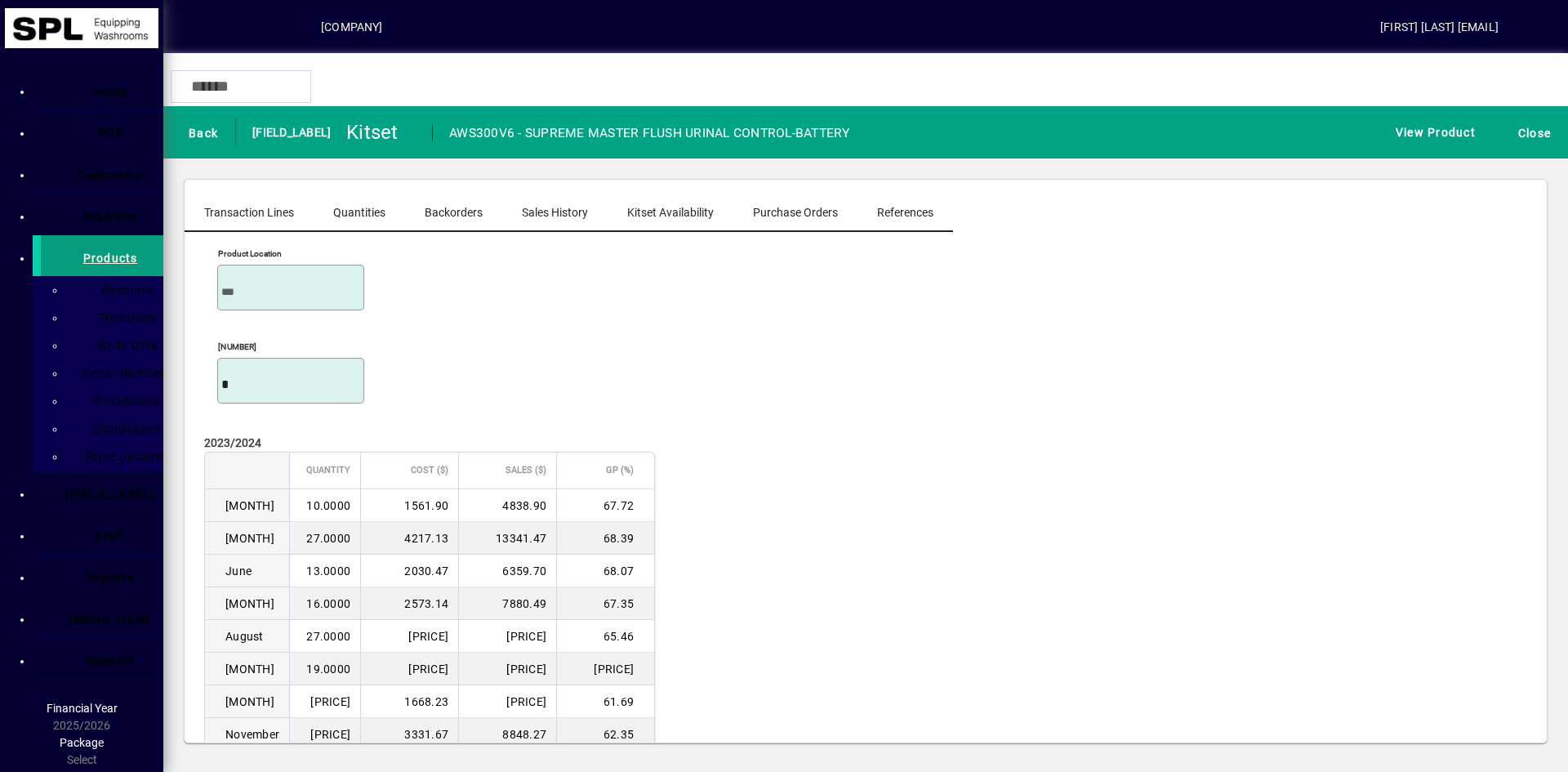 scroll, scrollTop: 56, scrollLeft: 0, axis: vertical 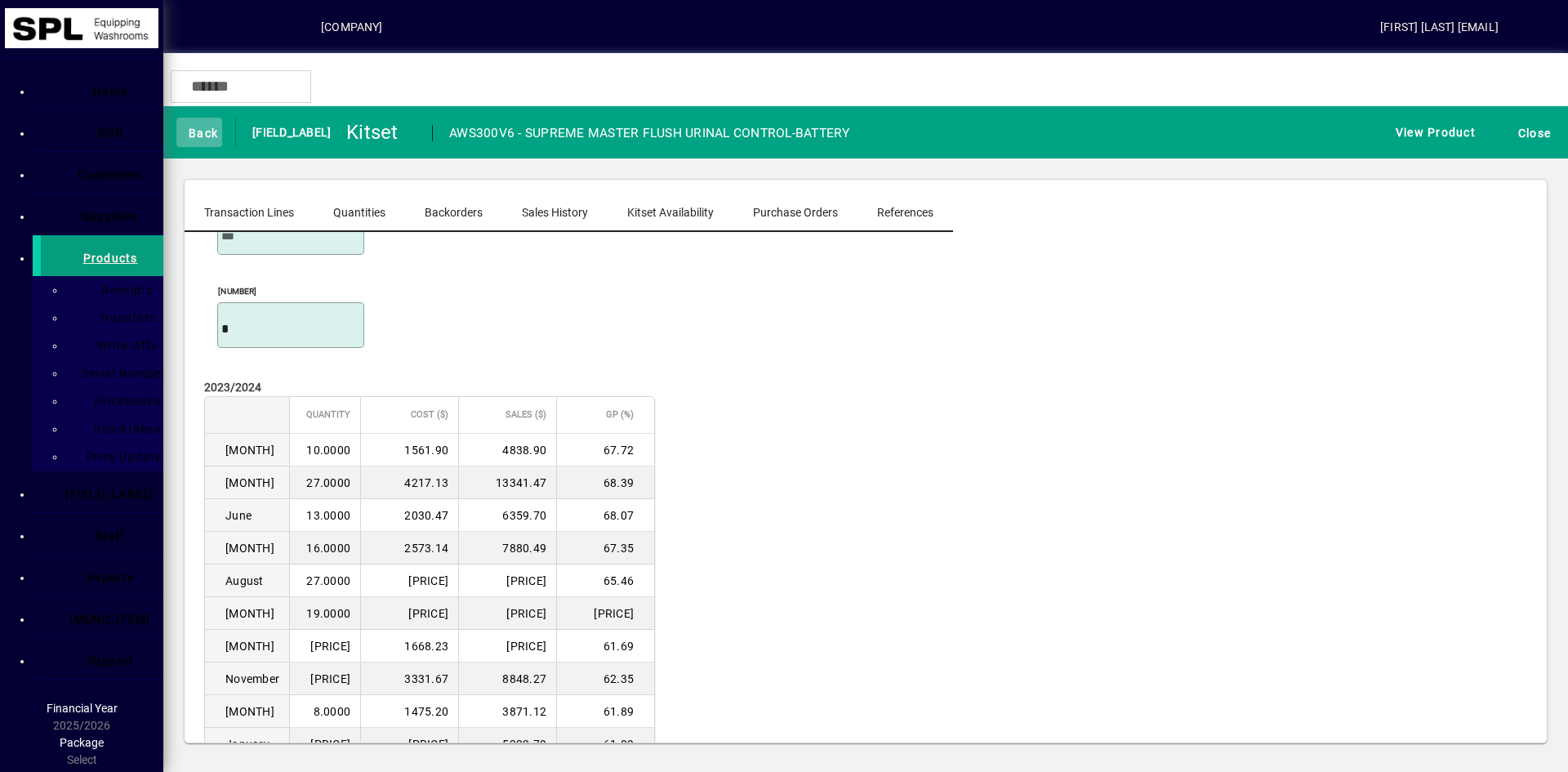 click at bounding box center [199, 132] 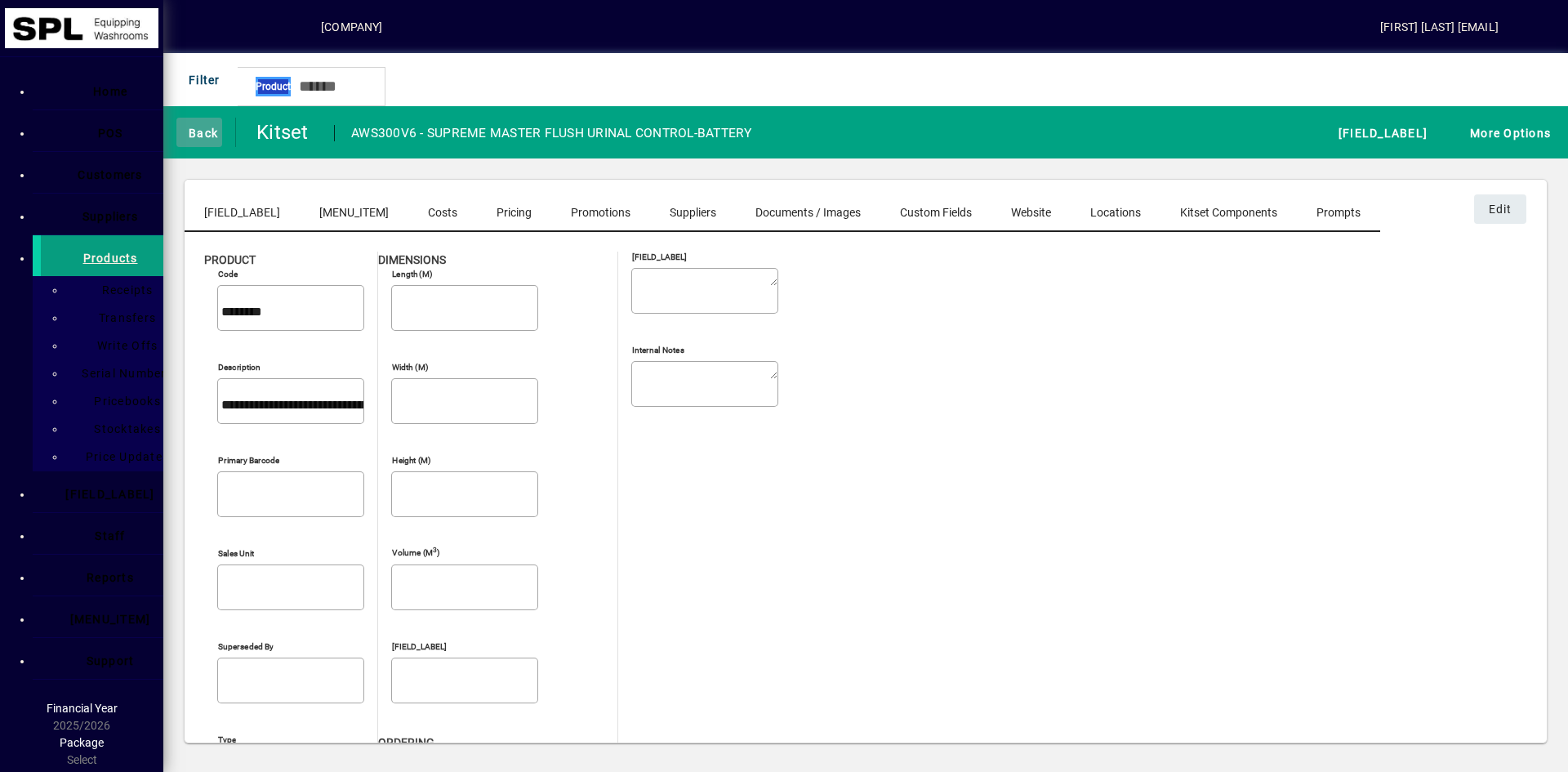 click at bounding box center (199, 132) 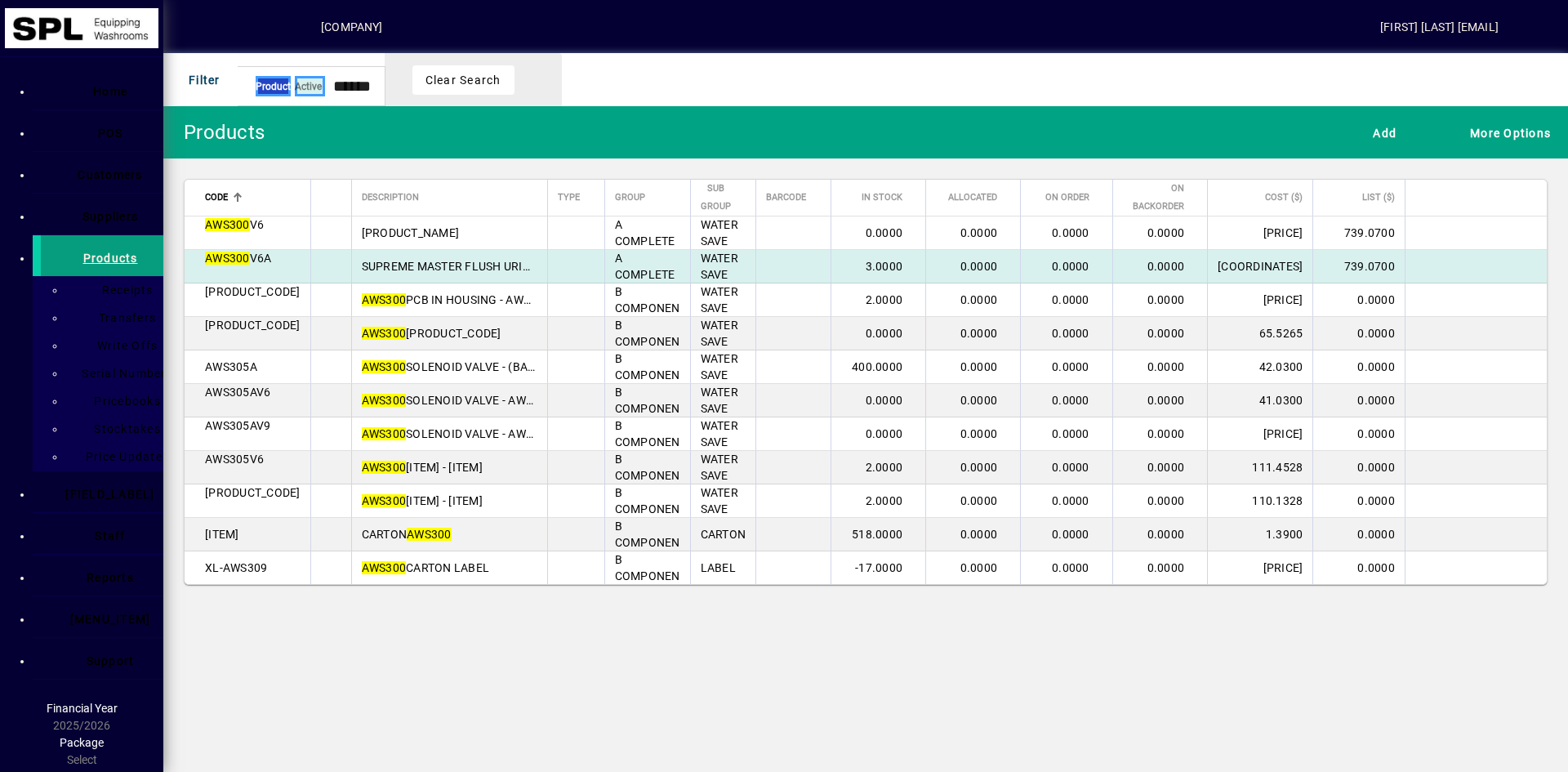 click on "SUPREME MASTER FLUSH URINAL CONTROL-MAINS POWER" at bounding box center (449, 233) 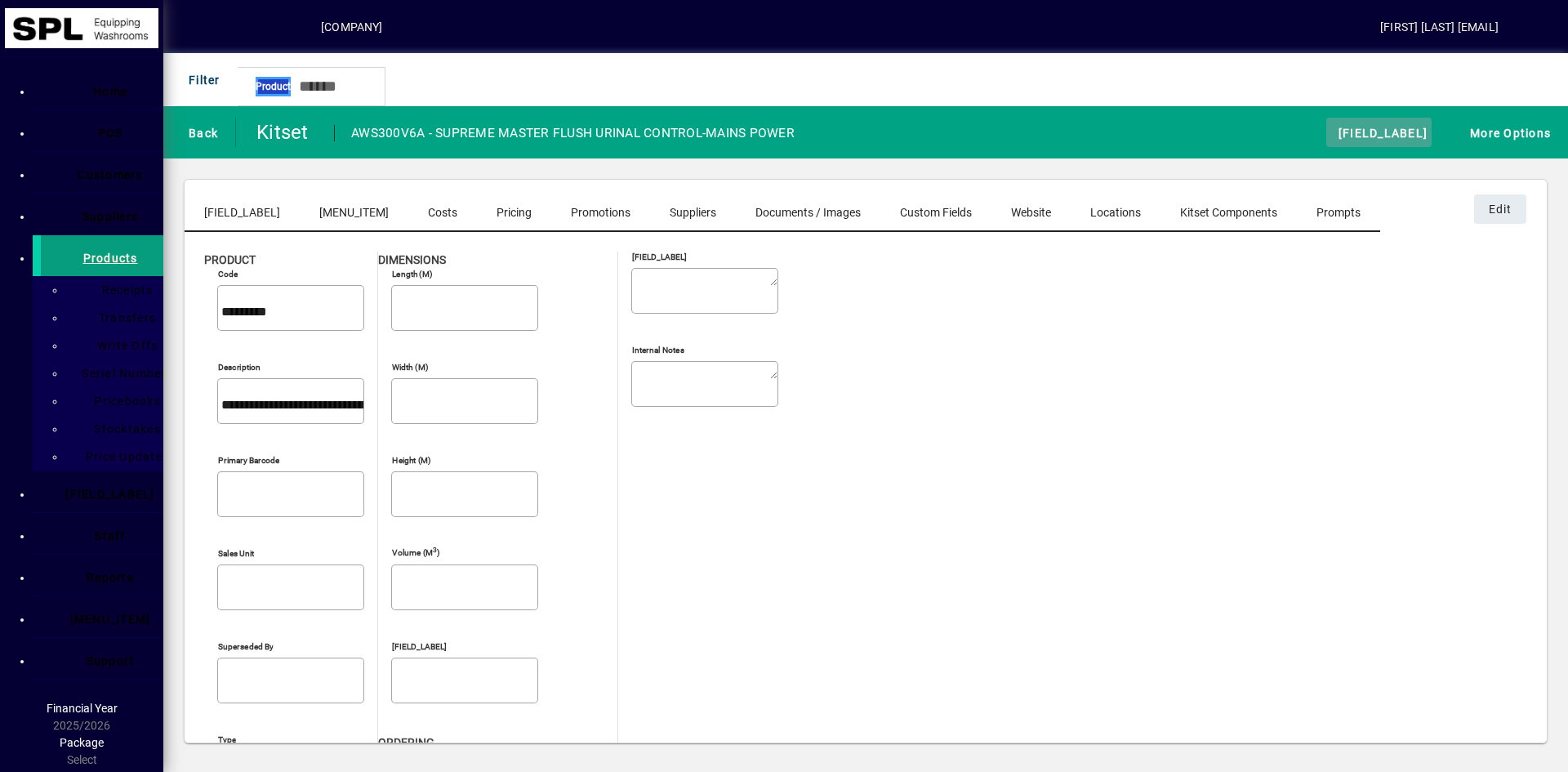 click at bounding box center (1330, 132) 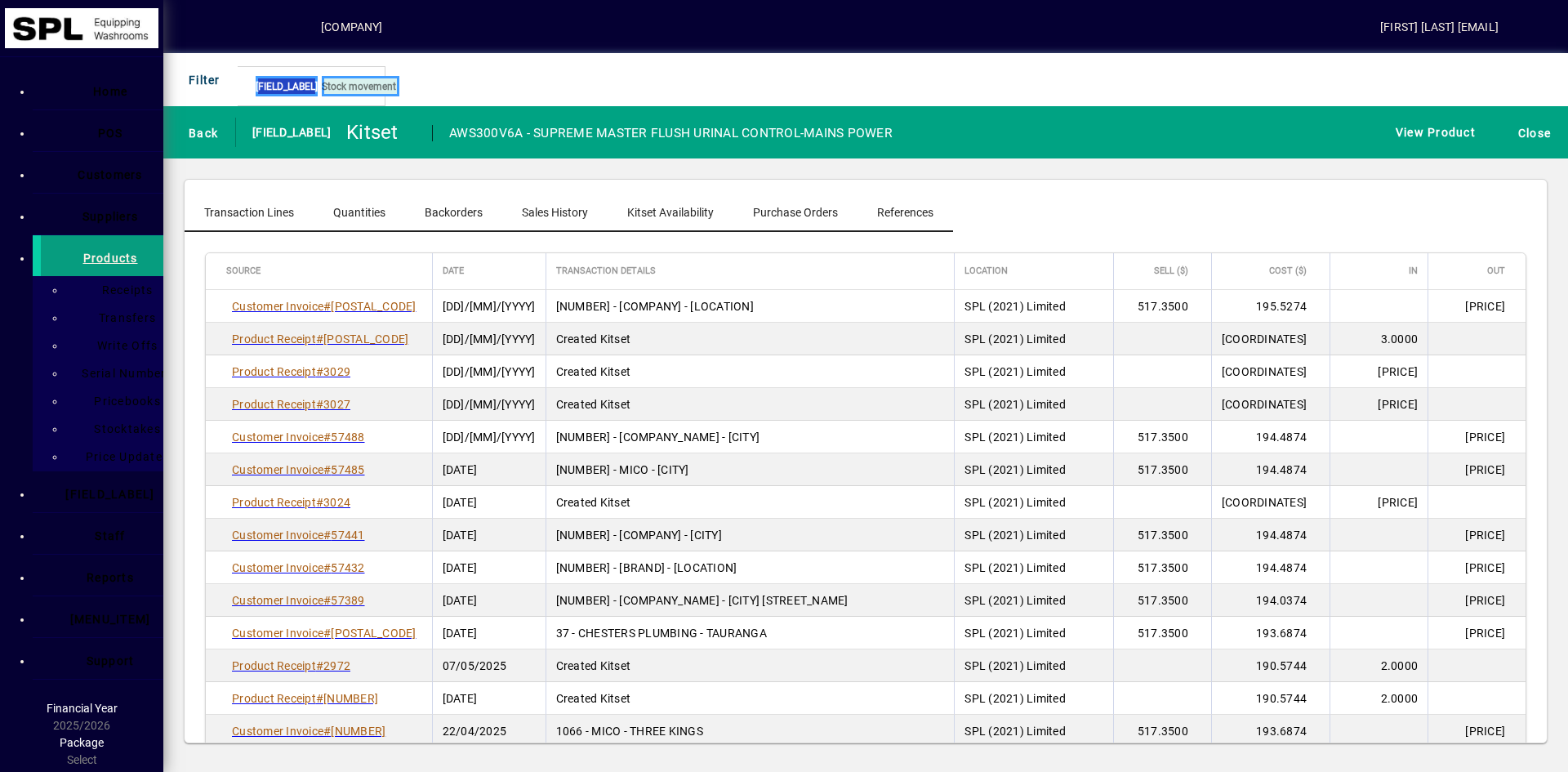 click on "Sales History" at bounding box center [555, 212] 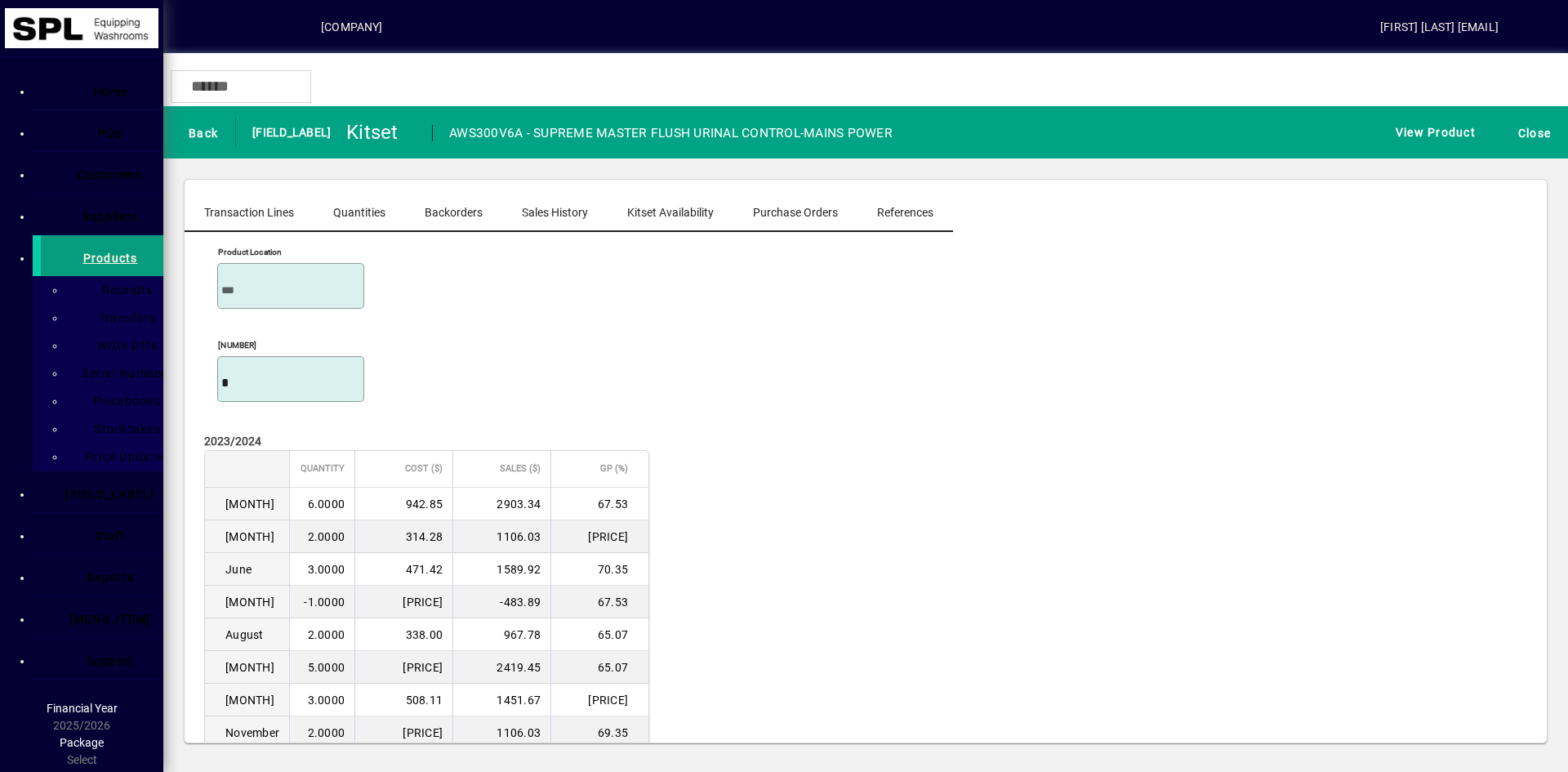 scroll, scrollTop: 0, scrollLeft: 0, axis: both 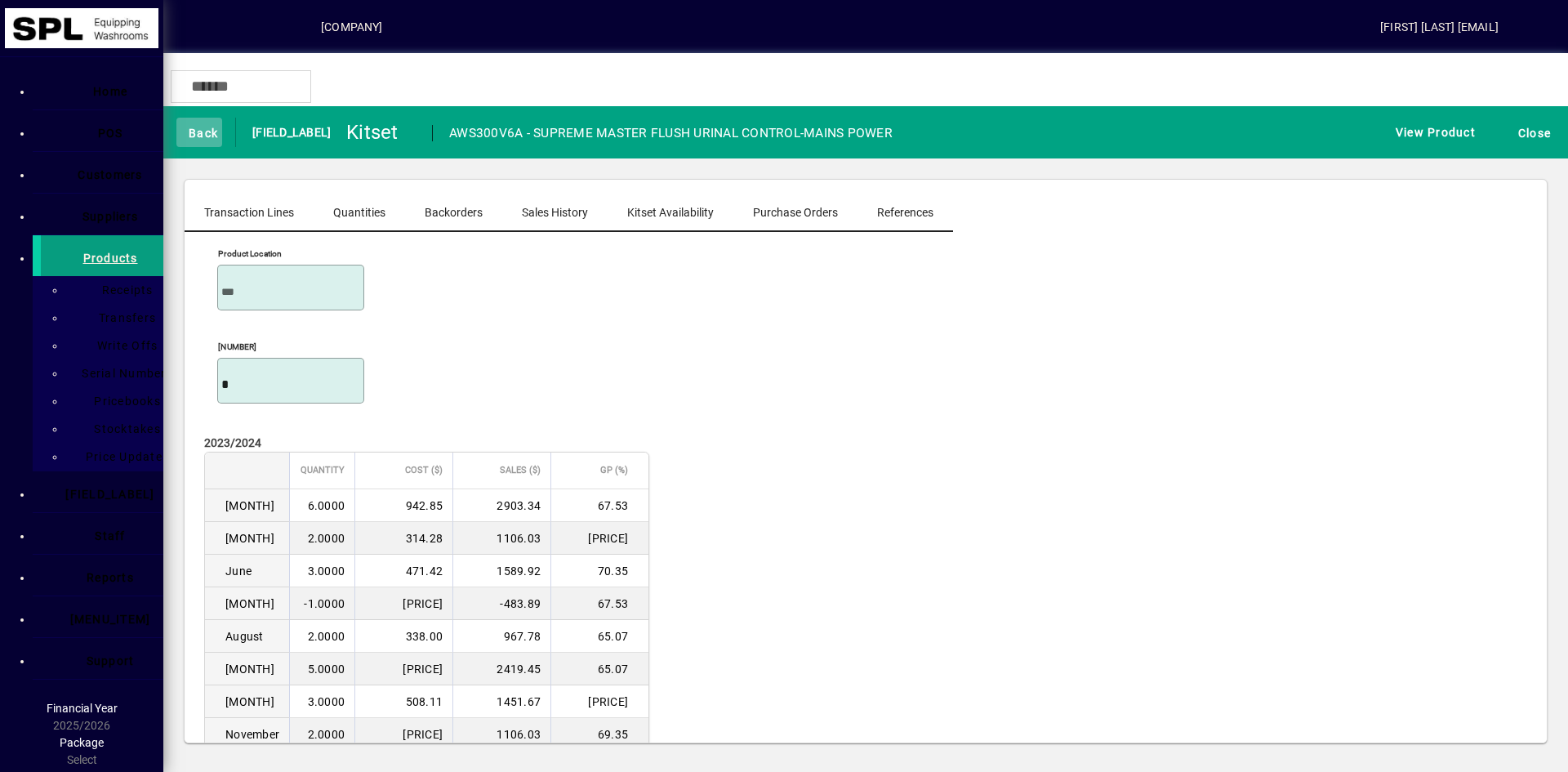 click at bounding box center [199, 132] 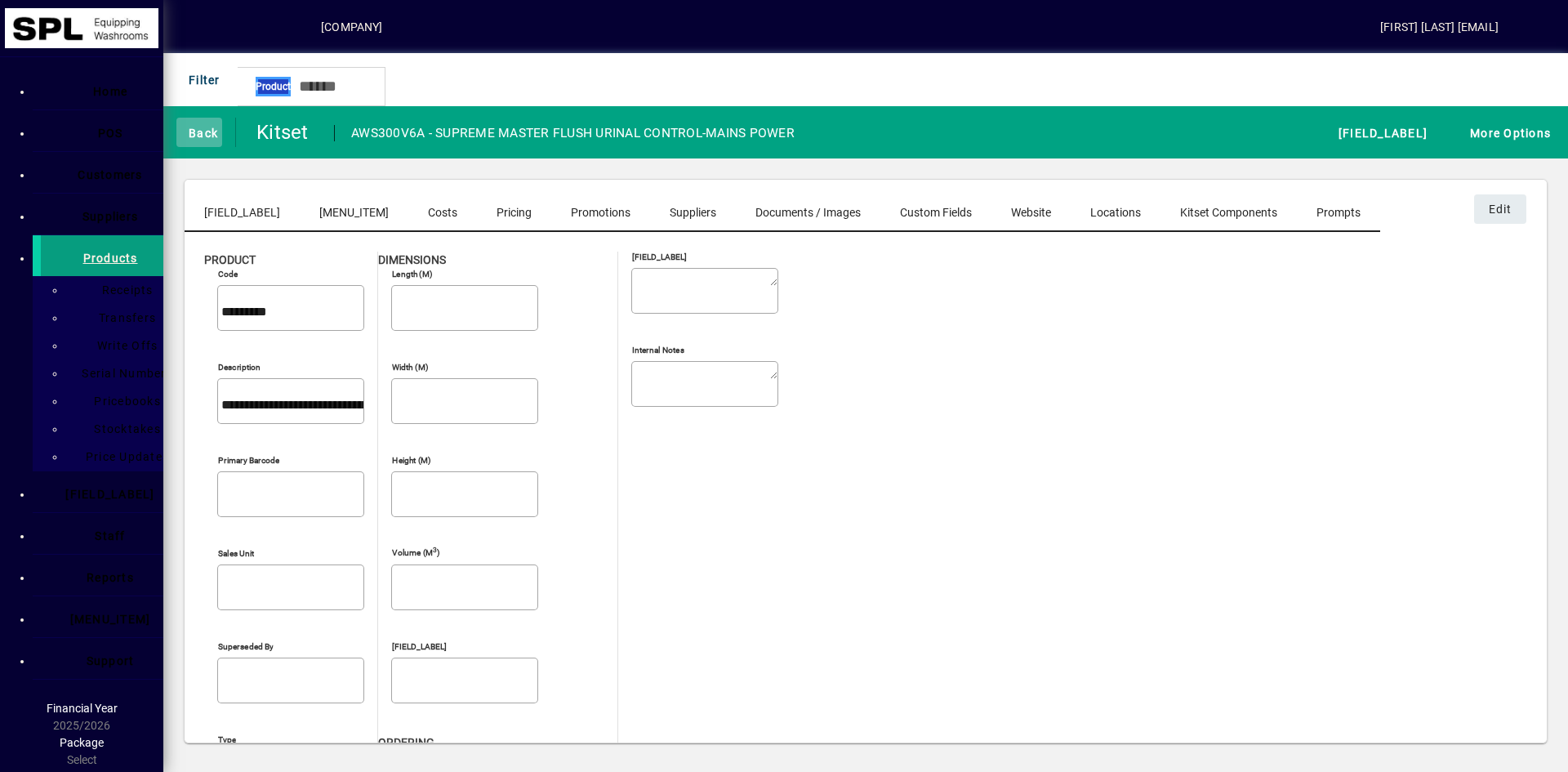click at bounding box center [199, 132] 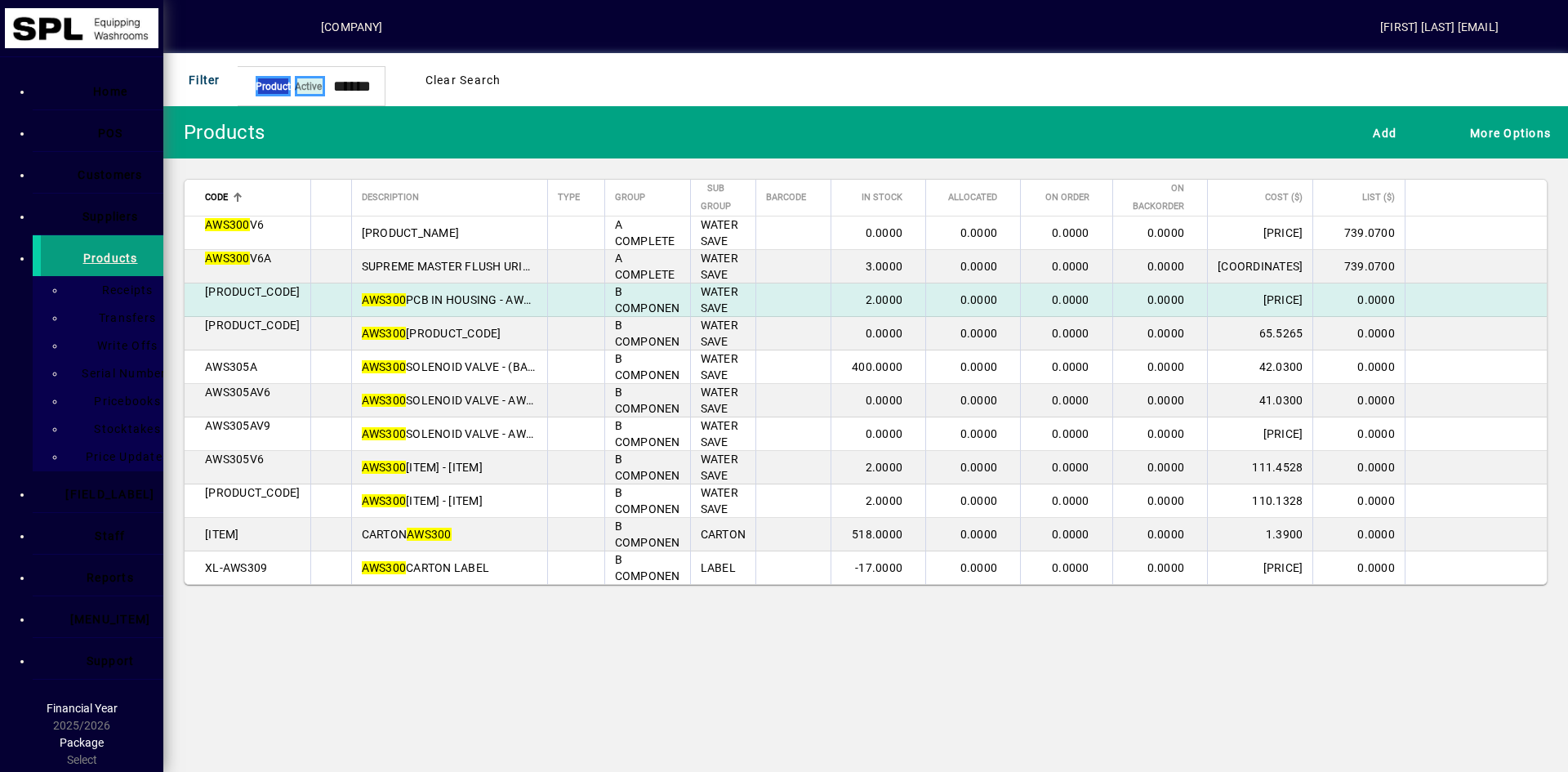 click on "[ITEM] - [ITEM]" at bounding box center [449, 233] 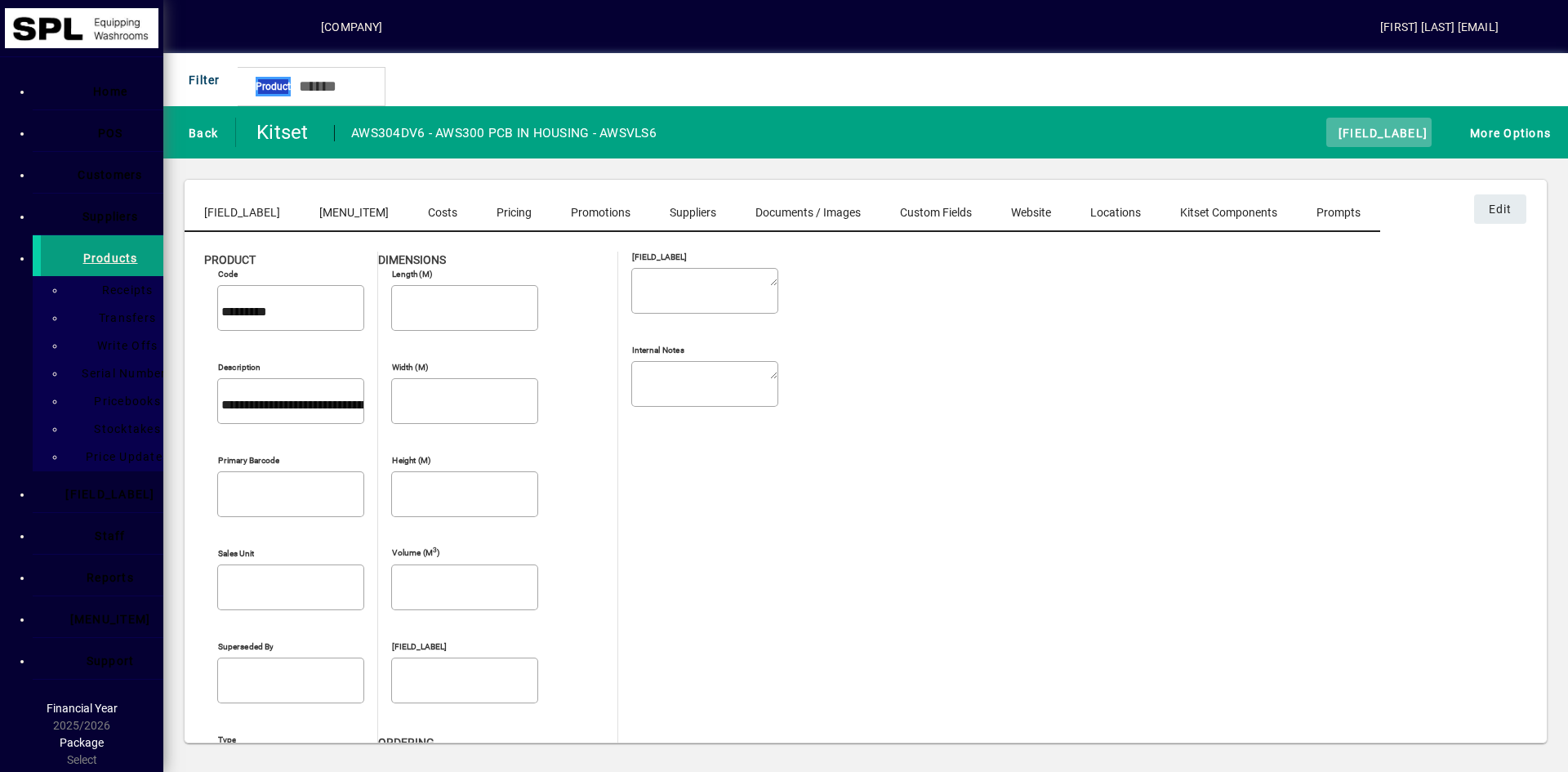 click at bounding box center [1379, 132] 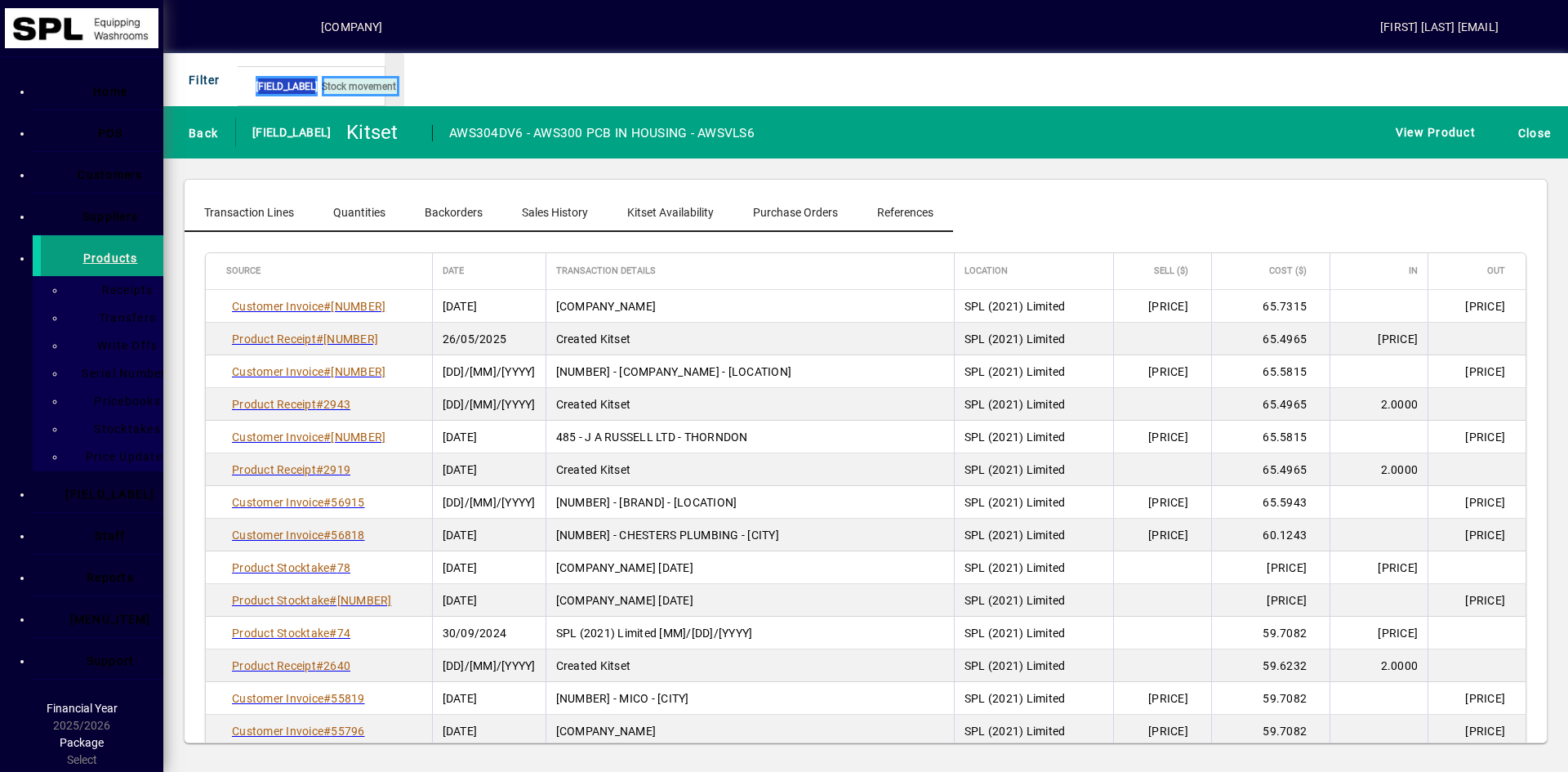 click on "Sales History" at bounding box center (555, 212) 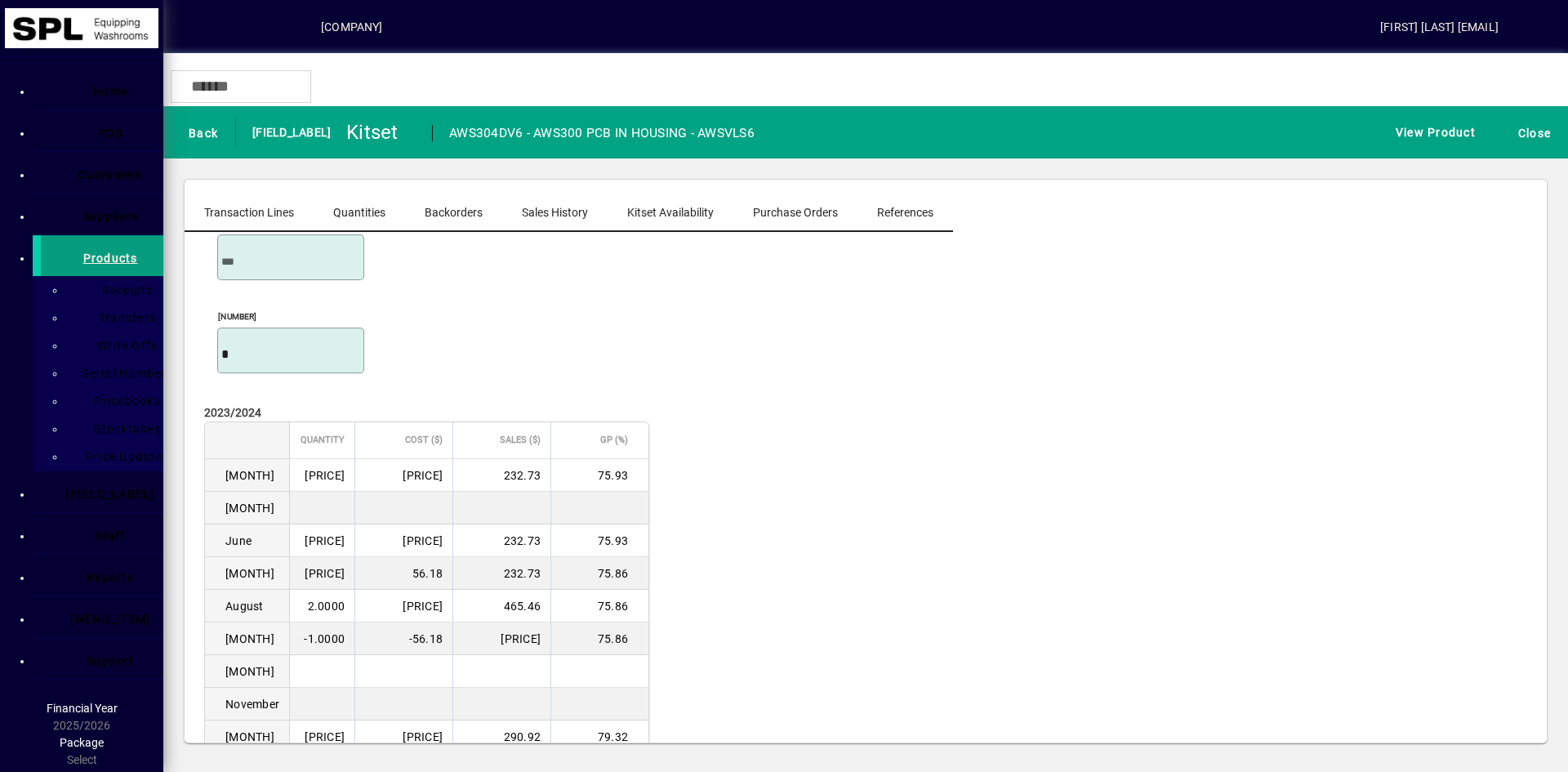 scroll, scrollTop: 56, scrollLeft: 0, axis: vertical 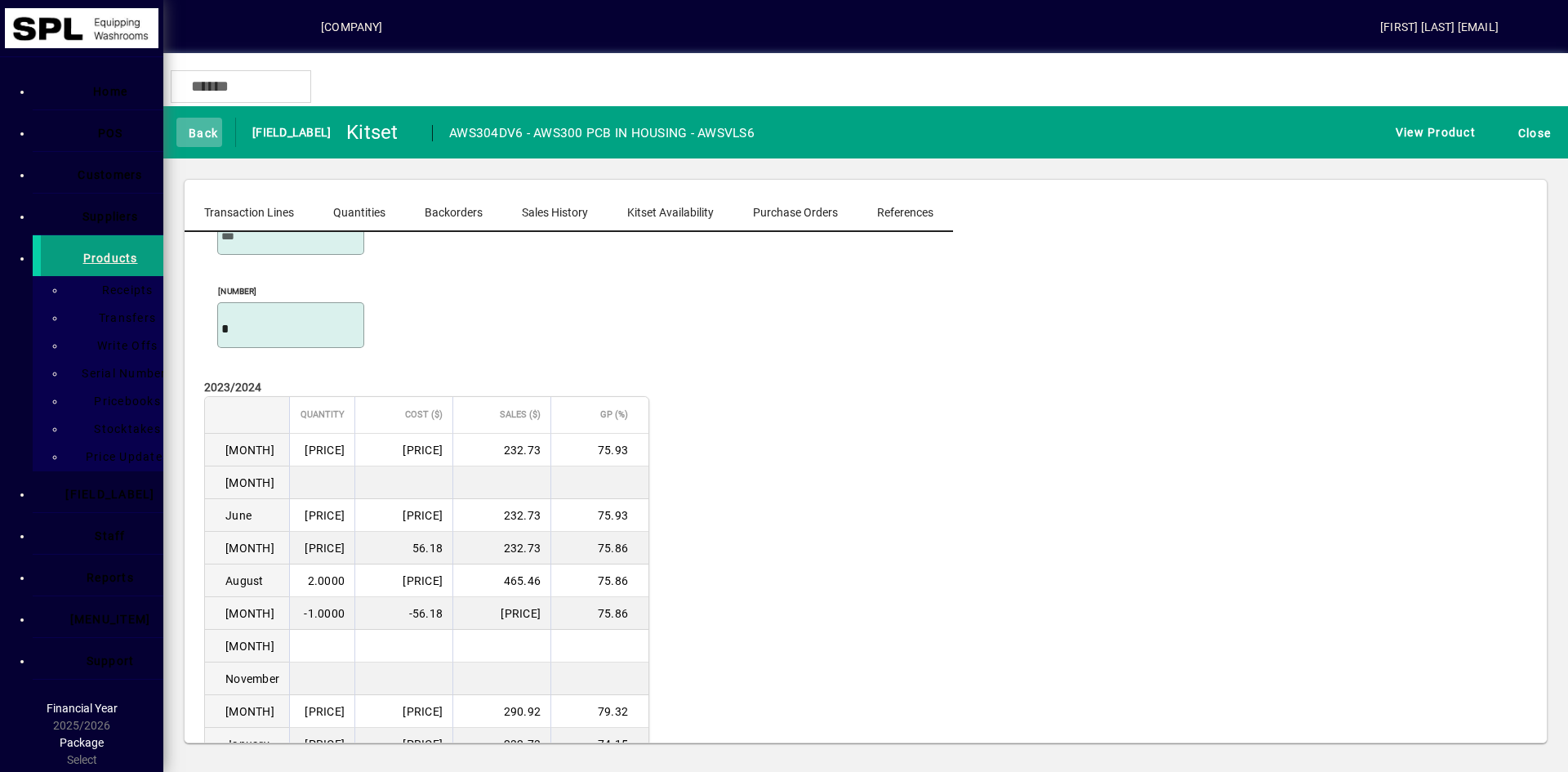 click at bounding box center (199, 132) 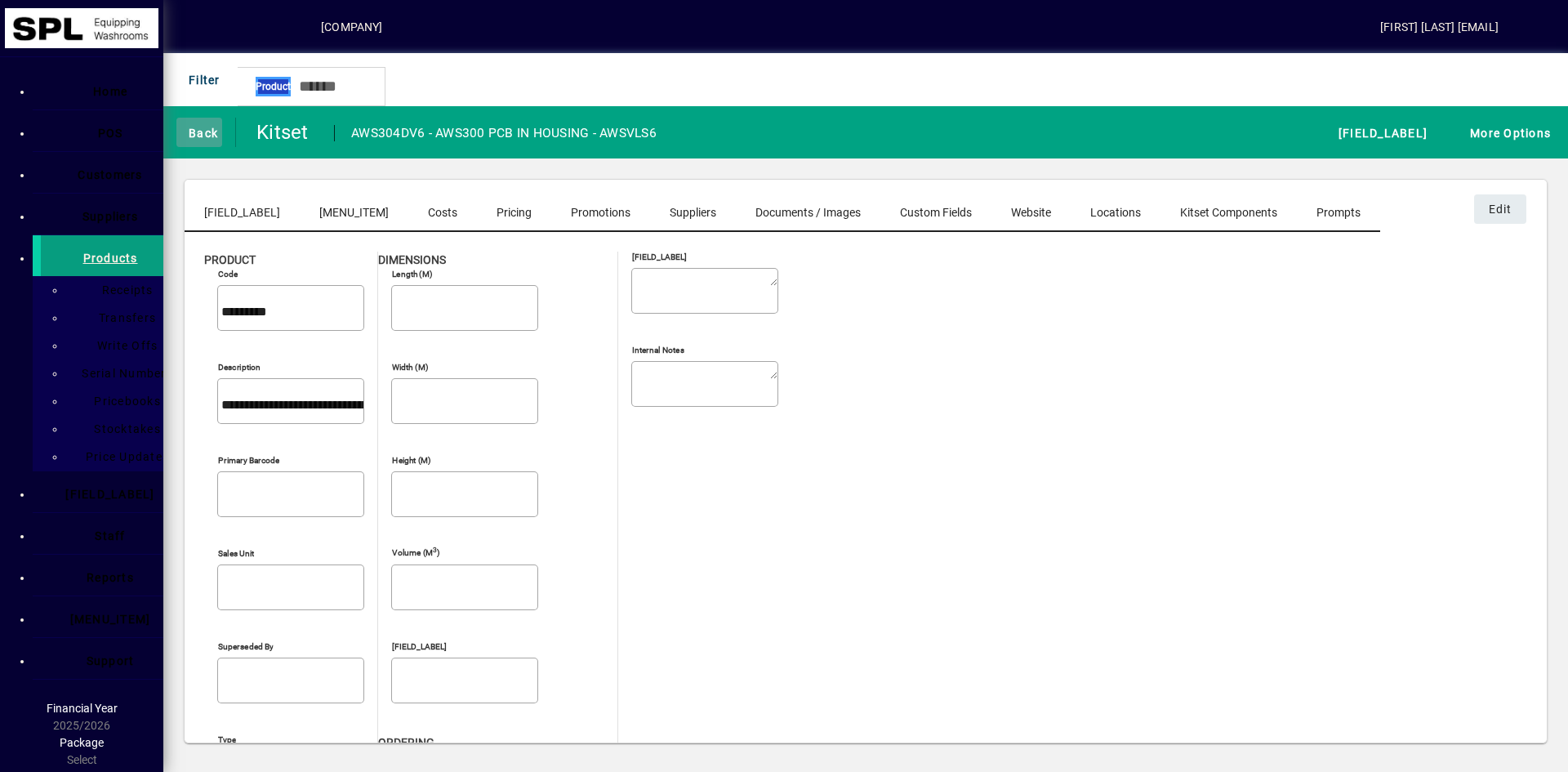 click on "Back" at bounding box center (199, 132) 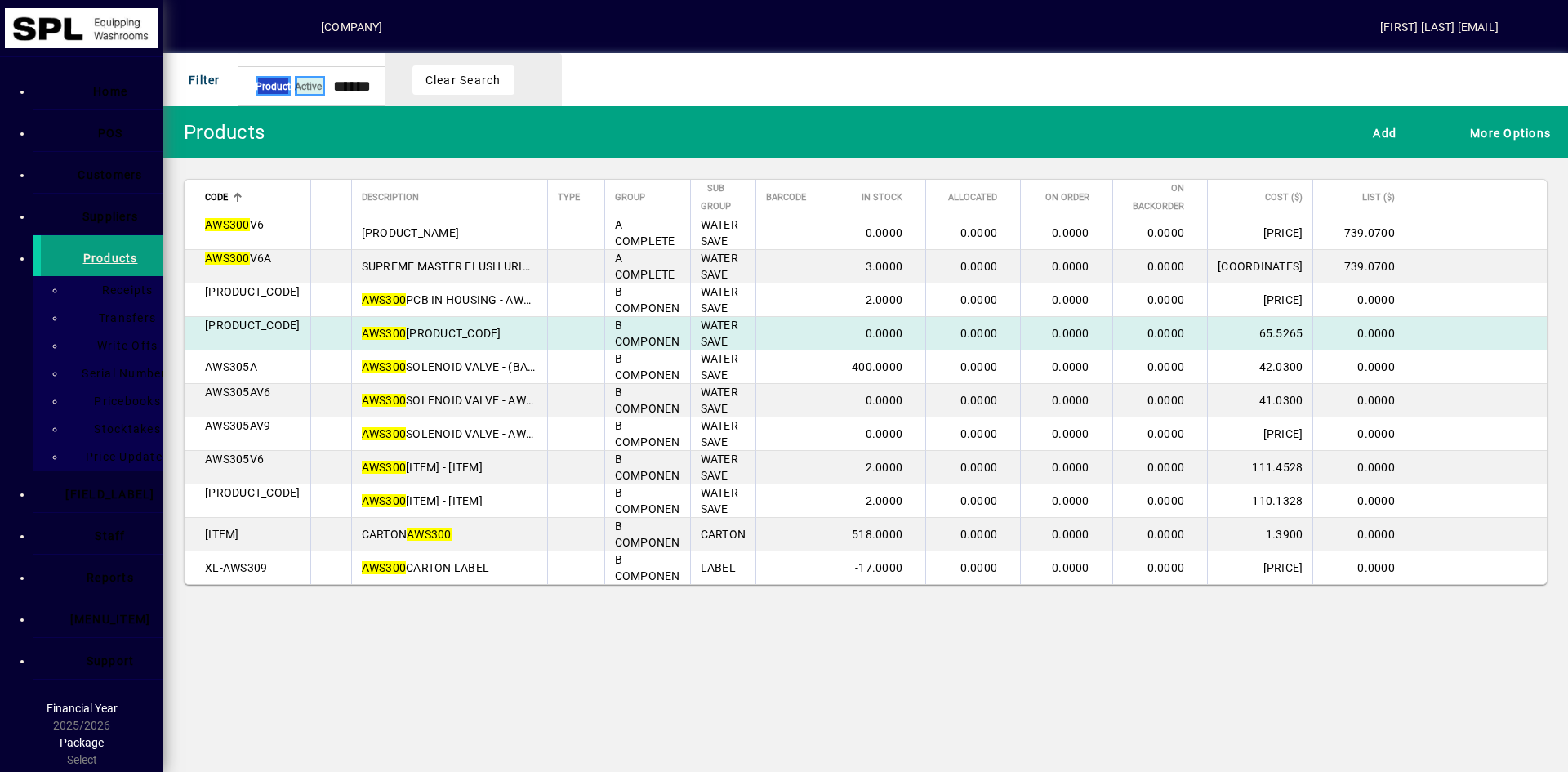 click on "AWS300 PCB IN HOUSING - AWSVLS9" at bounding box center (431, 333) 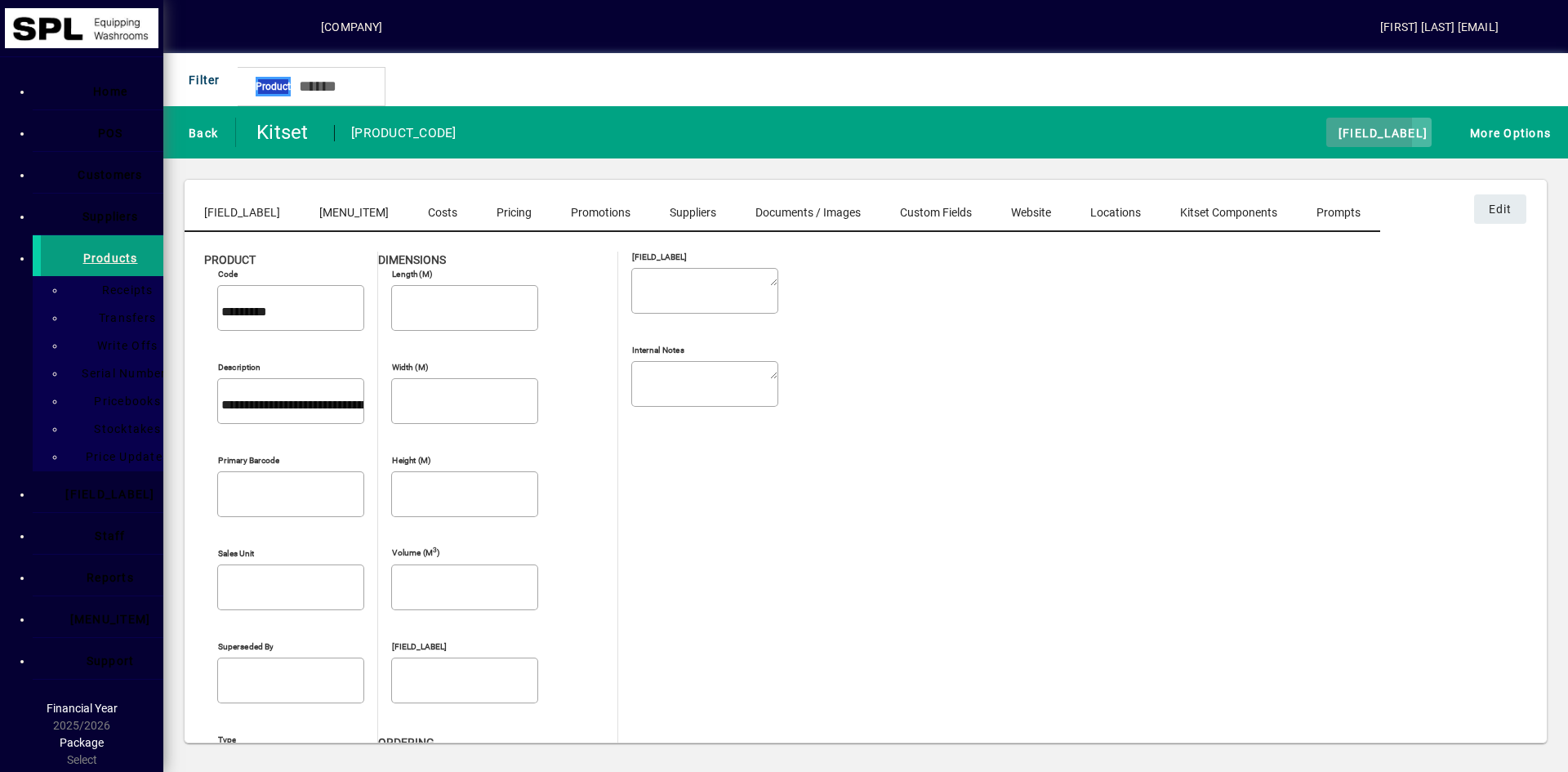 click on "[FIELD_LABEL]" at bounding box center [1379, 132] 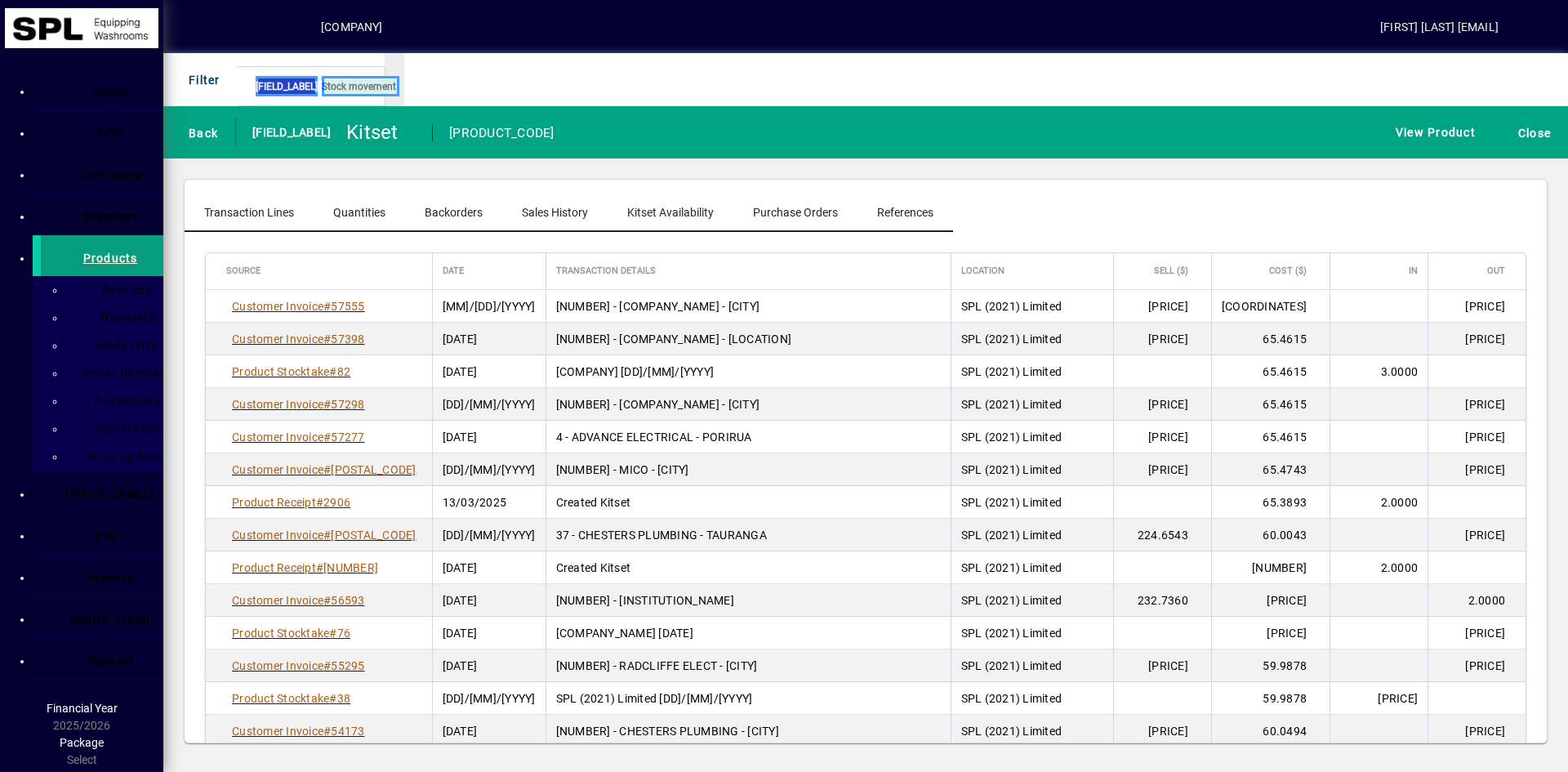 click on "Sales History" at bounding box center [555, 212] 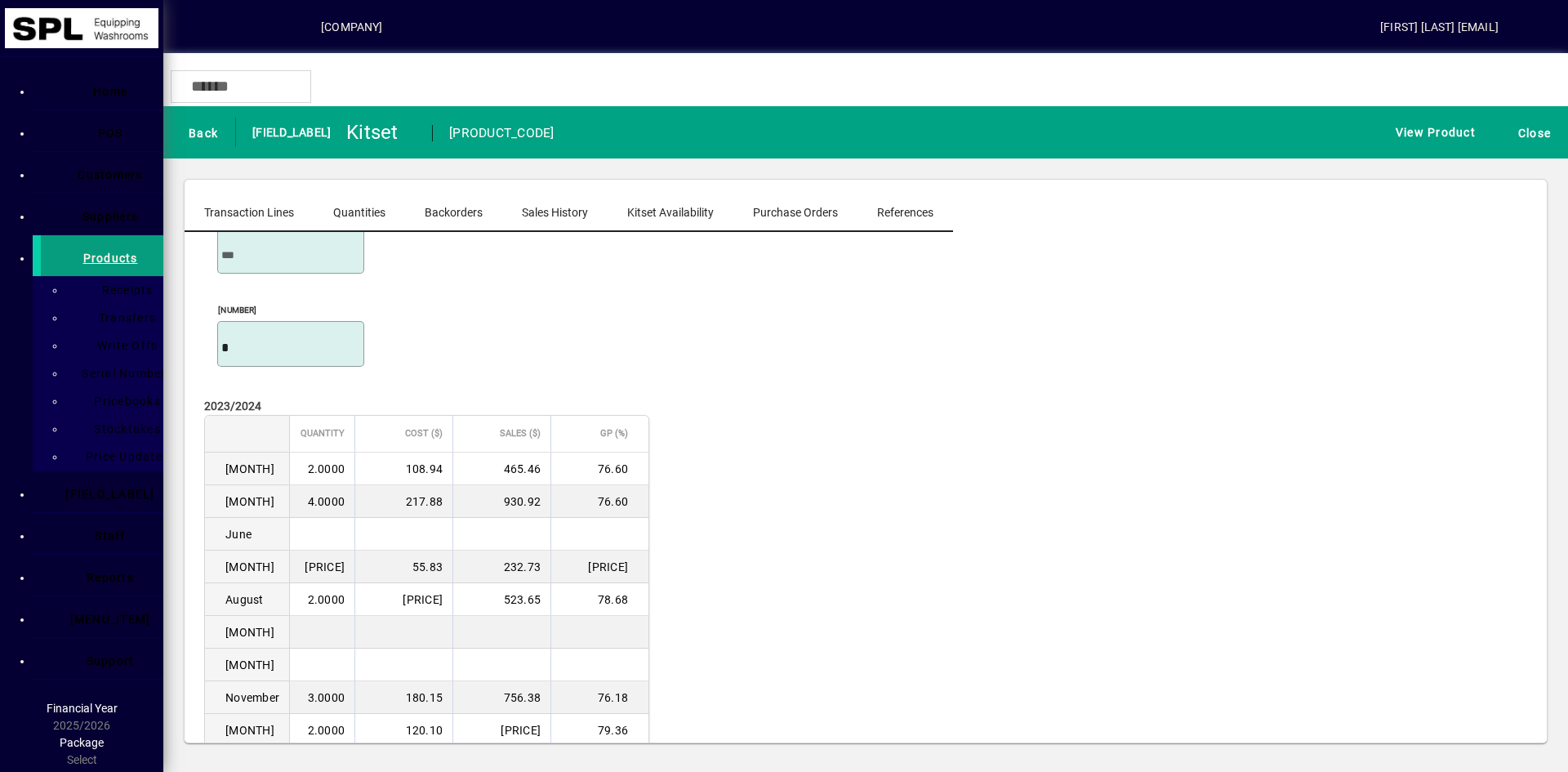 scroll, scrollTop: 56, scrollLeft: 0, axis: vertical 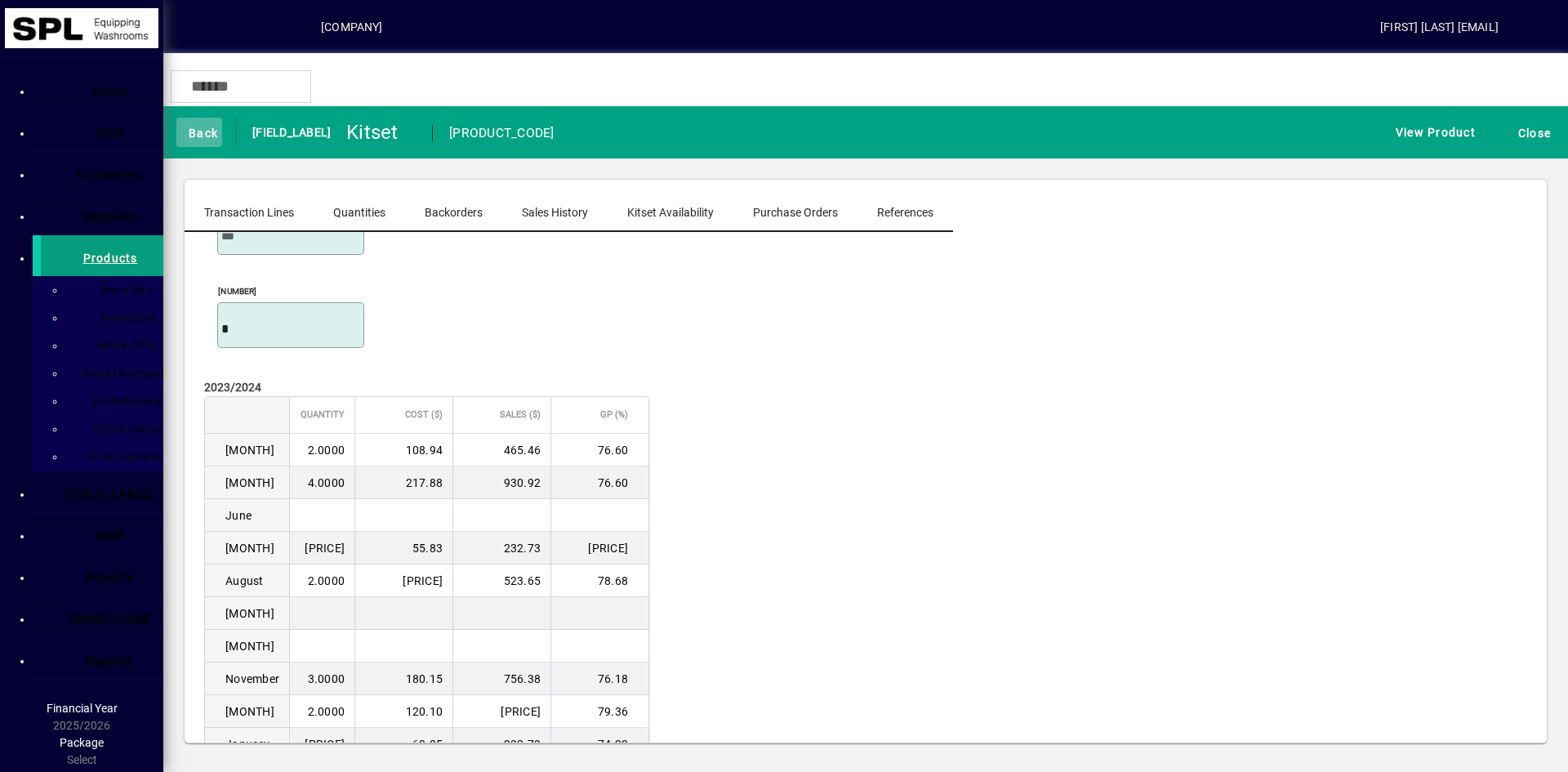 click on "Back" at bounding box center (199, 132) 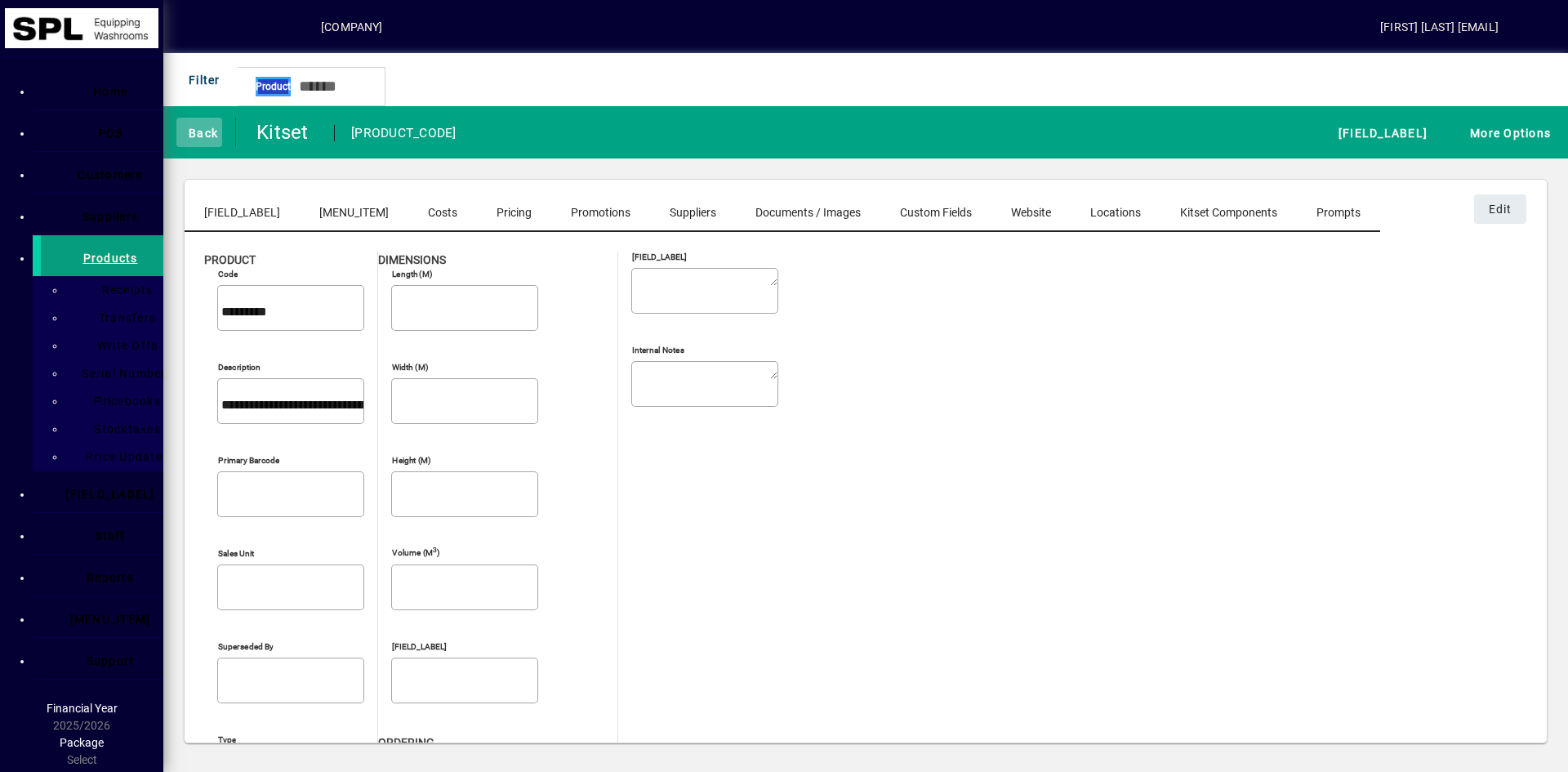 click on "Back" at bounding box center [199, 132] 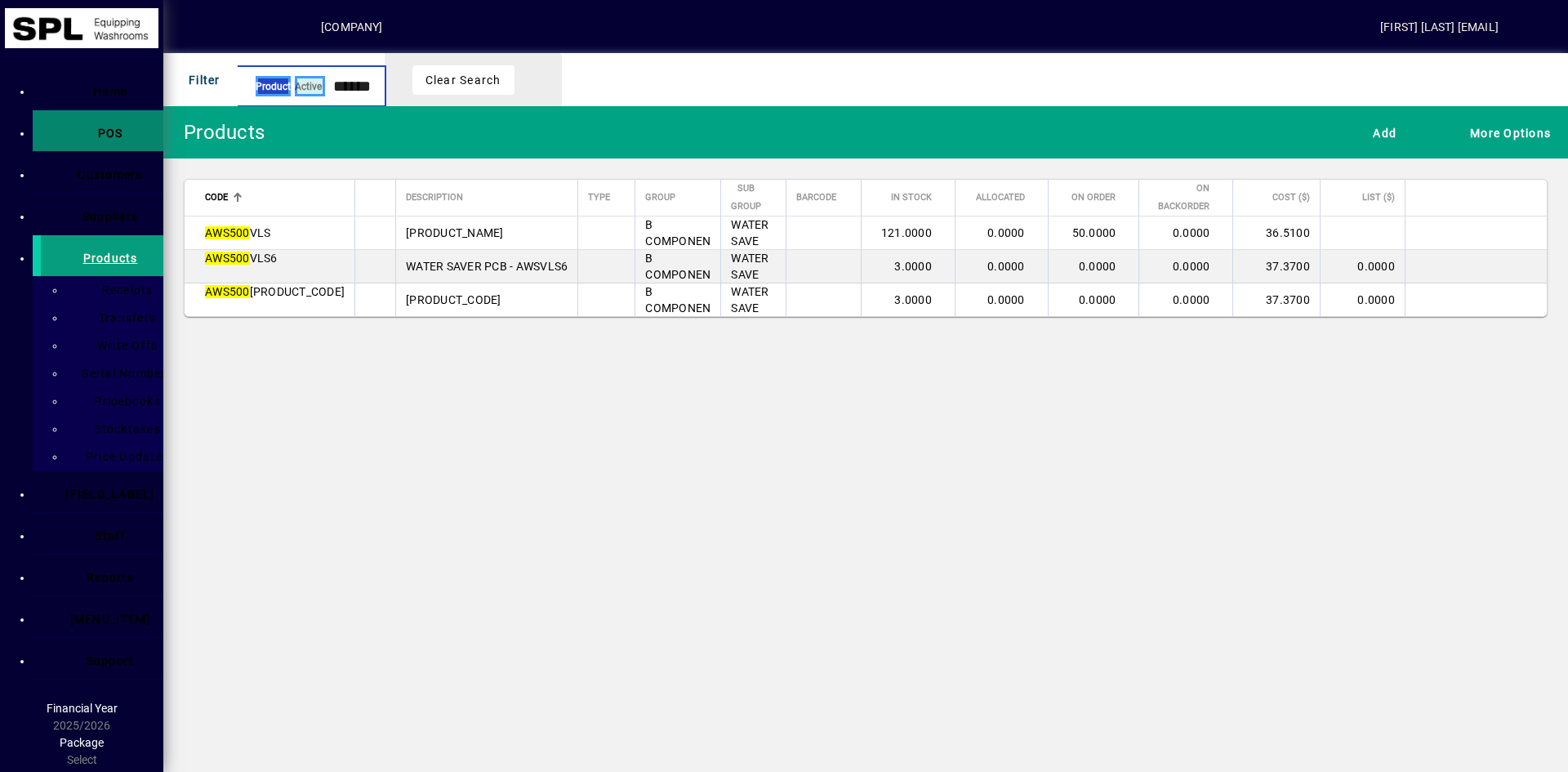 type on "******" 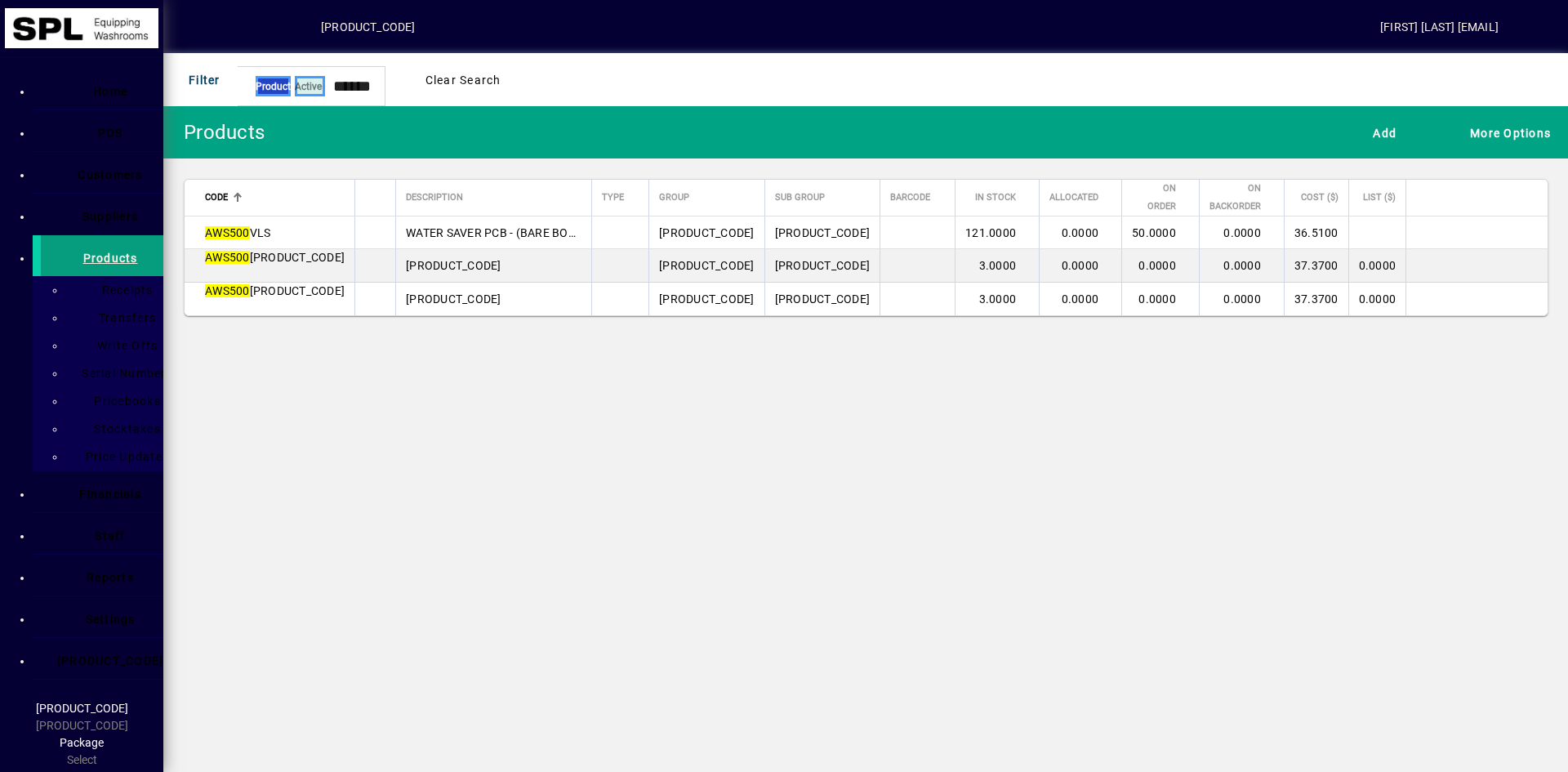 scroll, scrollTop: 0, scrollLeft: 0, axis: both 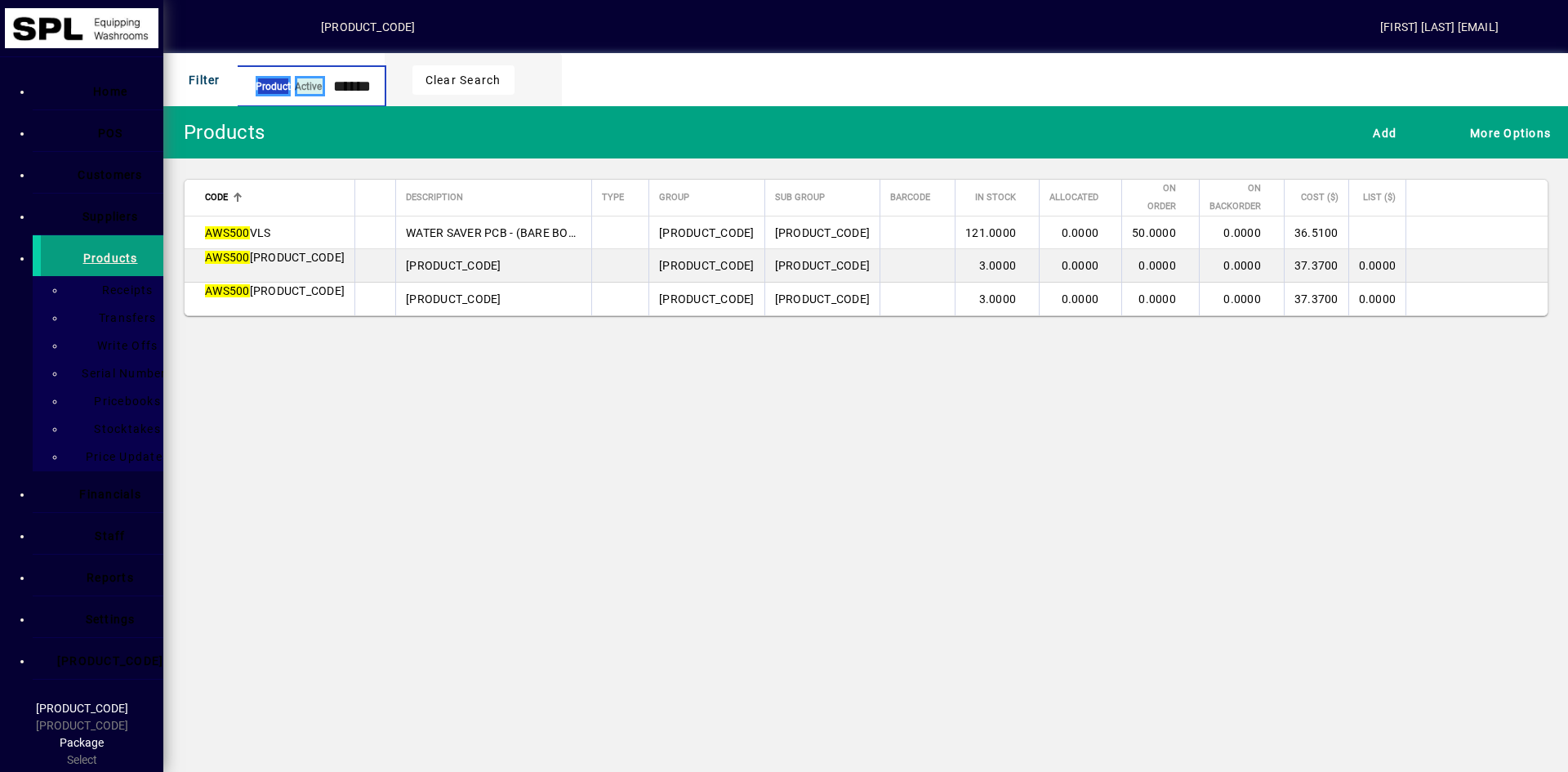 click on "[PRODUCT_CODE]" at bounding box center [352, 86] 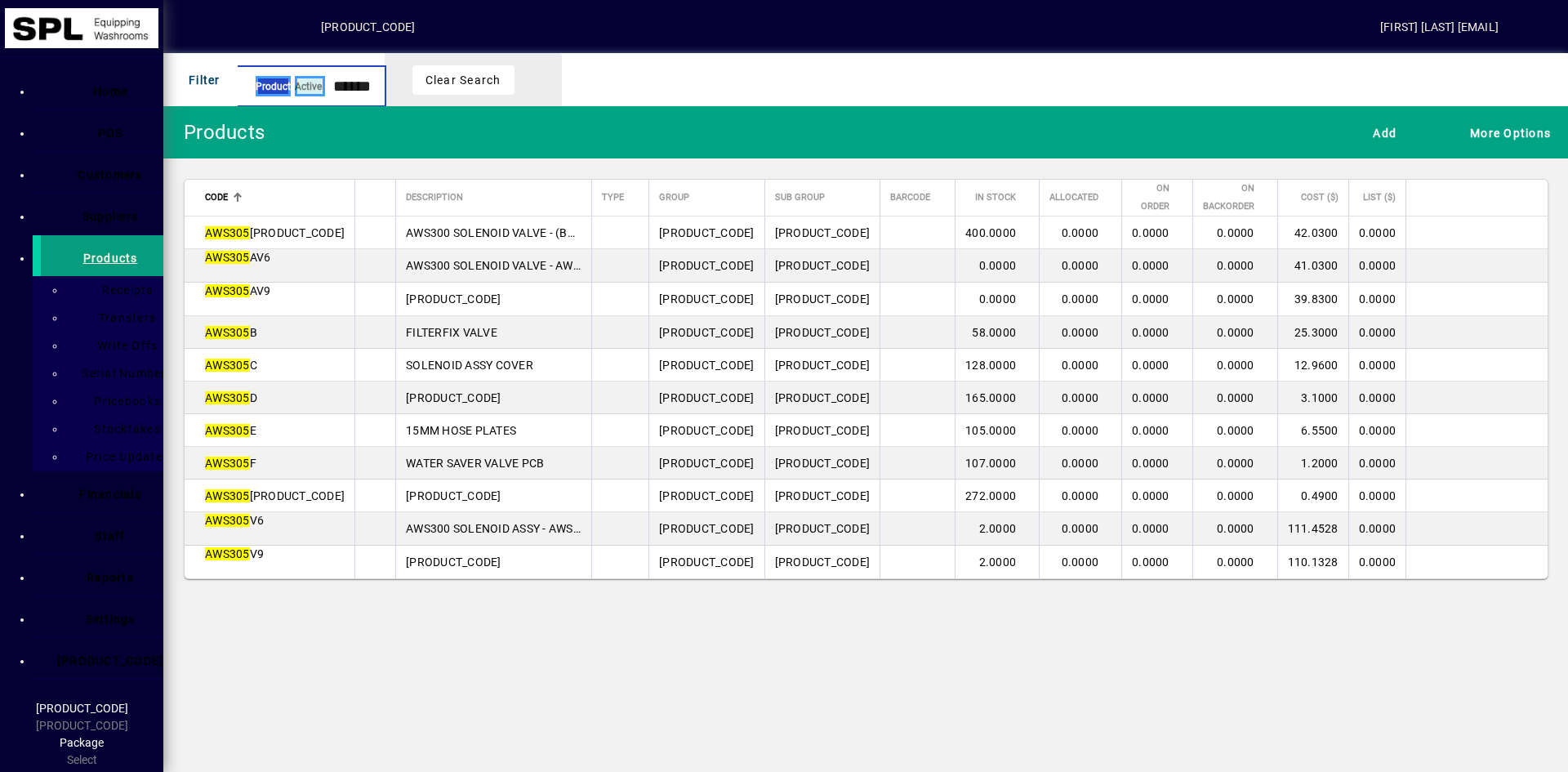 type on "[PRODUCT_CODE]" 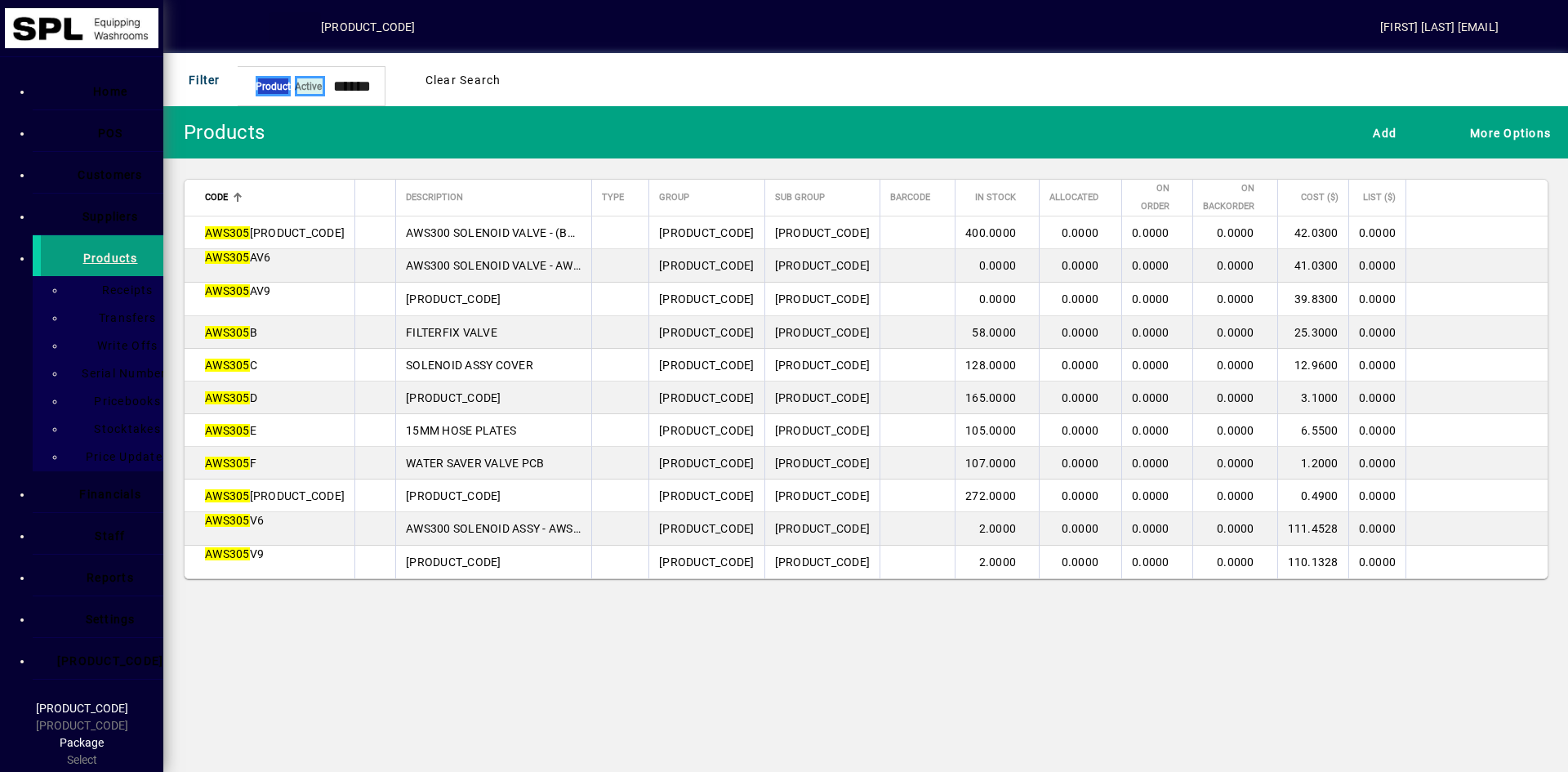click at bounding box center (295, 27) 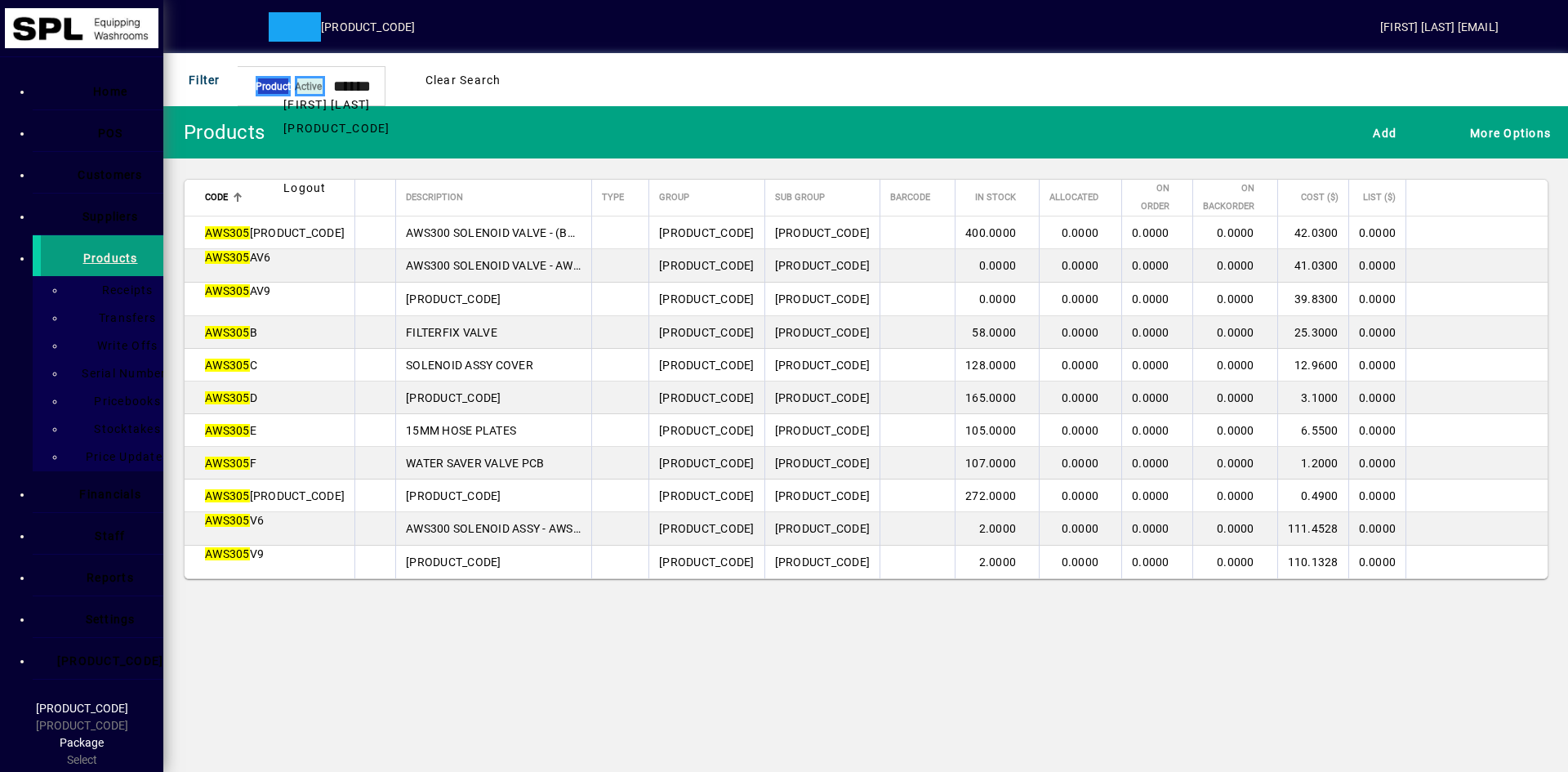 click at bounding box center (305, 189) 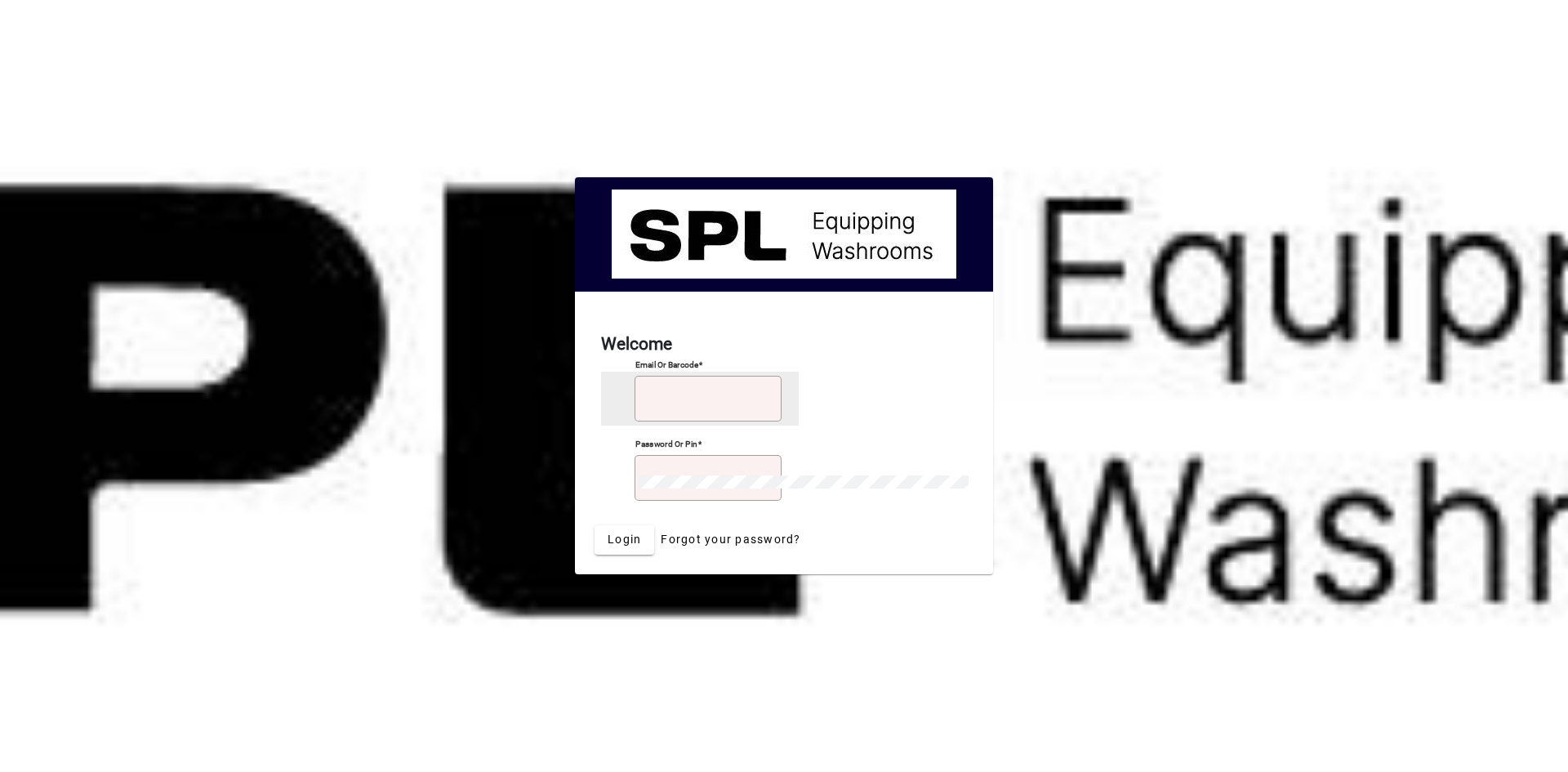 scroll, scrollTop: 0, scrollLeft: 0, axis: both 